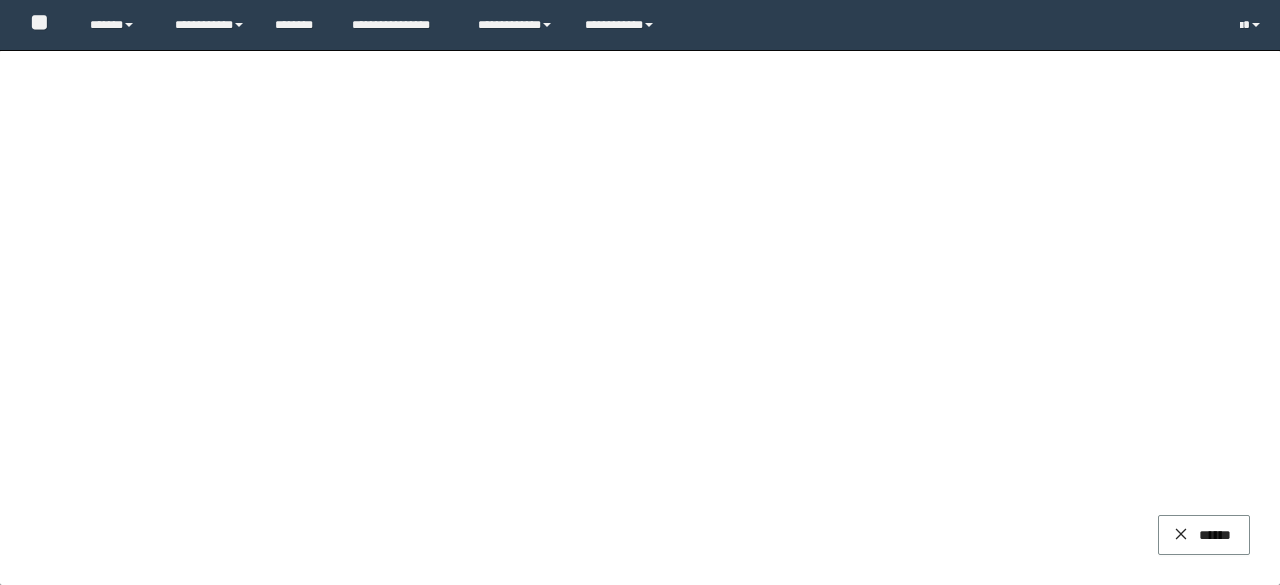 scroll, scrollTop: 708, scrollLeft: 0, axis: vertical 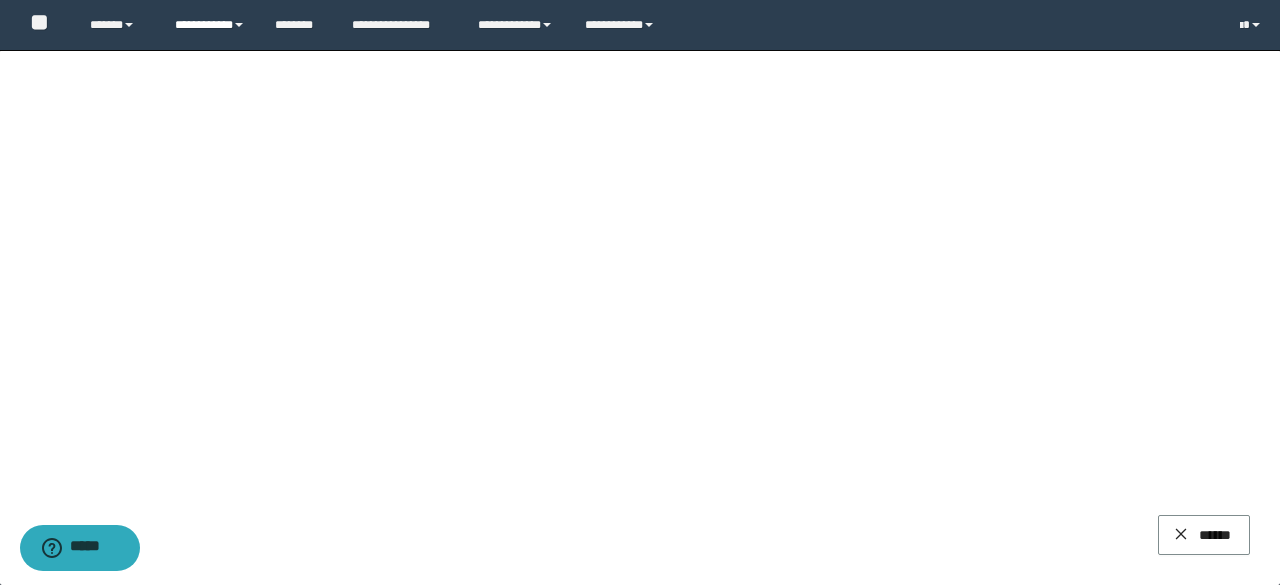 click on "**********" at bounding box center (210, 25) 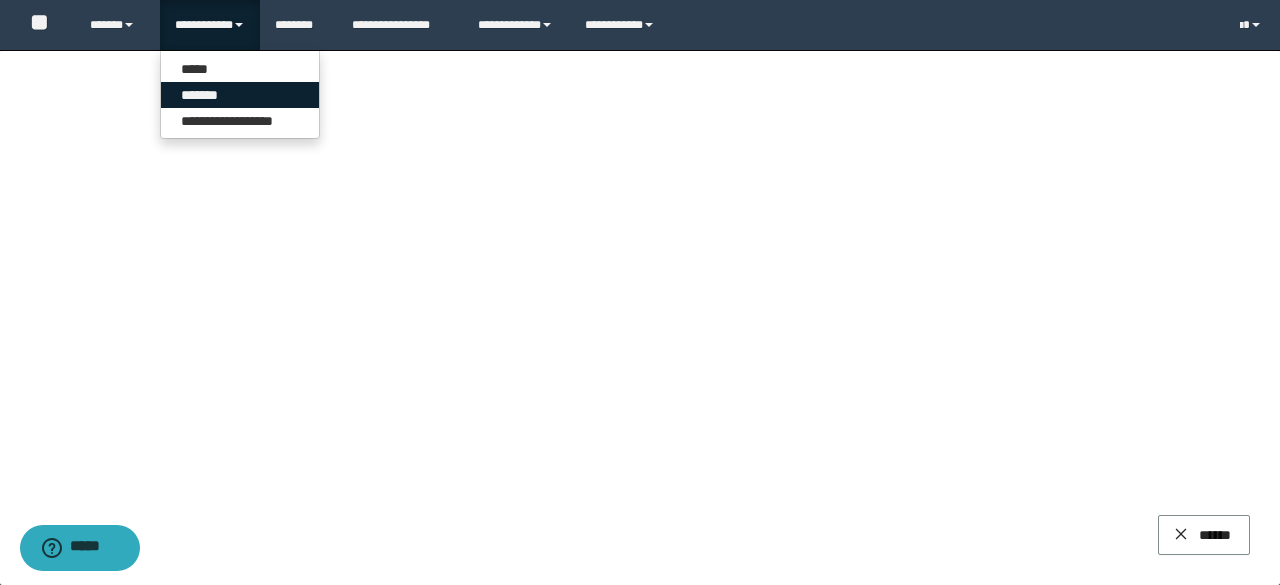 click on "*******" at bounding box center (240, 95) 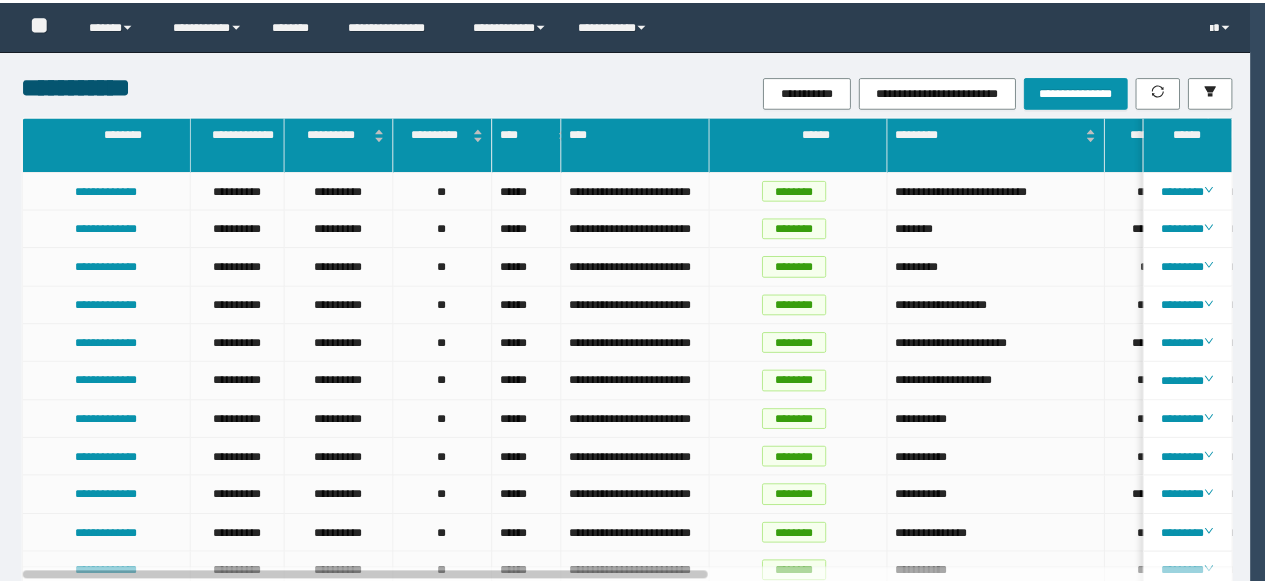 scroll, scrollTop: 0, scrollLeft: 0, axis: both 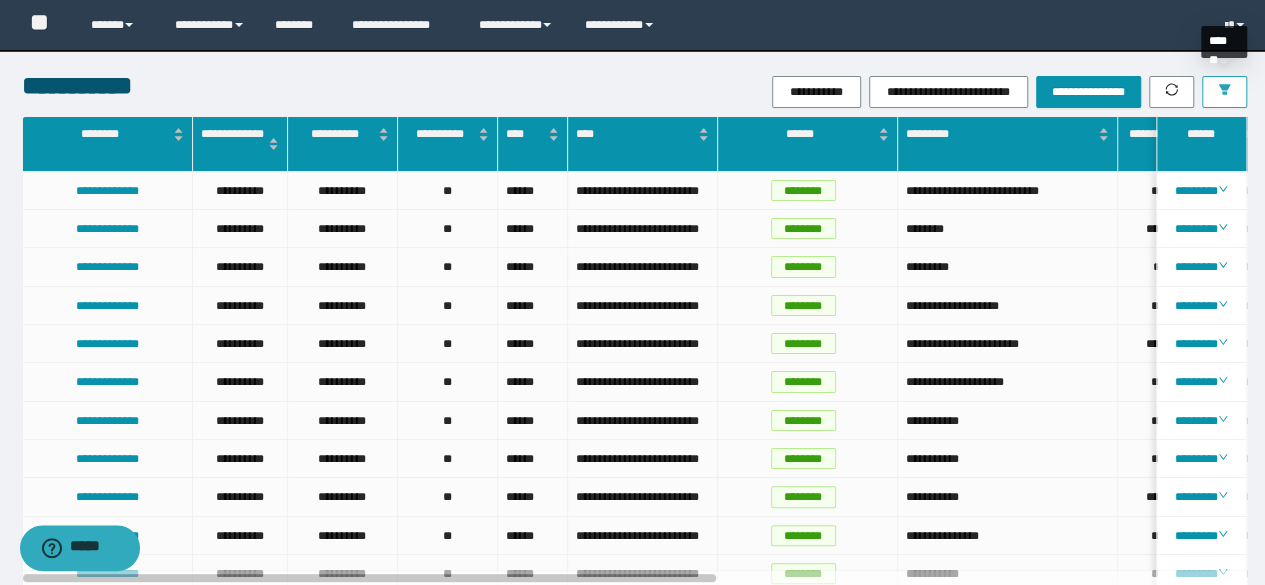 click at bounding box center [1224, 92] 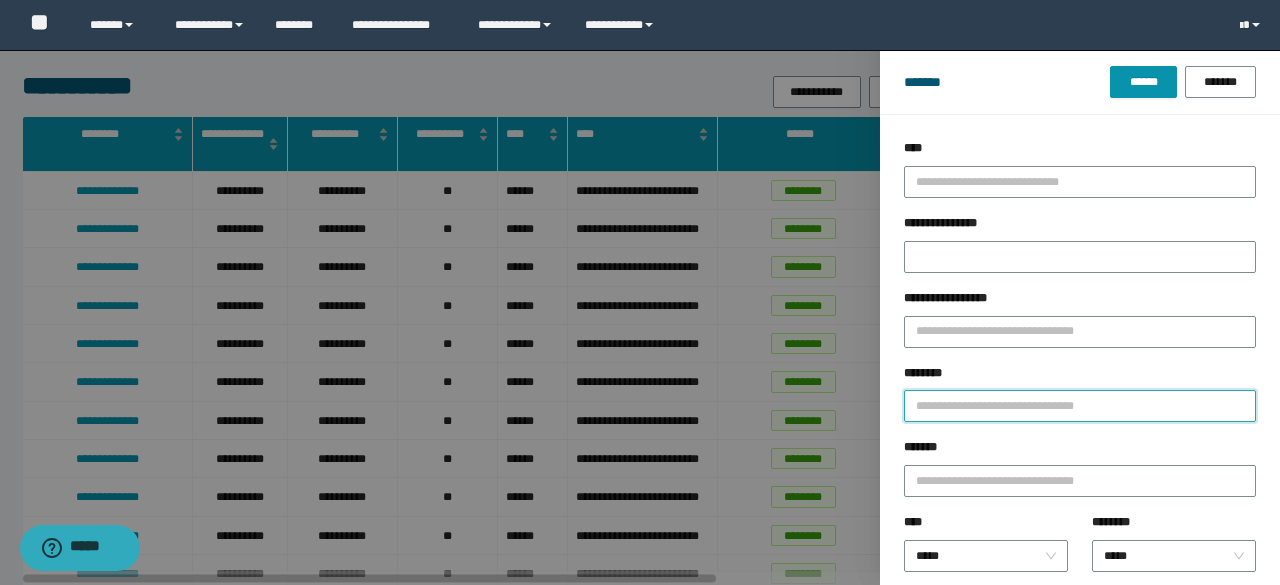 click on "********" at bounding box center (1080, 406) 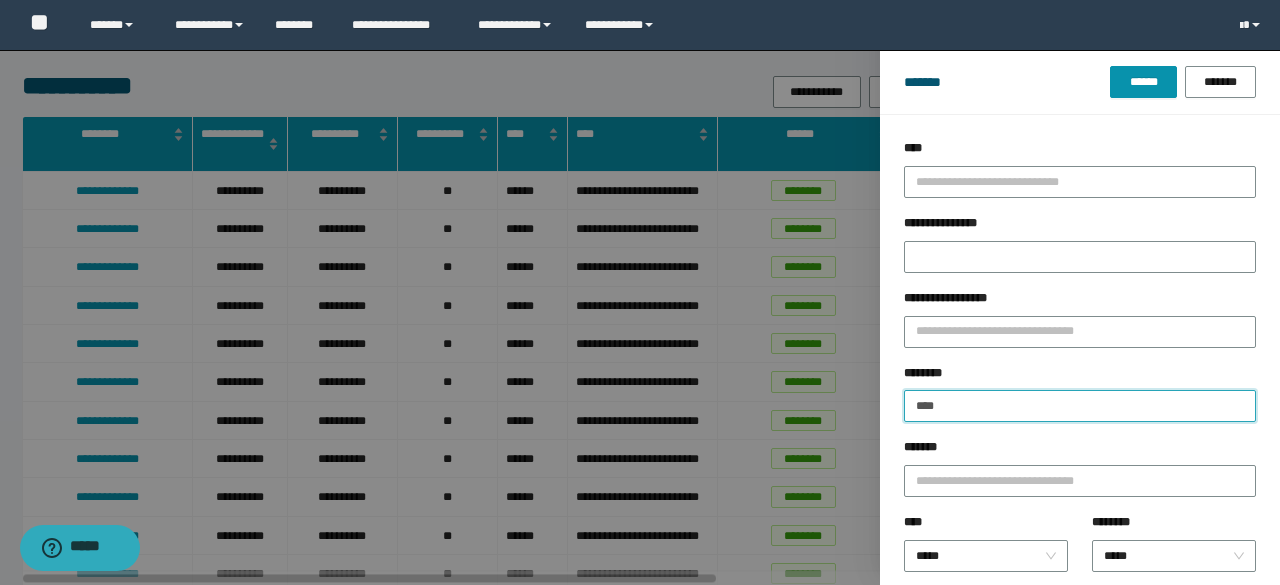 type on "**********" 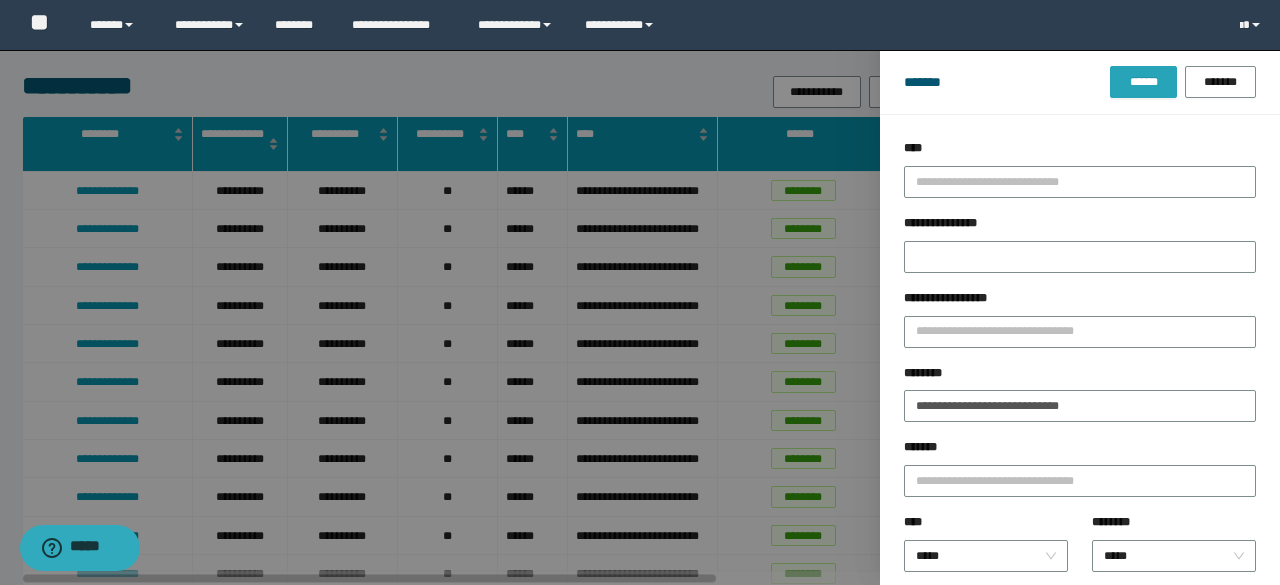 click on "******" at bounding box center (1143, 82) 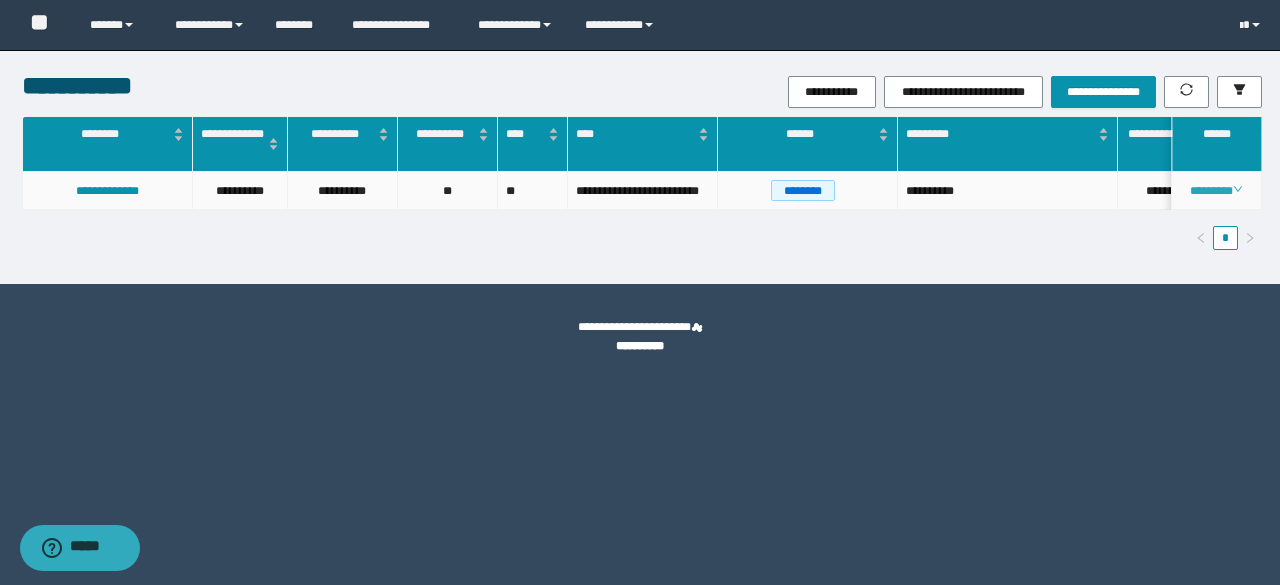 click on "********" at bounding box center [1216, 191] 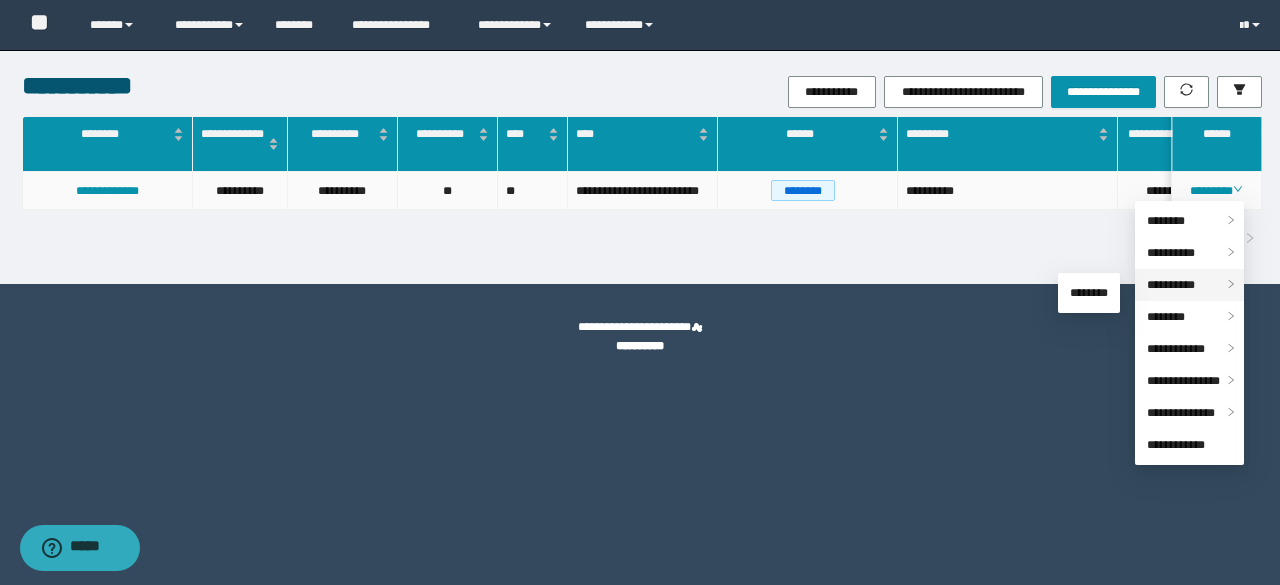 click on "**********" at bounding box center [1171, 285] 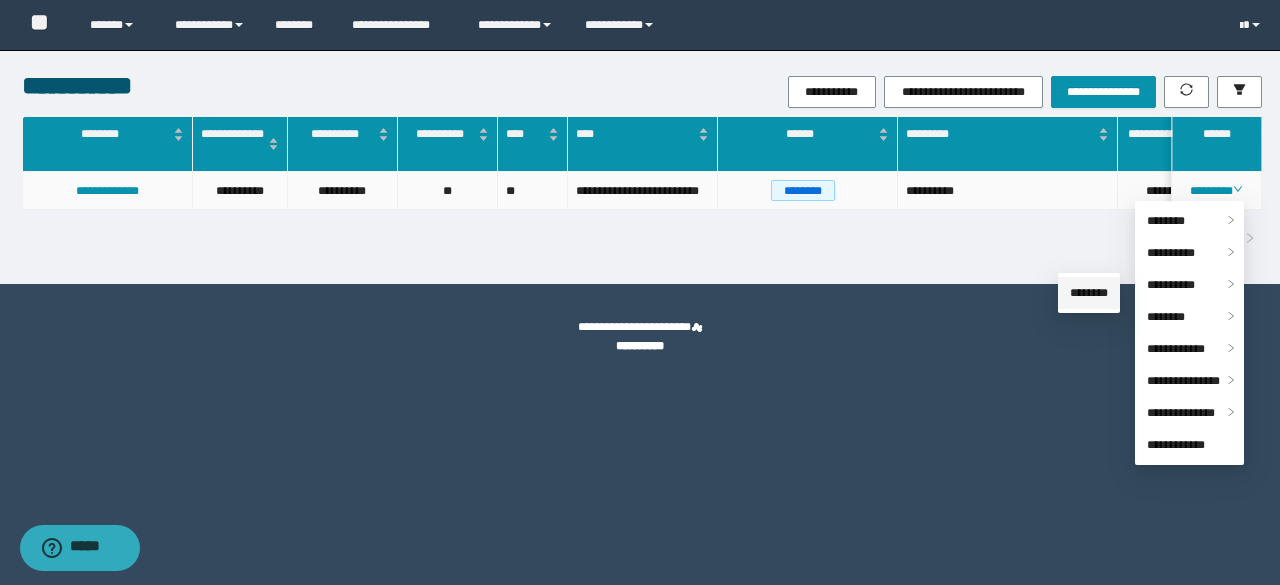 click on "********" at bounding box center (1089, 293) 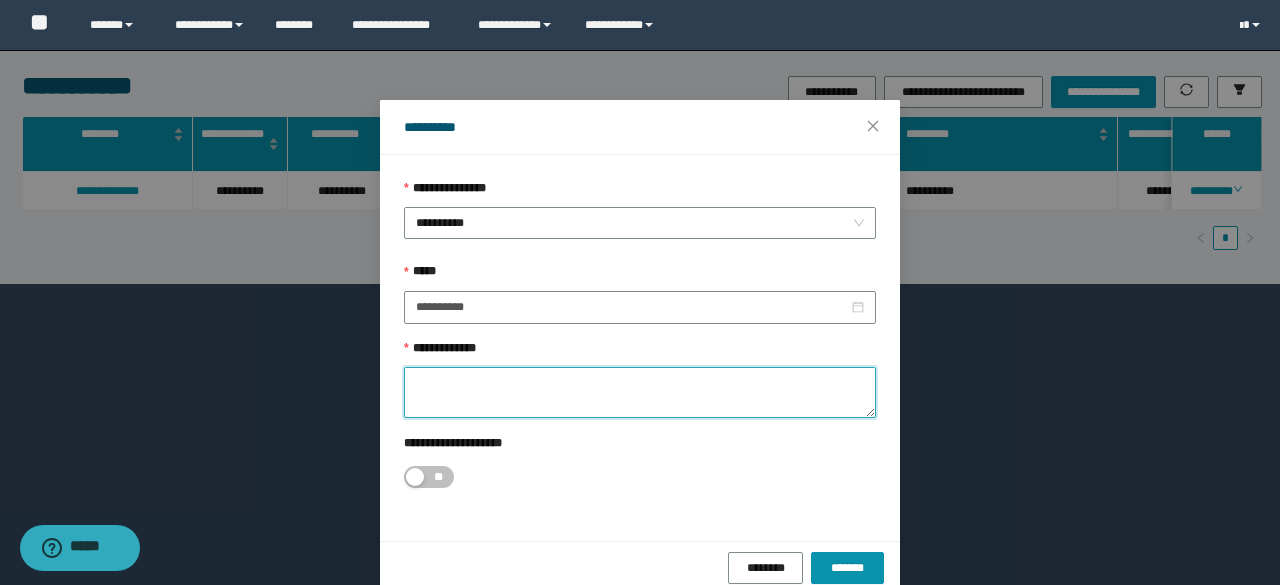 click on "**********" at bounding box center (640, 392) 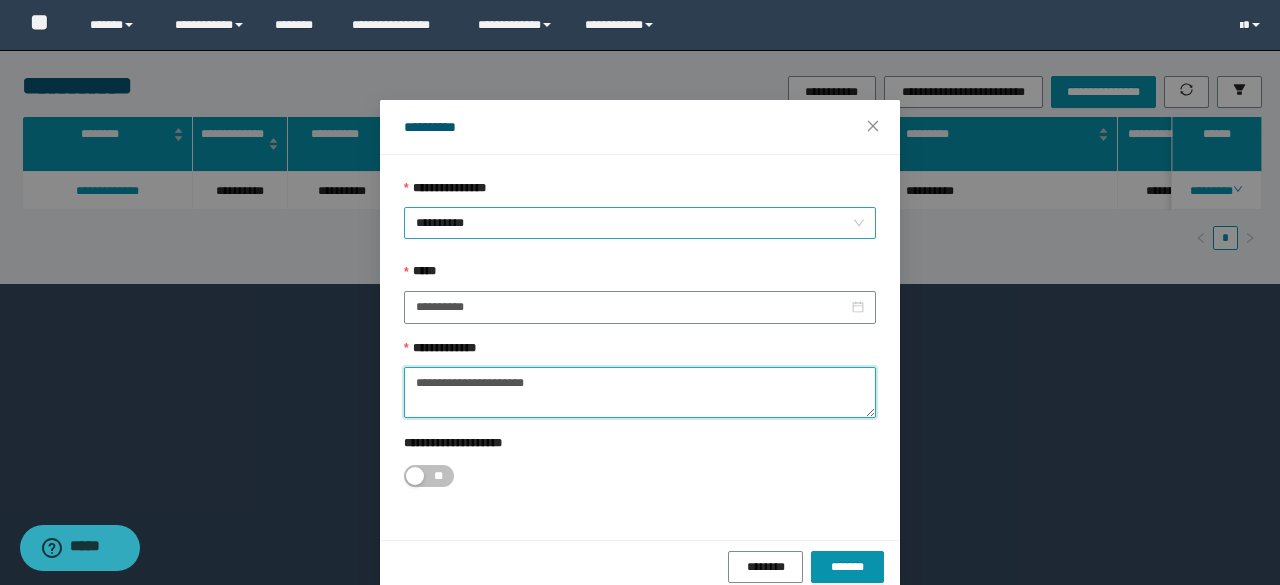 click on "**********" at bounding box center (640, 223) 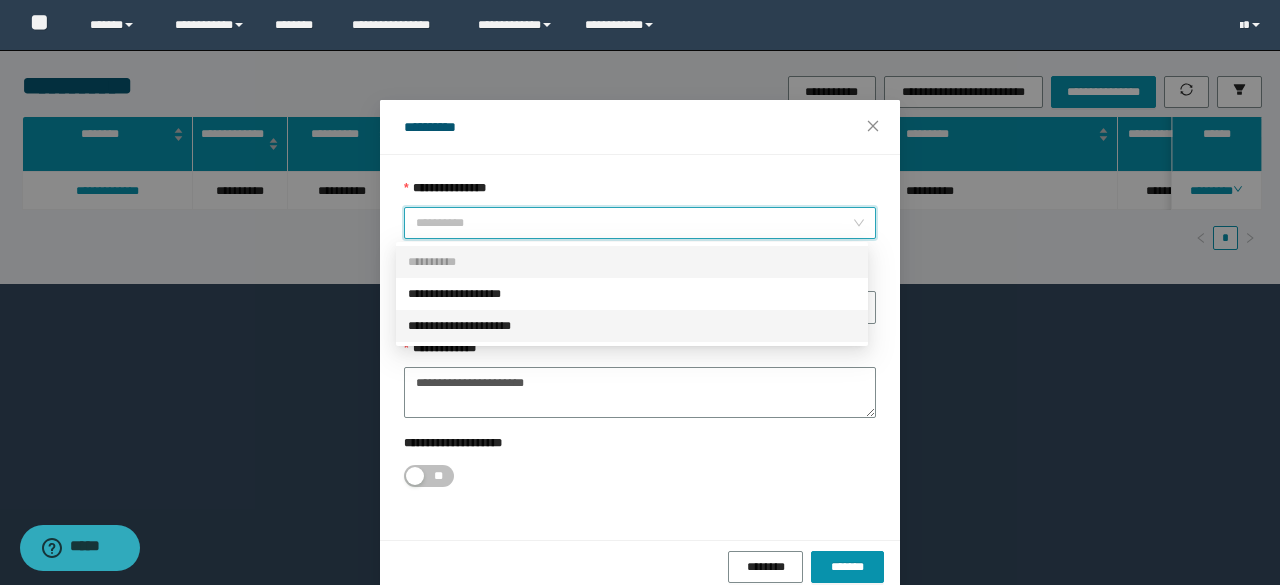 click on "**********" at bounding box center (632, 326) 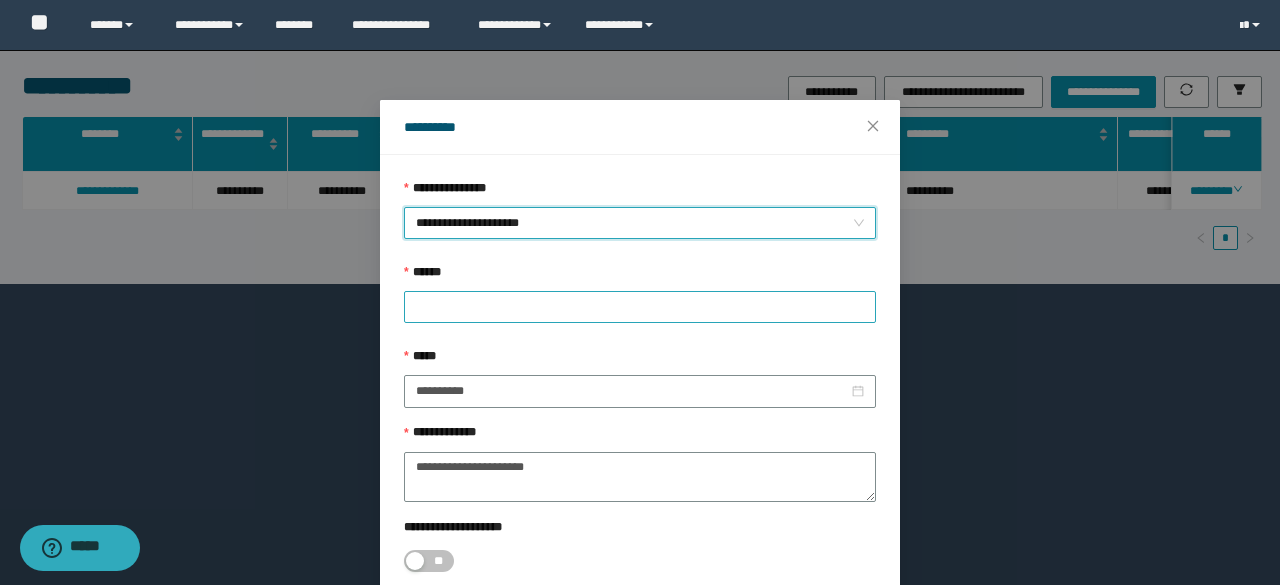 click at bounding box center (640, 307) 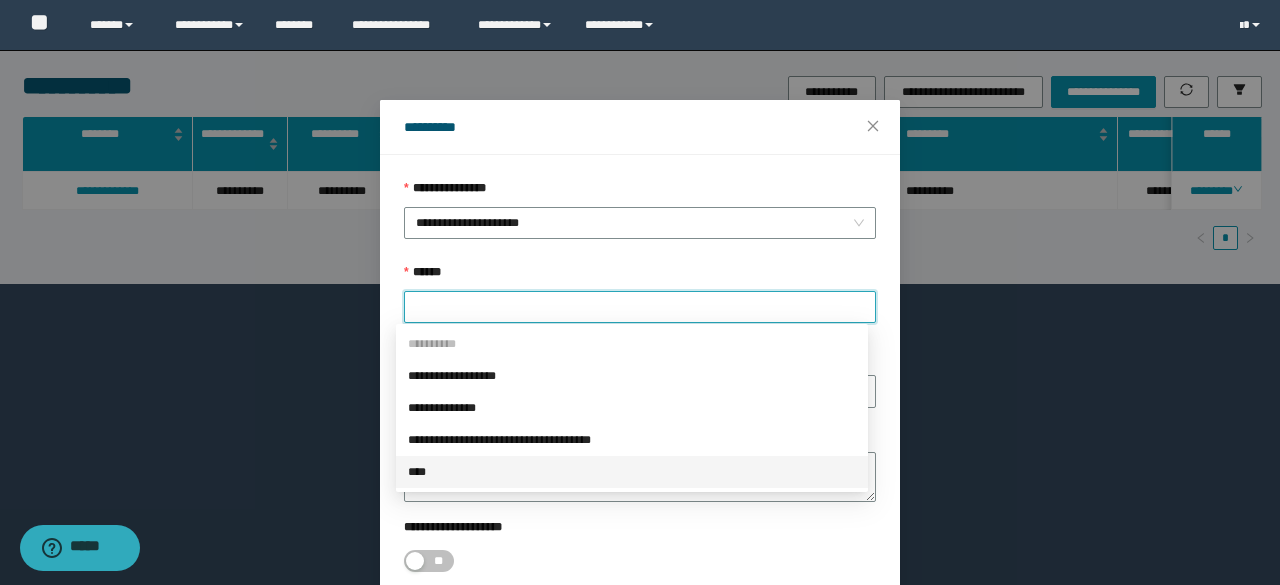 click on "****" at bounding box center (632, 472) 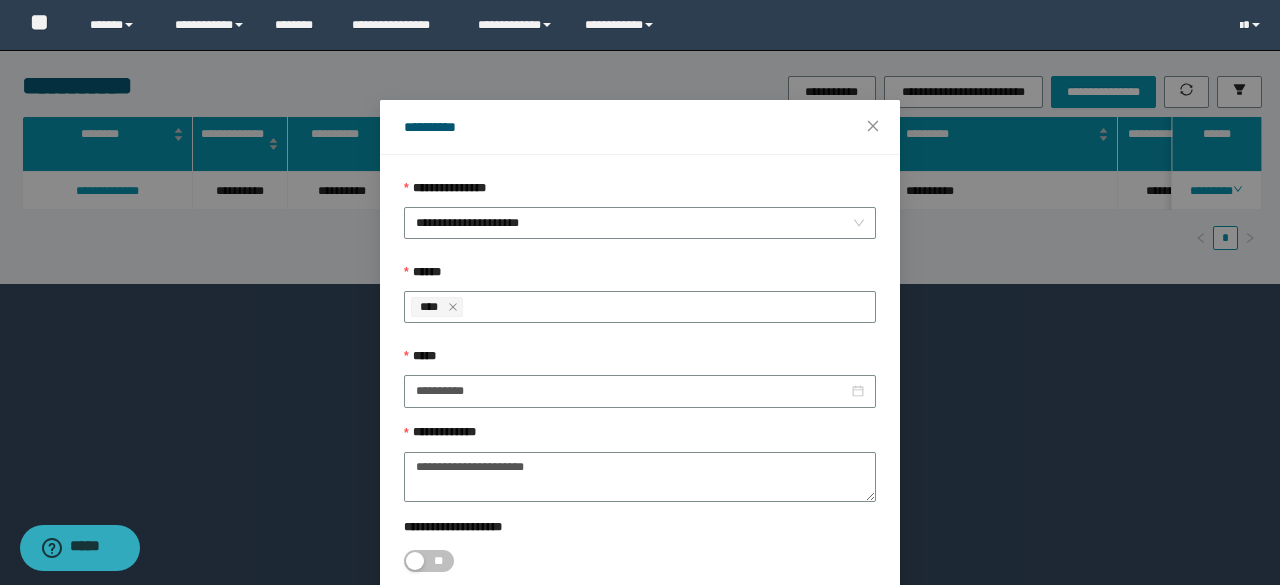 click on "**" at bounding box center (640, 561) 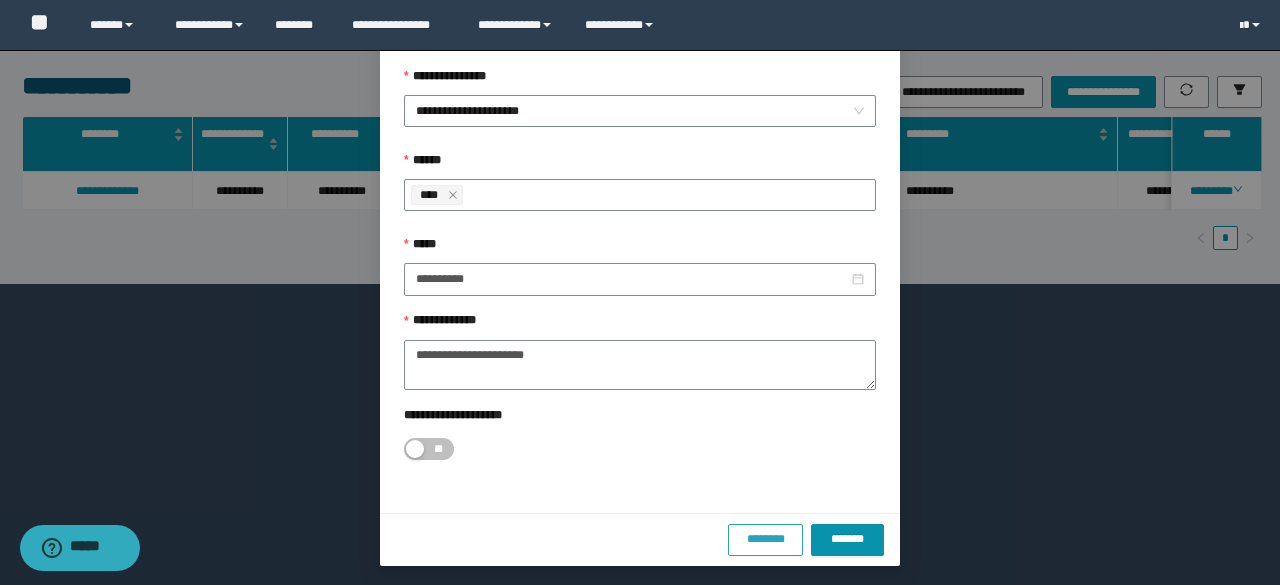 scroll, scrollTop: 112, scrollLeft: 0, axis: vertical 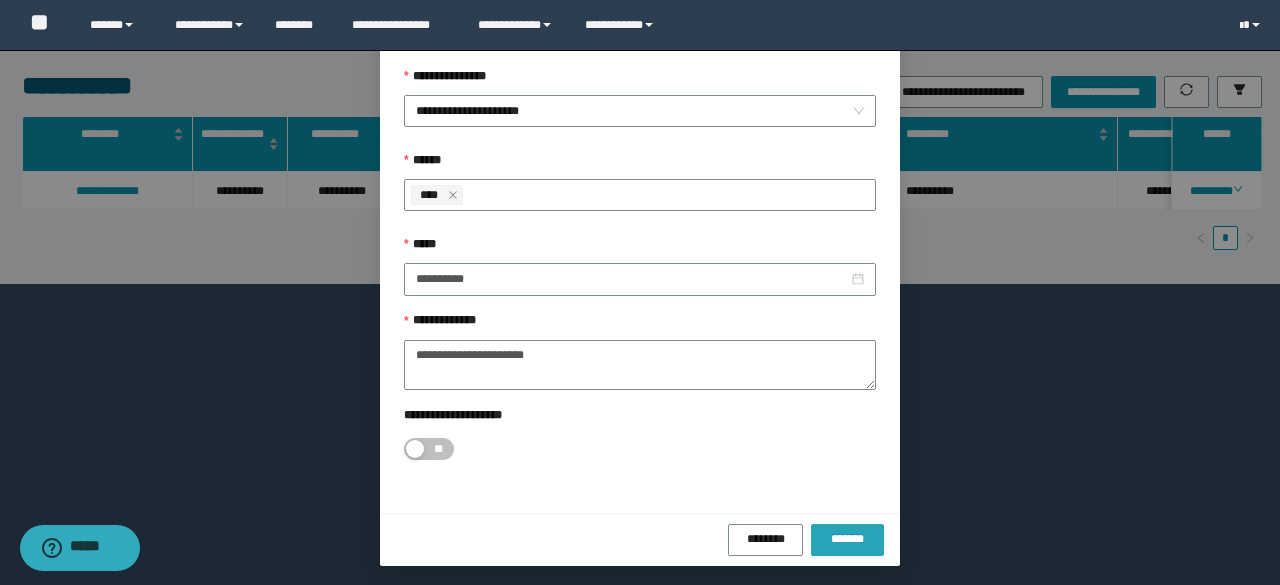 click on "*******" at bounding box center [847, 539] 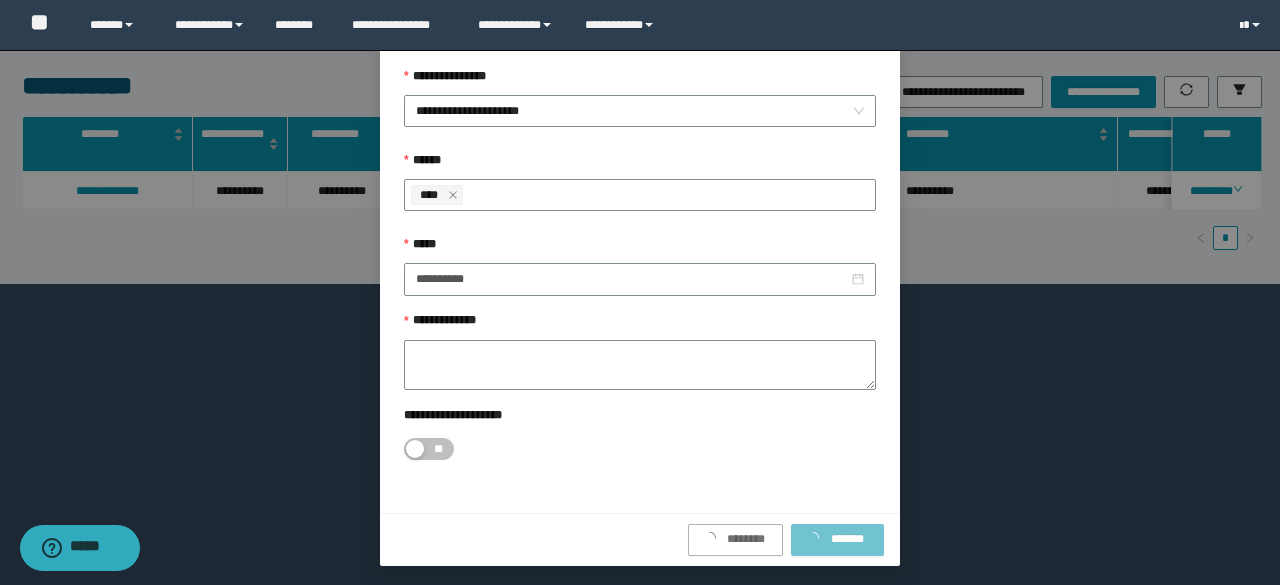 scroll, scrollTop: 0, scrollLeft: 0, axis: both 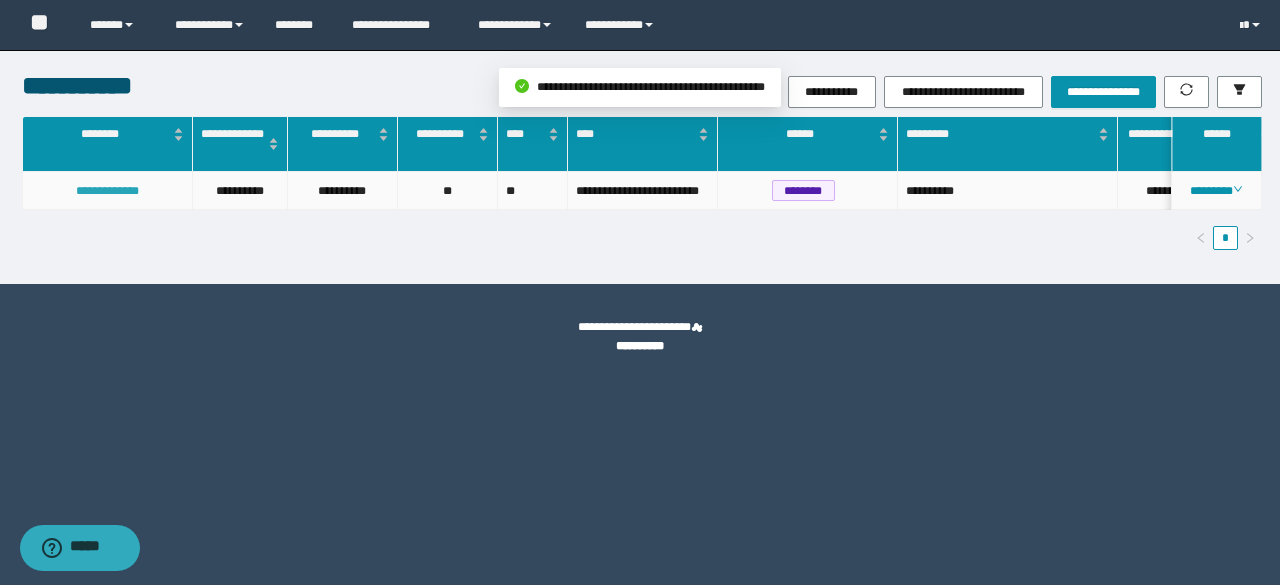 click on "**********" at bounding box center (107, 191) 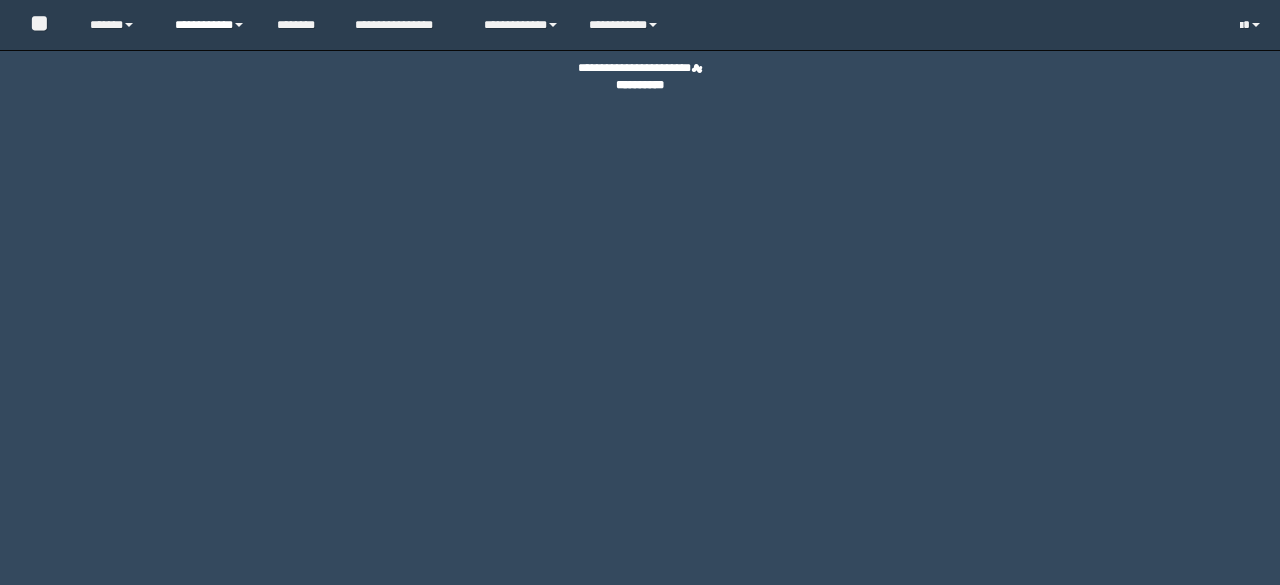 scroll, scrollTop: 0, scrollLeft: 0, axis: both 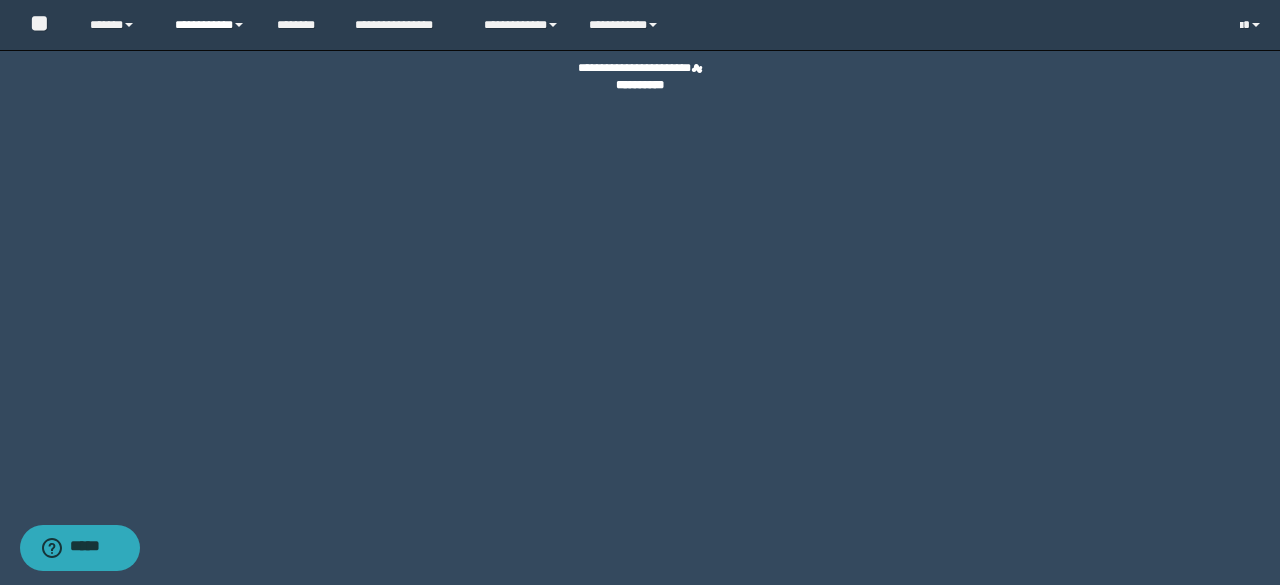 click on "**********" at bounding box center [210, 25] 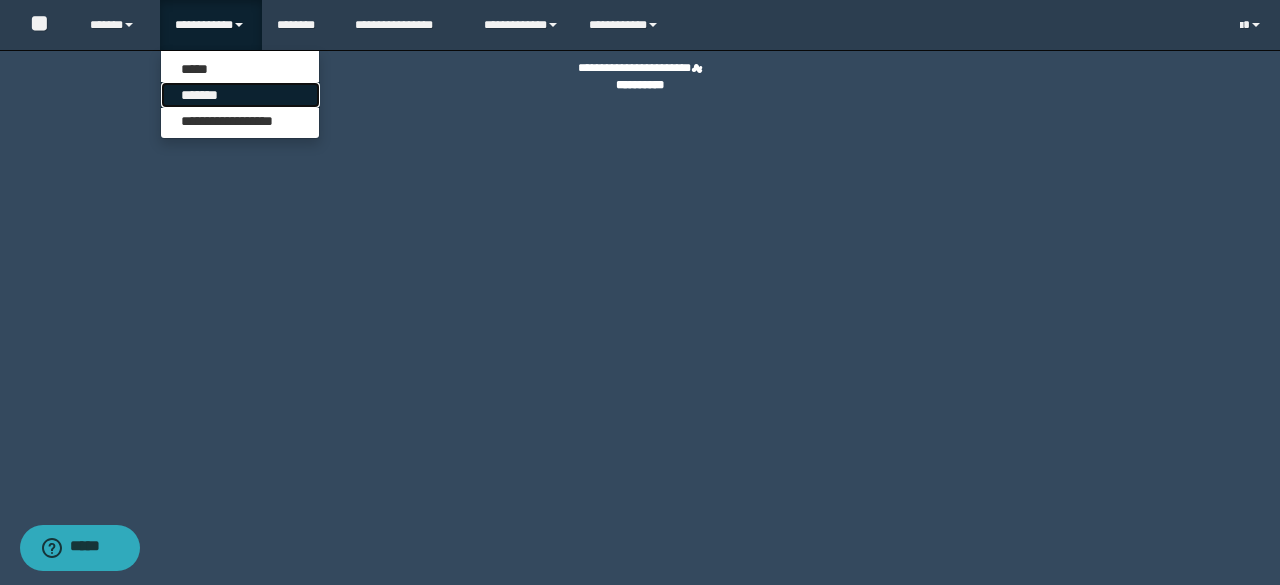 click on "*******" at bounding box center (240, 95) 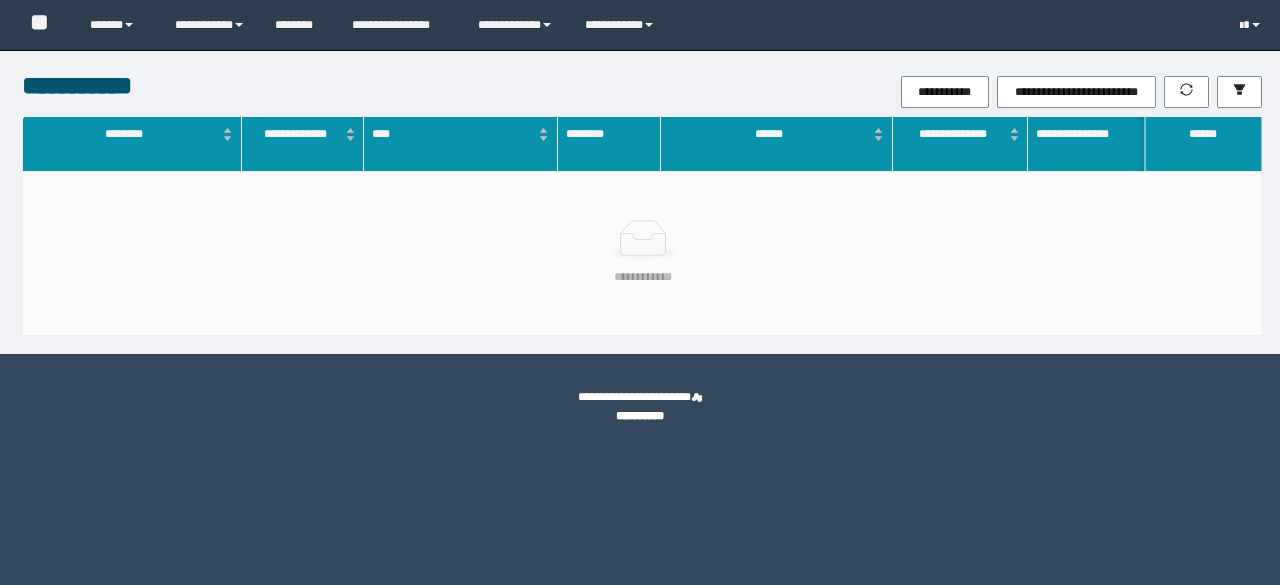 scroll, scrollTop: 0, scrollLeft: 0, axis: both 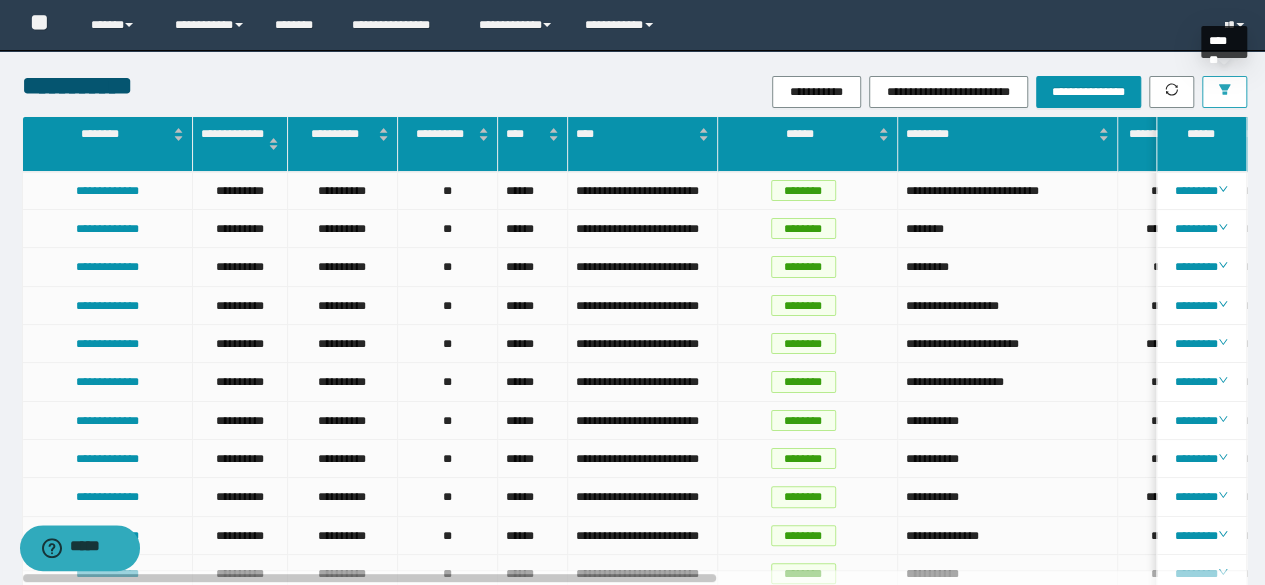 click at bounding box center (1224, 92) 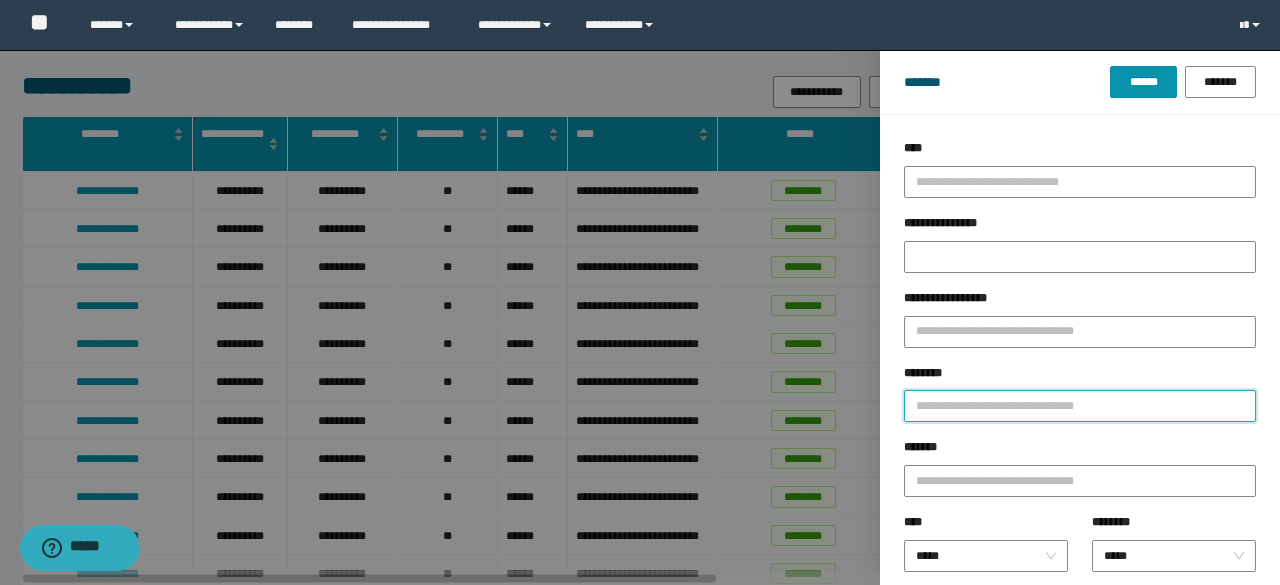 click on "********" at bounding box center [1080, 406] 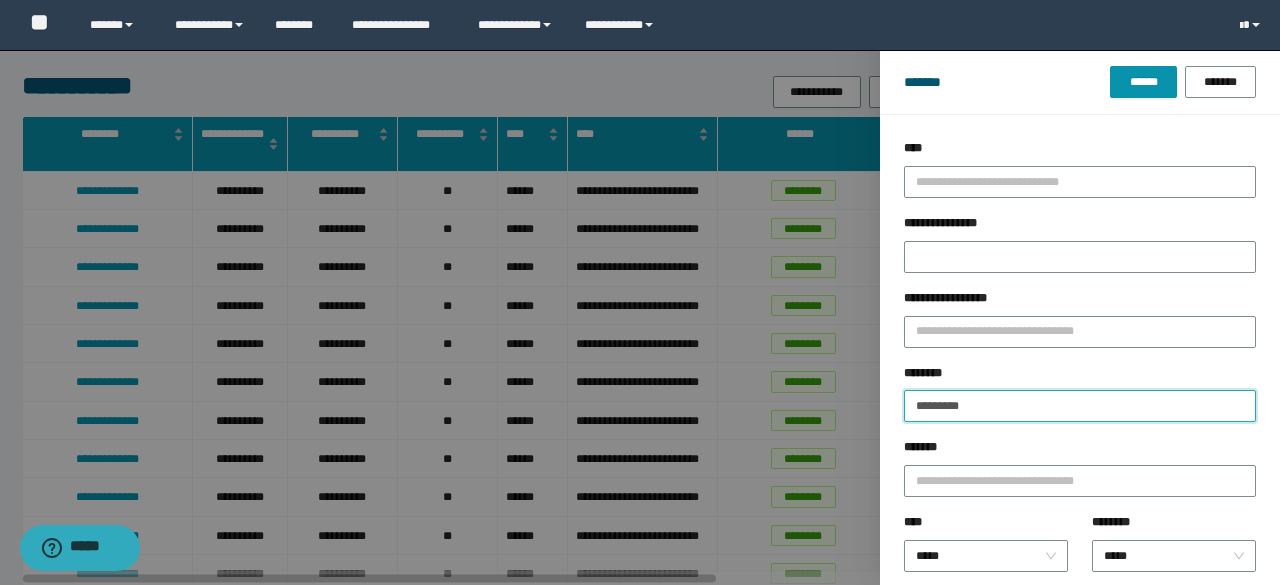 type on "**********" 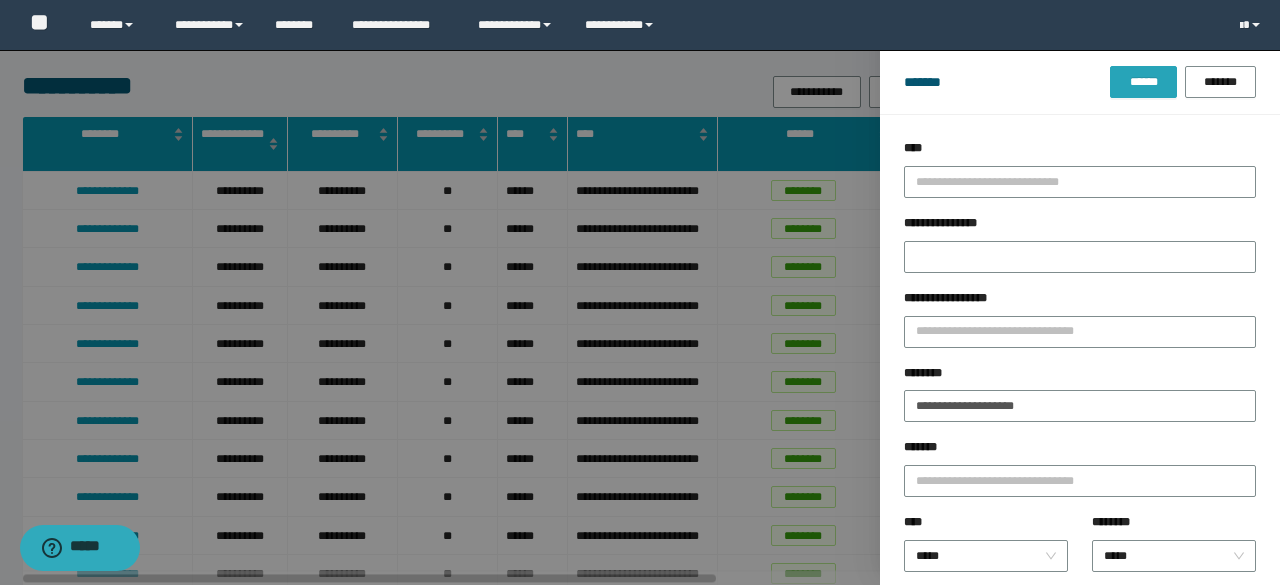 click on "******" at bounding box center [1143, 82] 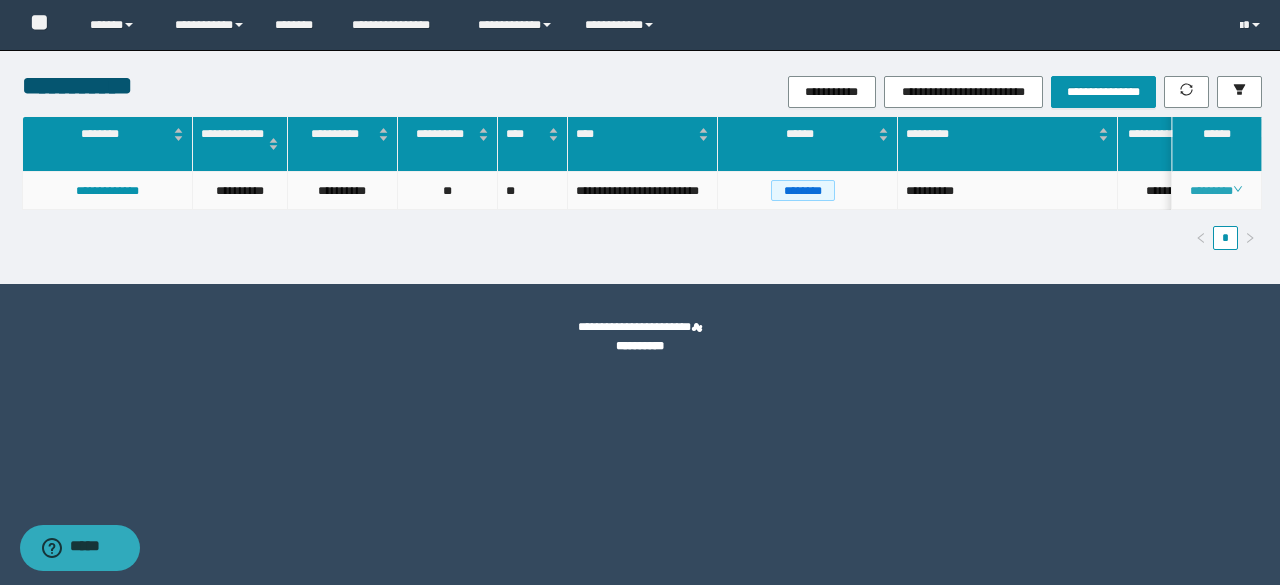 click on "********" at bounding box center (1216, 191) 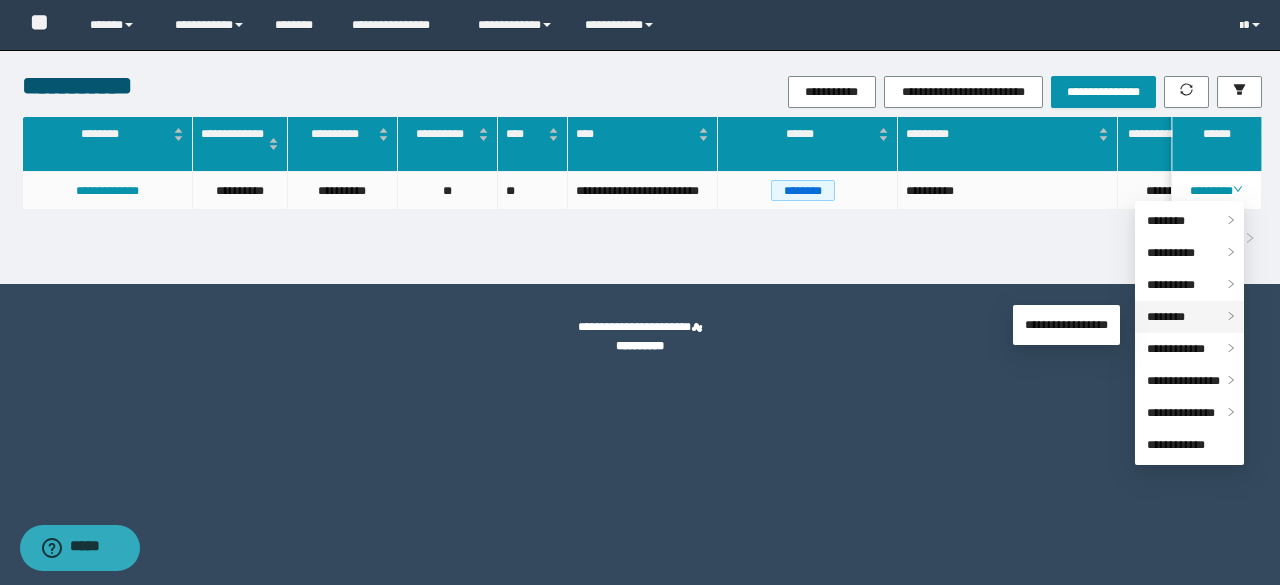 click on "********" at bounding box center (1166, 317) 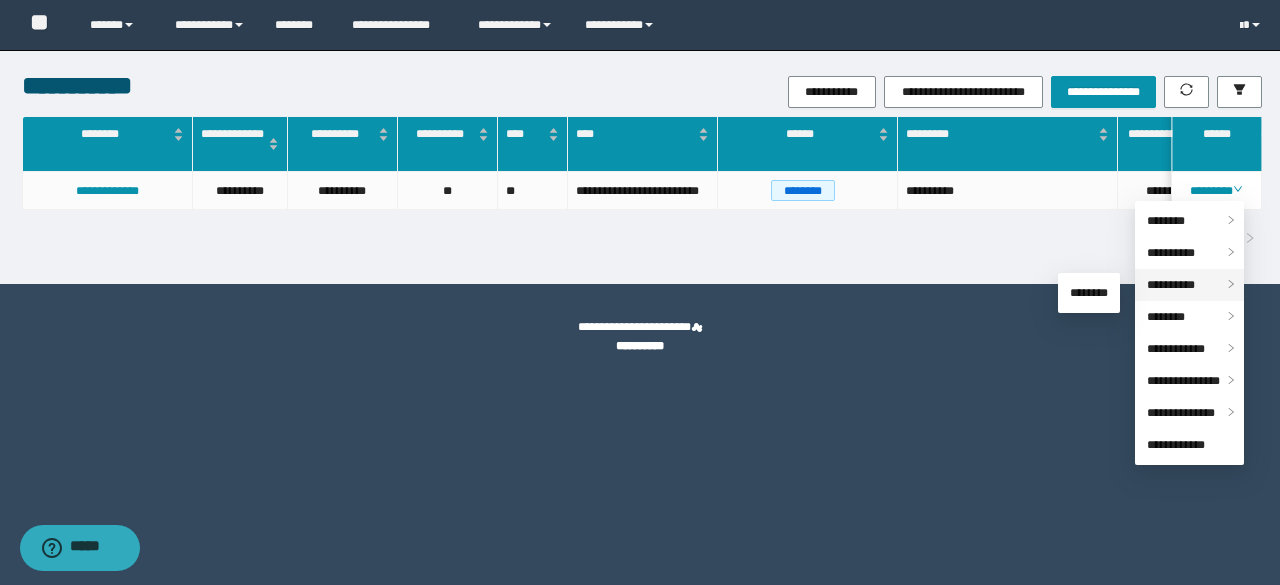 click on "**********" at bounding box center [1171, 285] 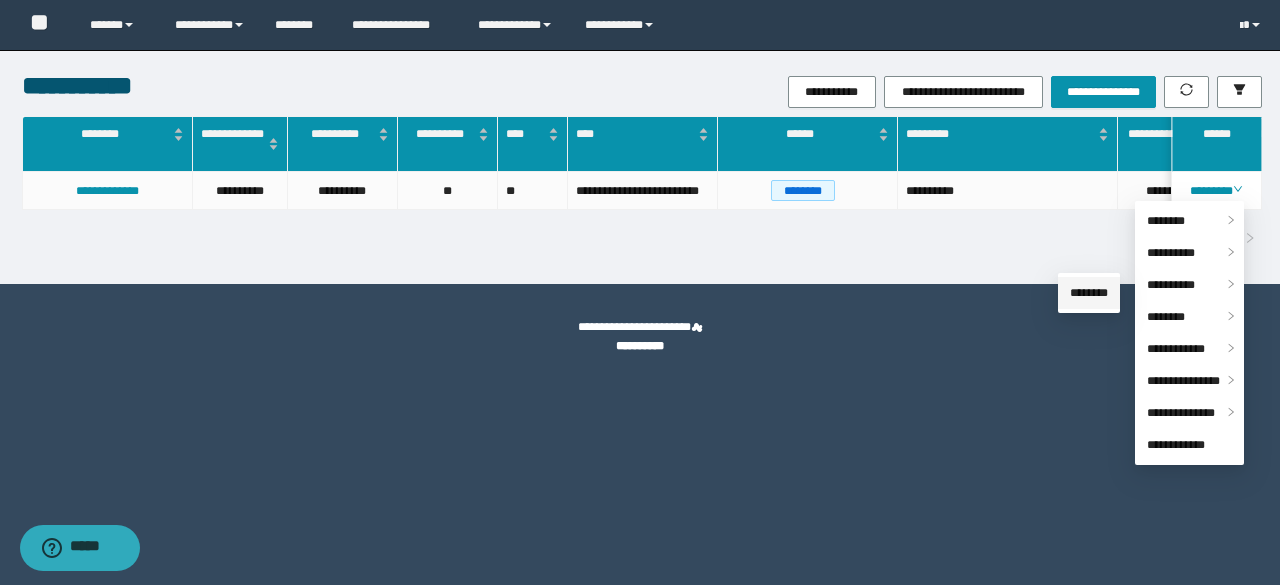 click on "********" at bounding box center (1089, 293) 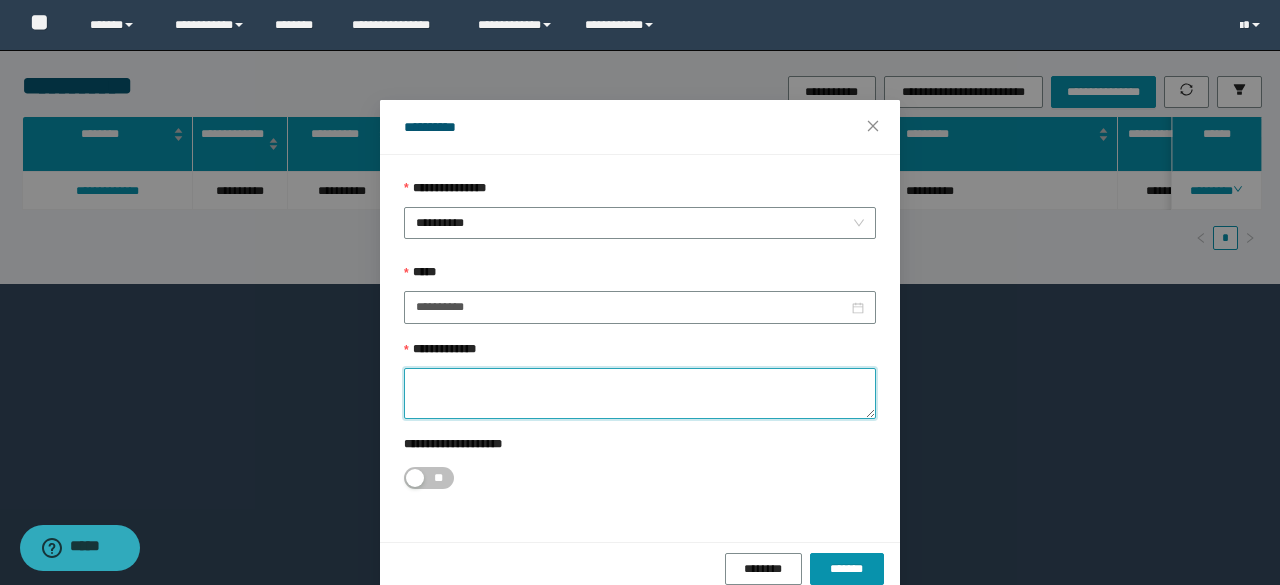 click on "**********" at bounding box center [640, 393] 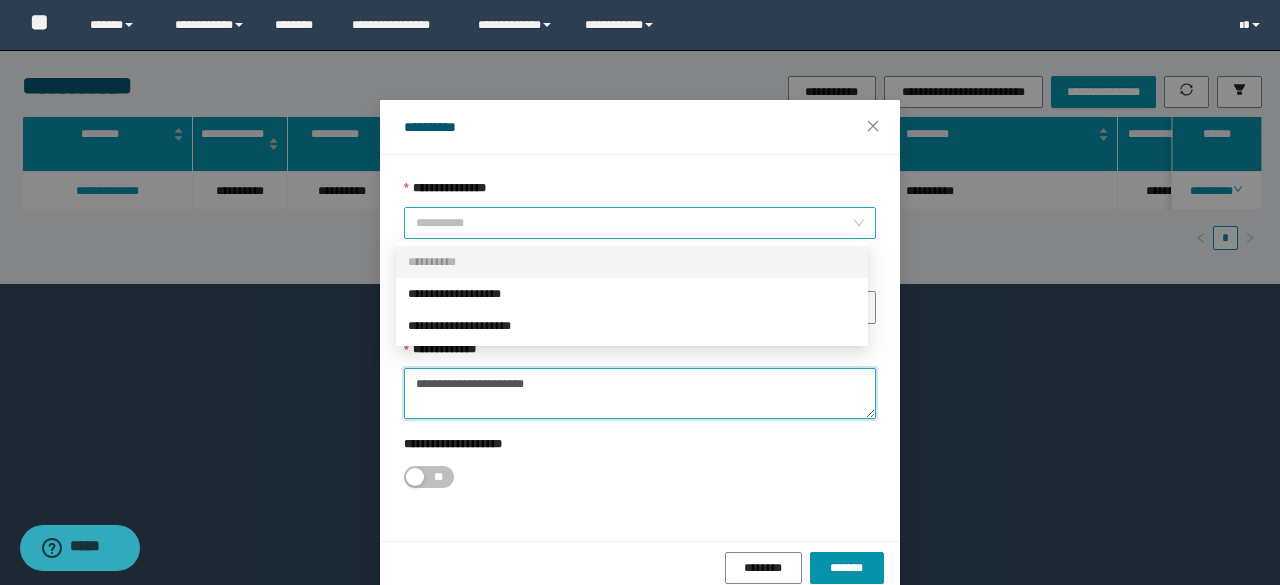 click on "**********" at bounding box center (640, 223) 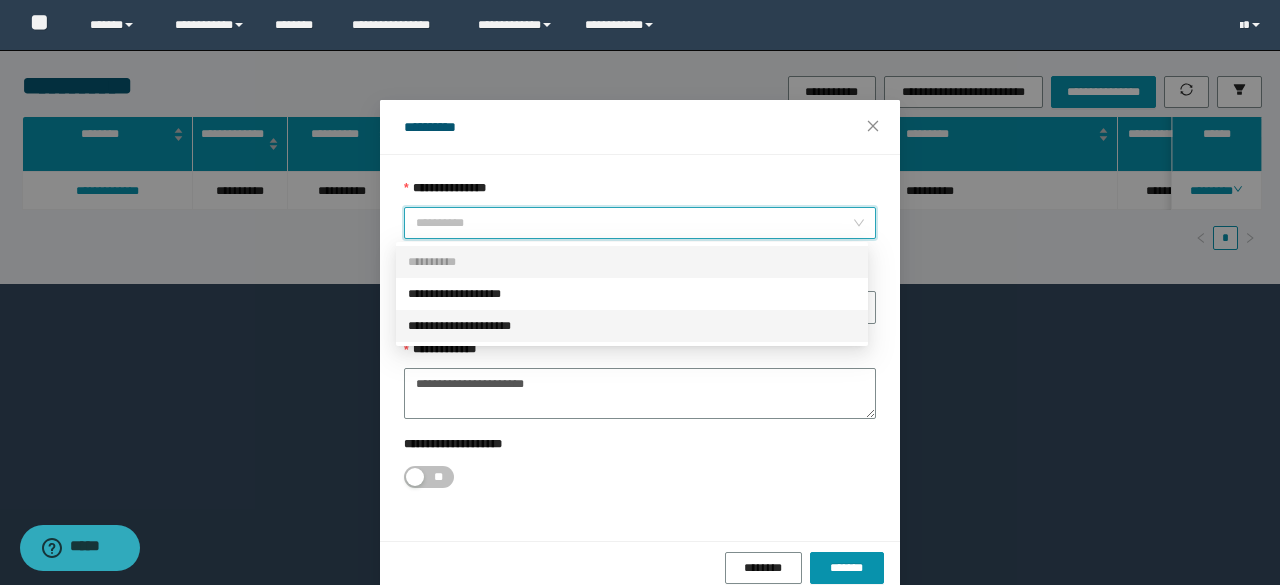 click on "**********" at bounding box center [632, 326] 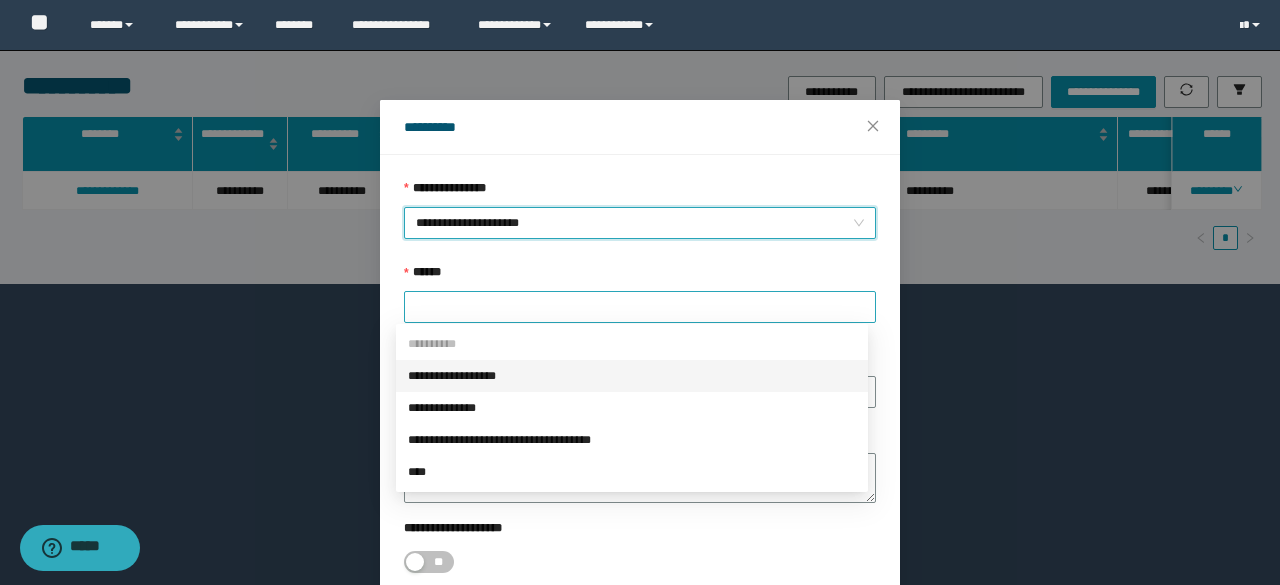 click at bounding box center (640, 307) 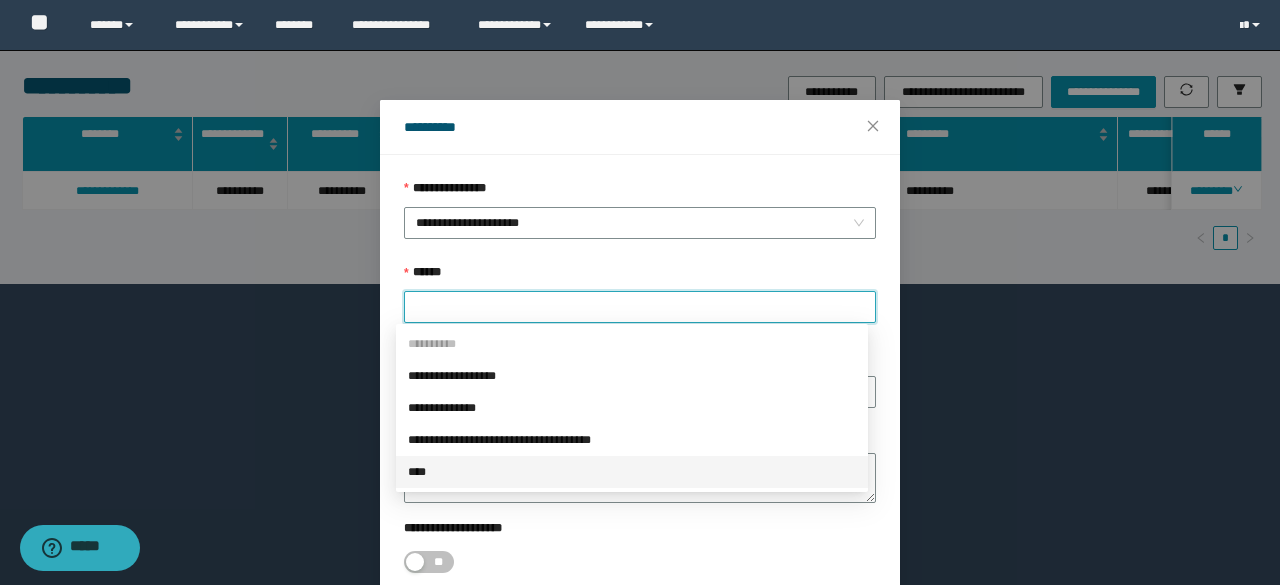 click on "****" at bounding box center [632, 472] 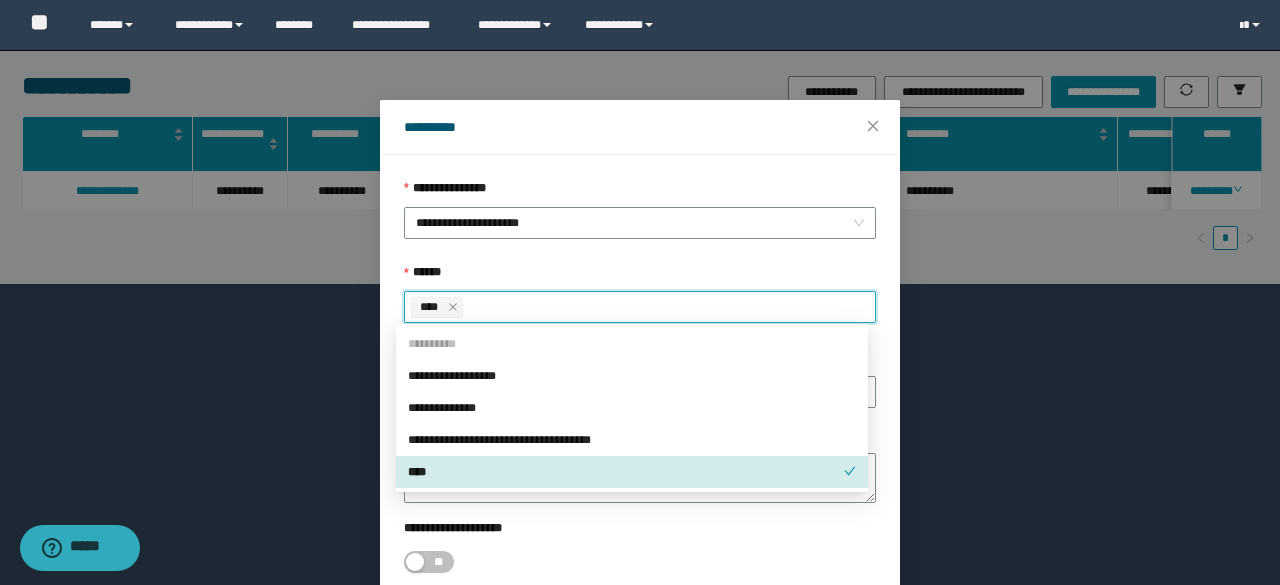 click on "**********" at bounding box center (640, 532) 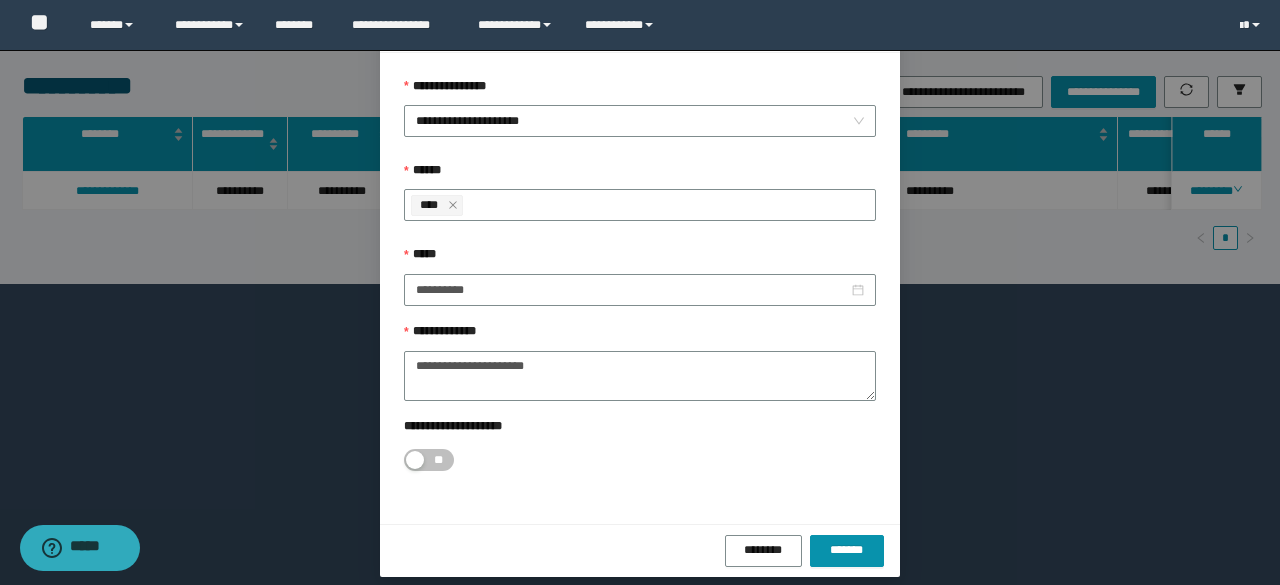scroll, scrollTop: 112, scrollLeft: 0, axis: vertical 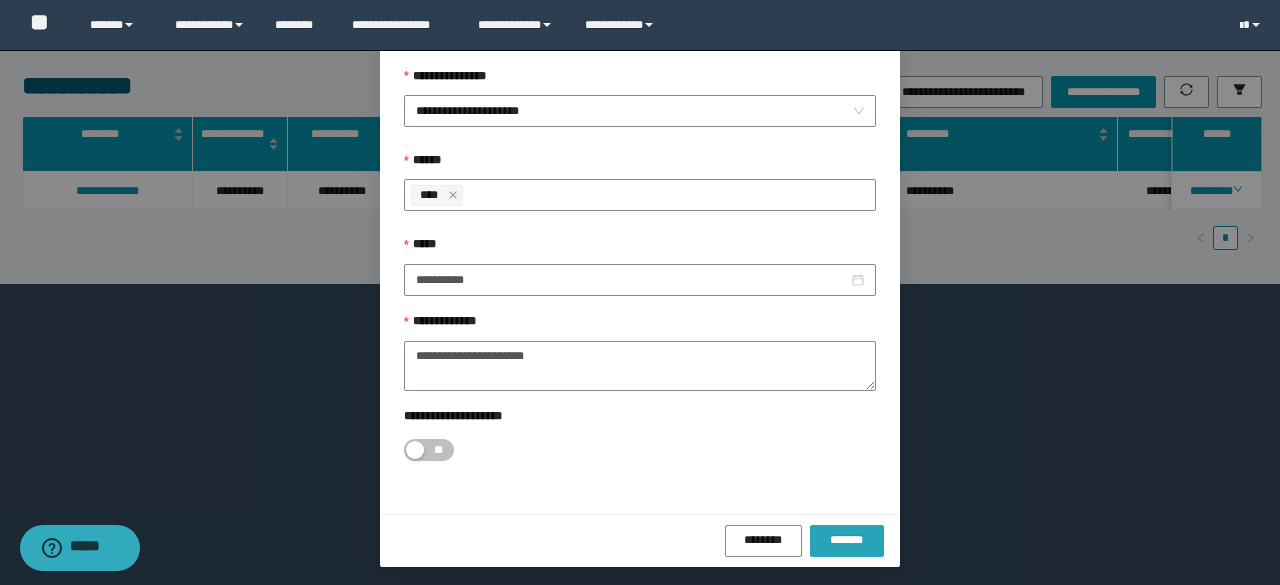 click on "*******" at bounding box center [847, 540] 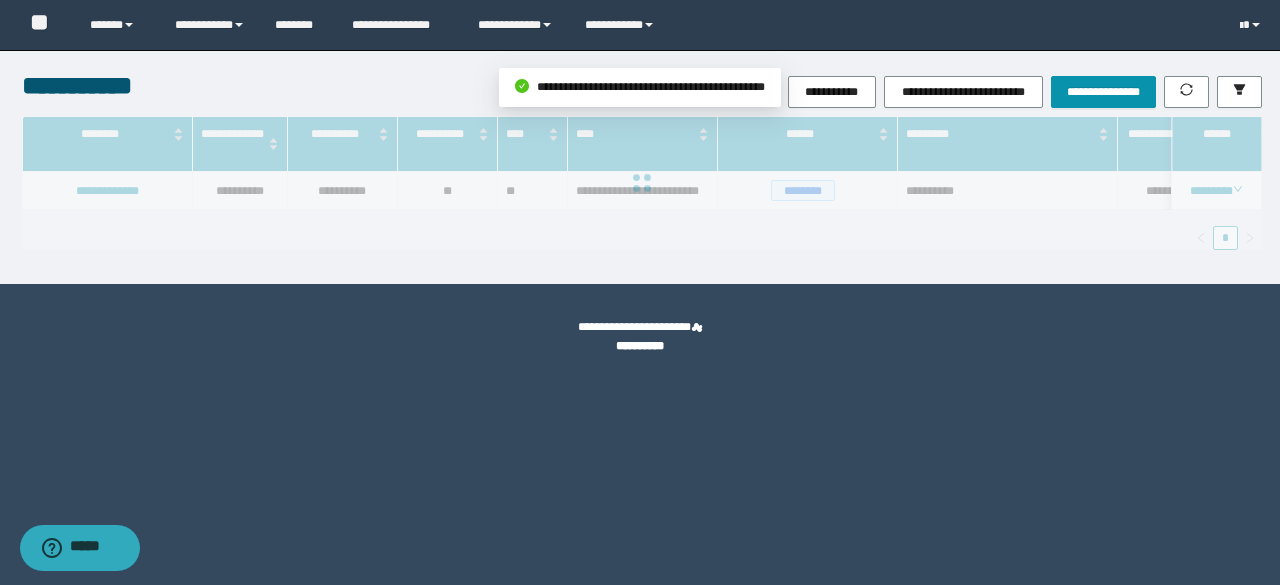 scroll, scrollTop: 0, scrollLeft: 0, axis: both 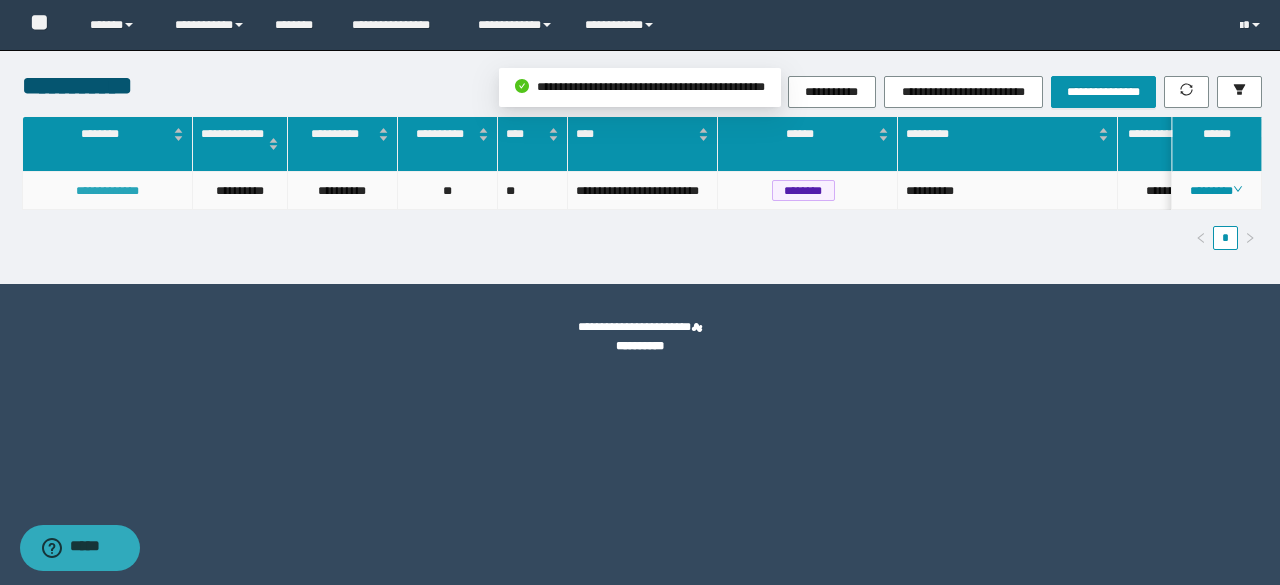 click on "**********" at bounding box center (107, 191) 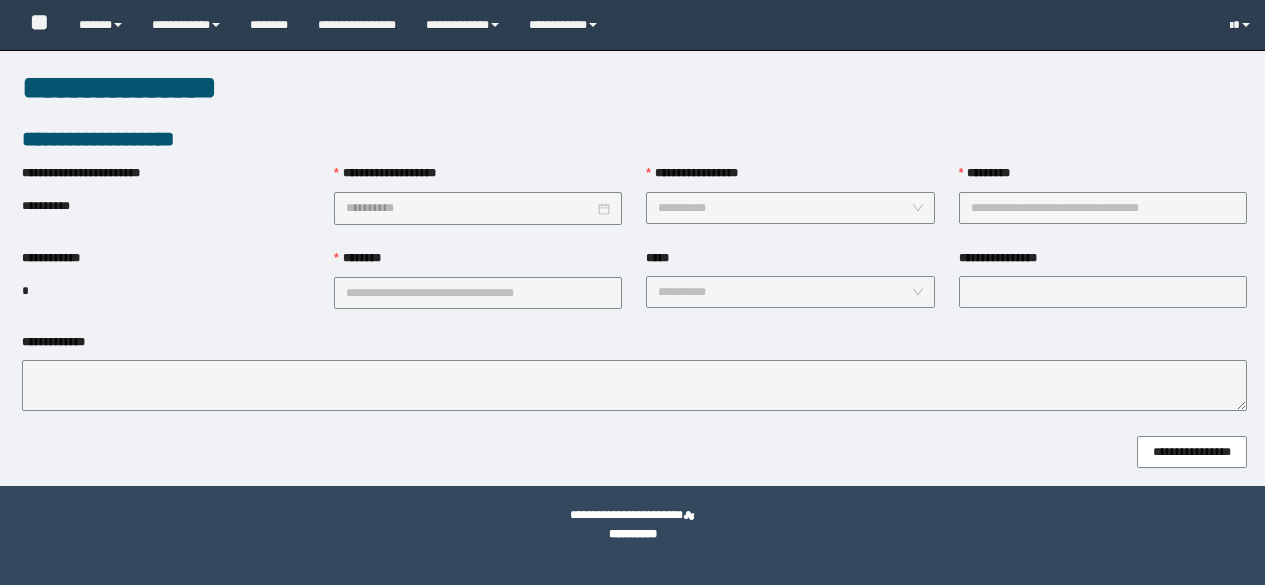 type on "**********" 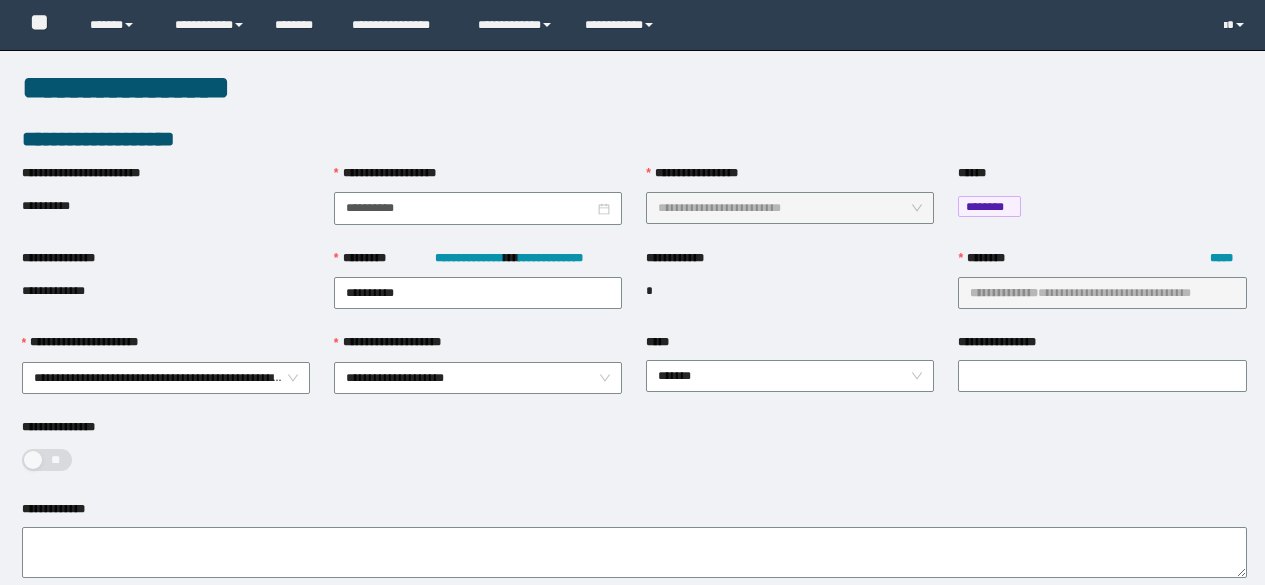 scroll, scrollTop: 0, scrollLeft: 0, axis: both 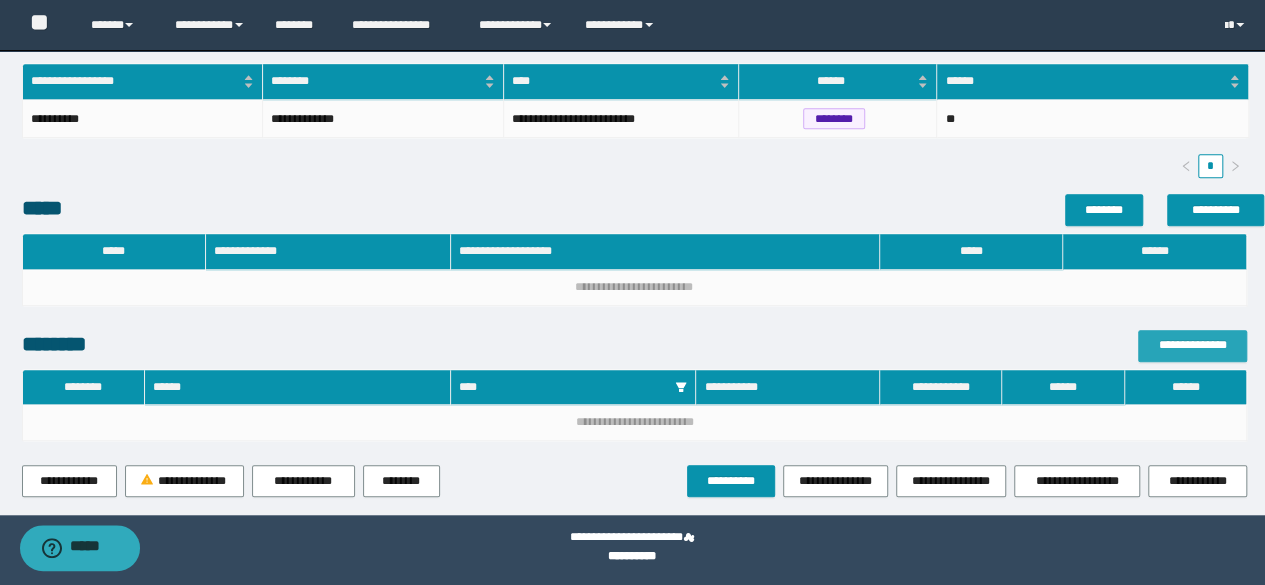 click on "**********" at bounding box center [1192, 346] 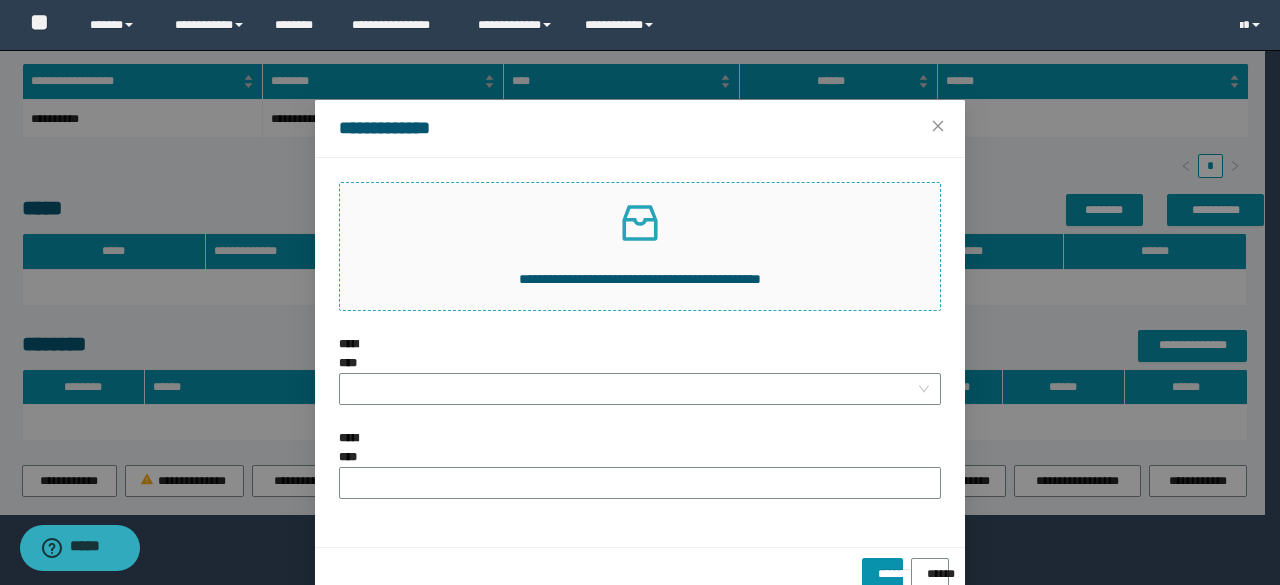 click at bounding box center [640, 223] 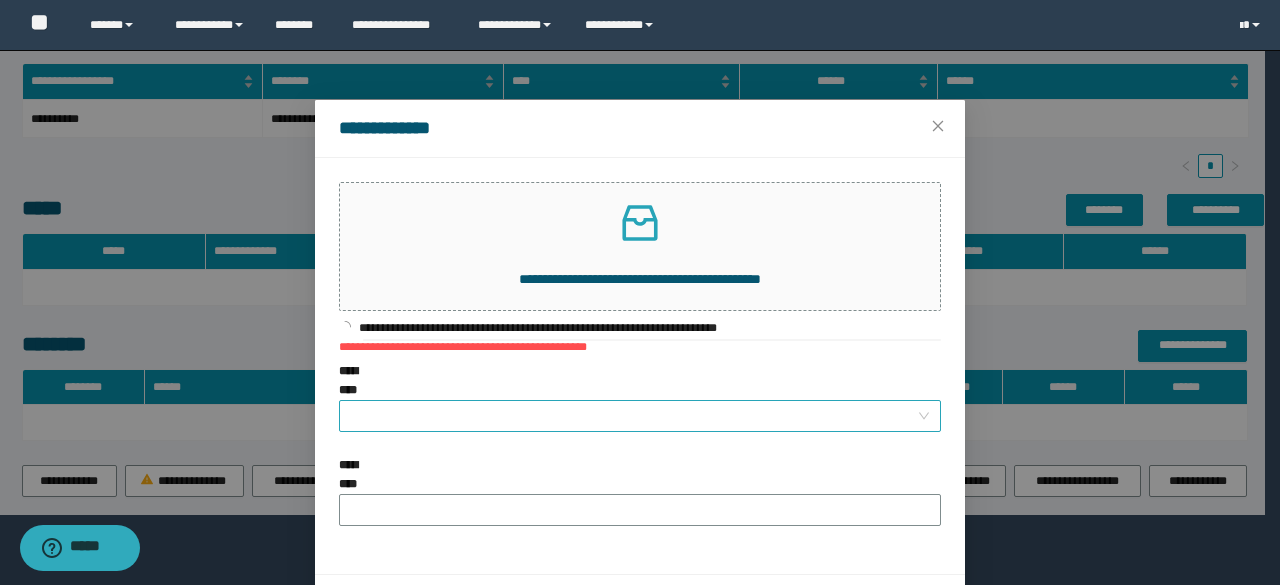 click on "**********" at bounding box center [634, 416] 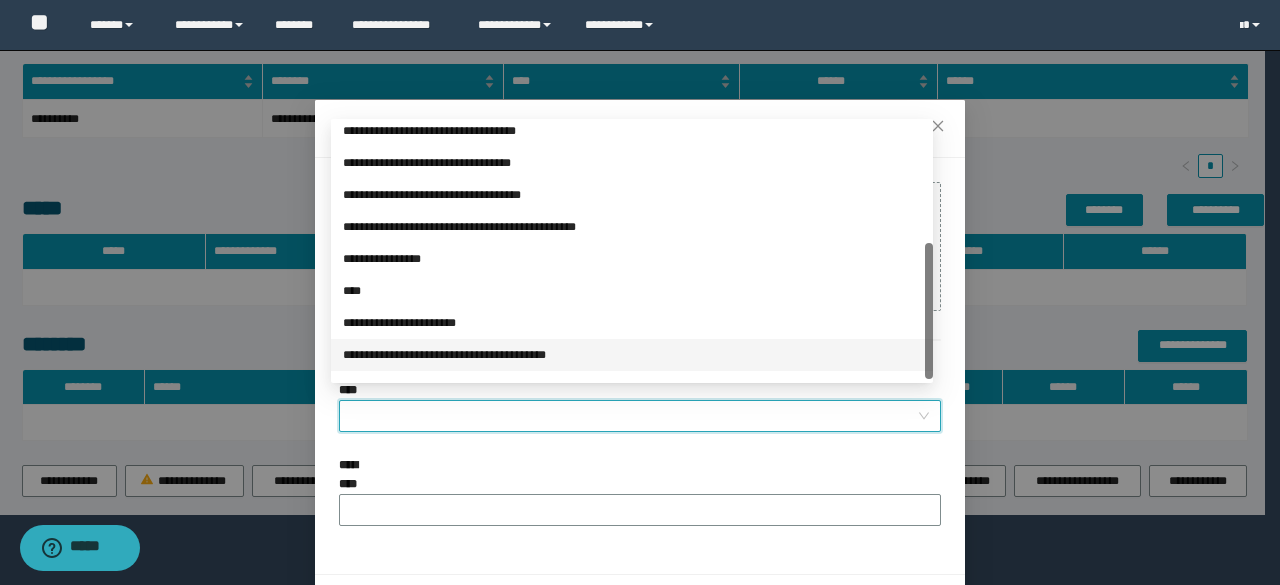 scroll, scrollTop: 224, scrollLeft: 0, axis: vertical 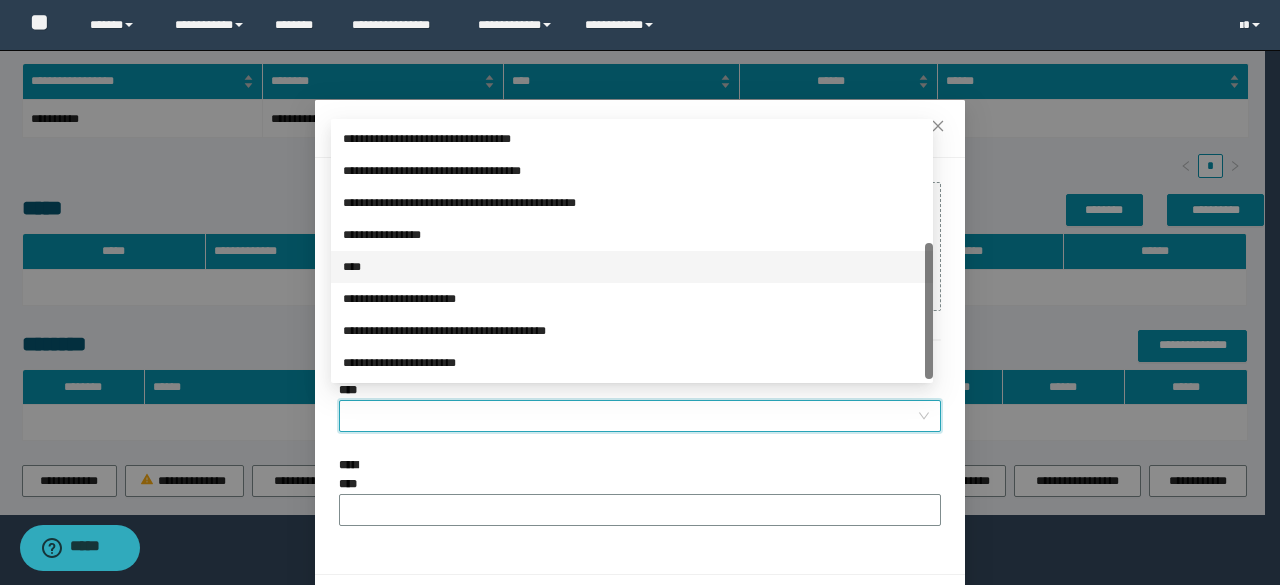 click on "****" at bounding box center [632, 267] 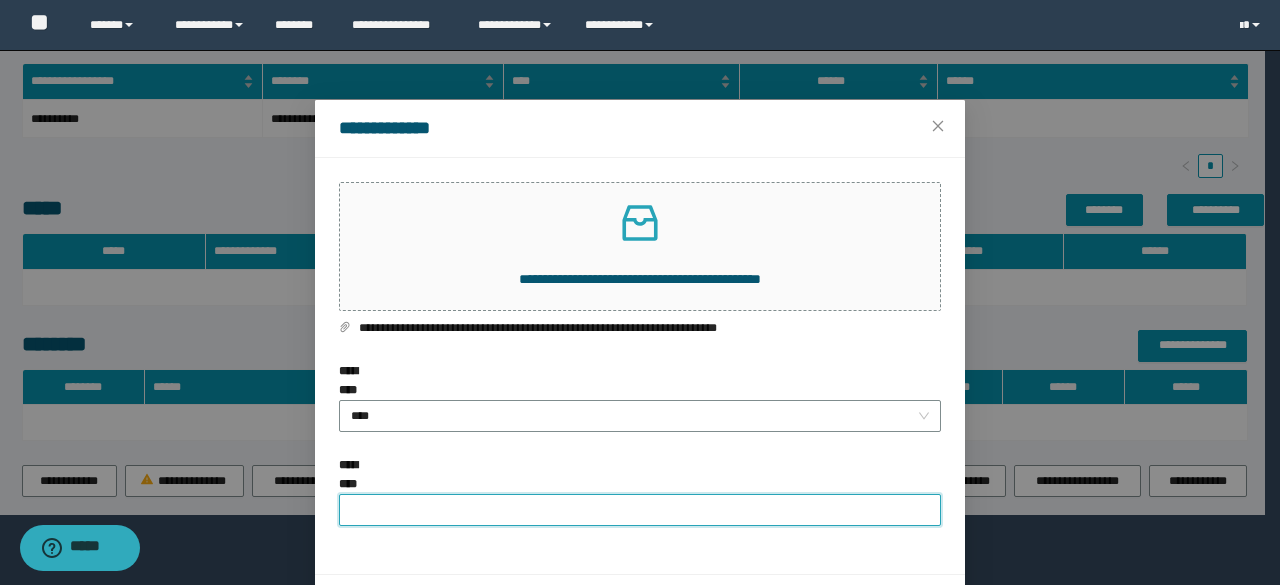 click on "**********" at bounding box center [640, 510] 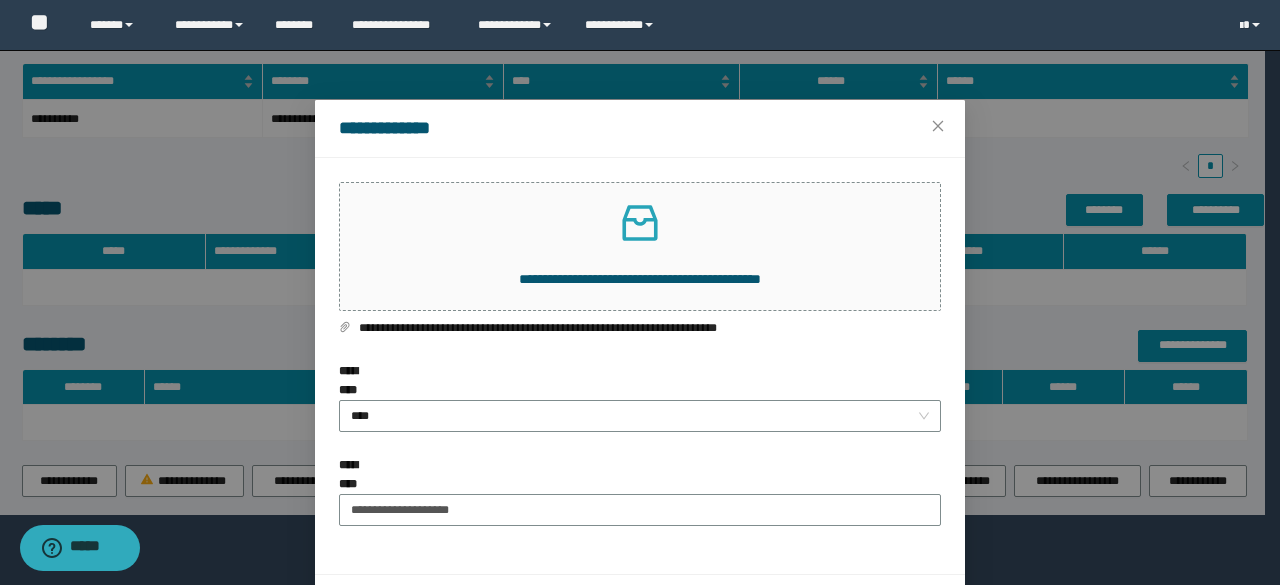 click on "*******" at bounding box center [882, 601] 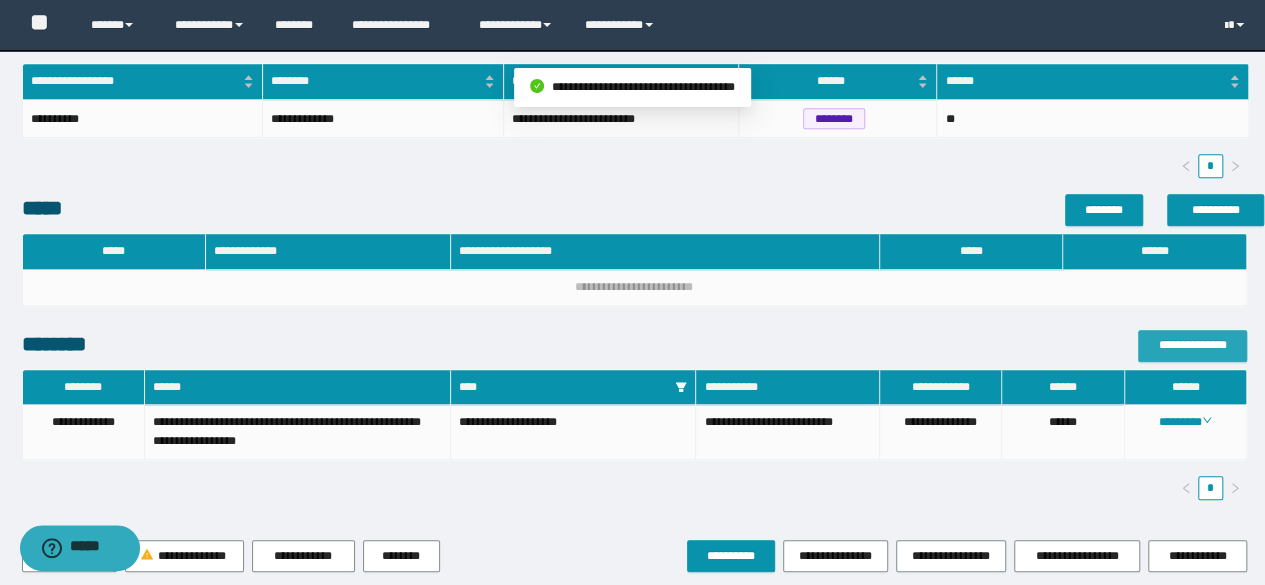 click on "**********" at bounding box center (1192, 346) 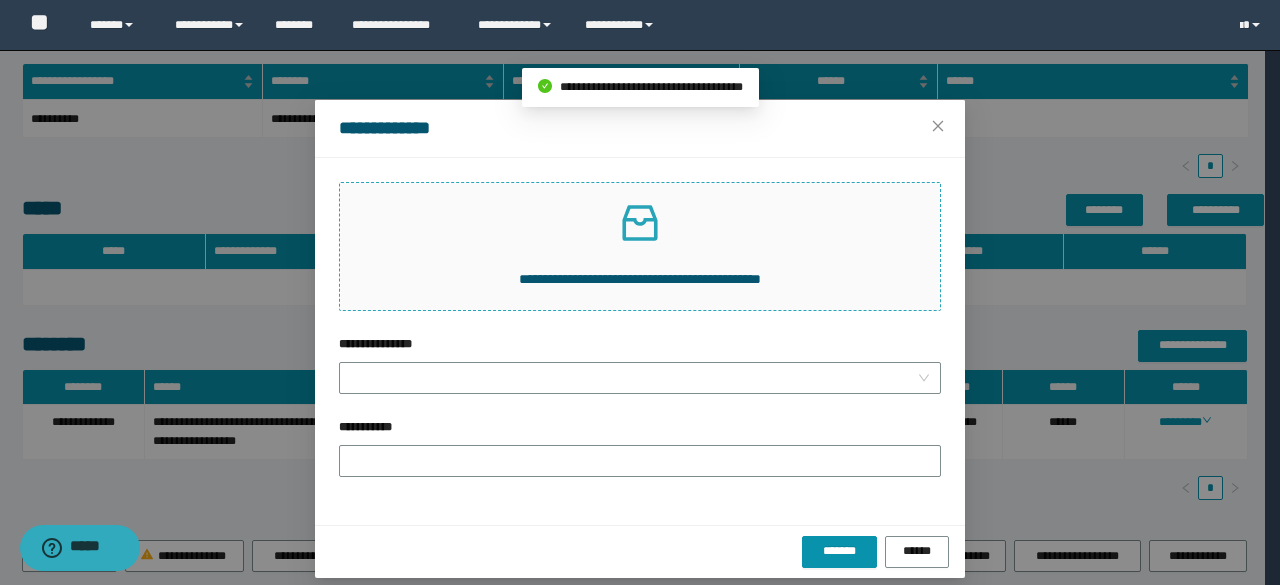 click on "**********" at bounding box center [640, 246] 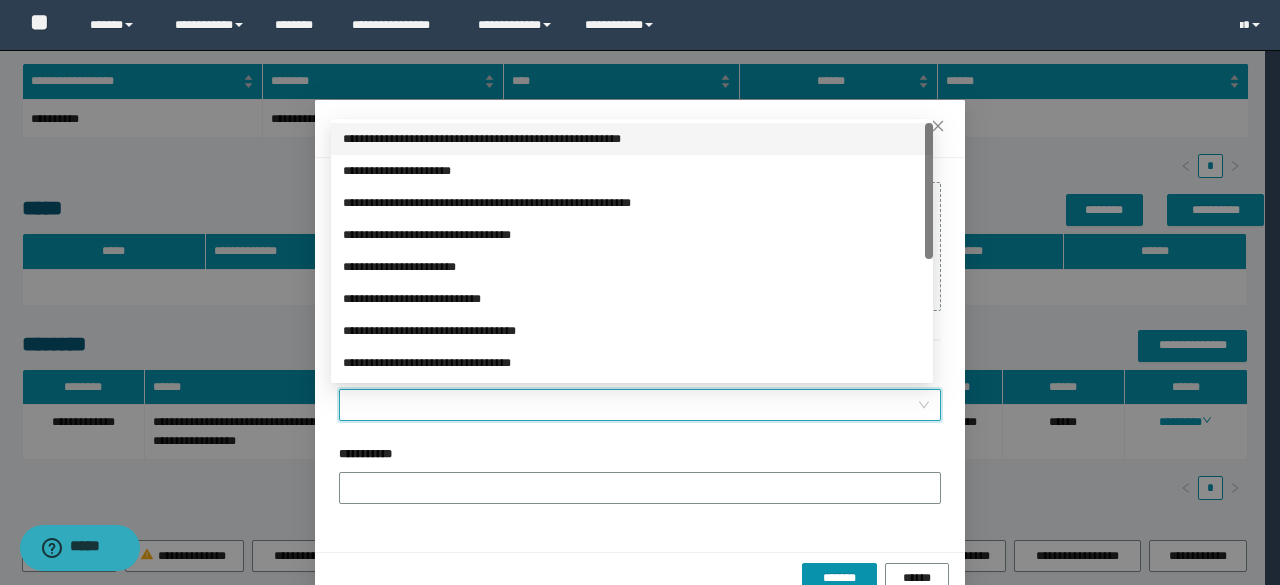 click on "**********" at bounding box center [634, 405] 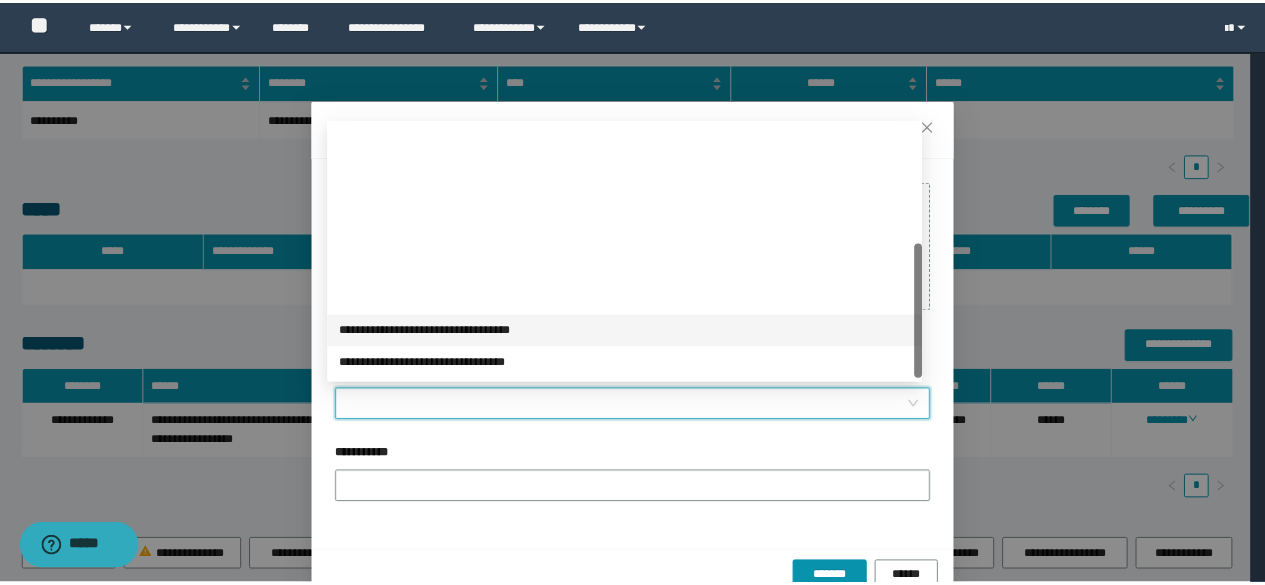 scroll, scrollTop: 224, scrollLeft: 0, axis: vertical 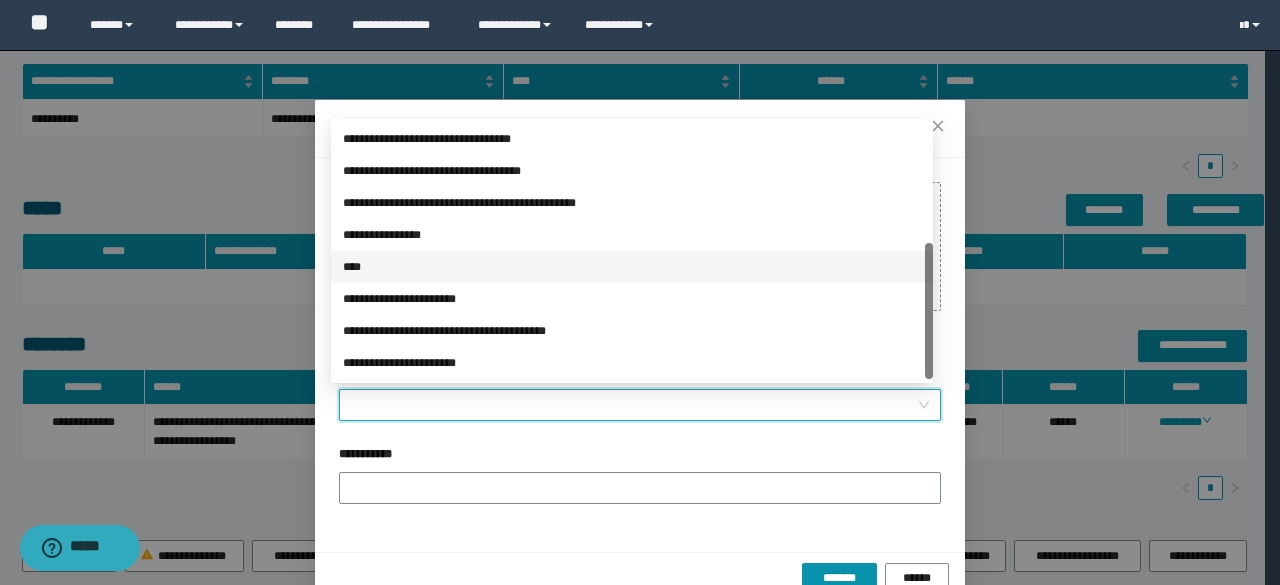 click on "****" at bounding box center [632, 267] 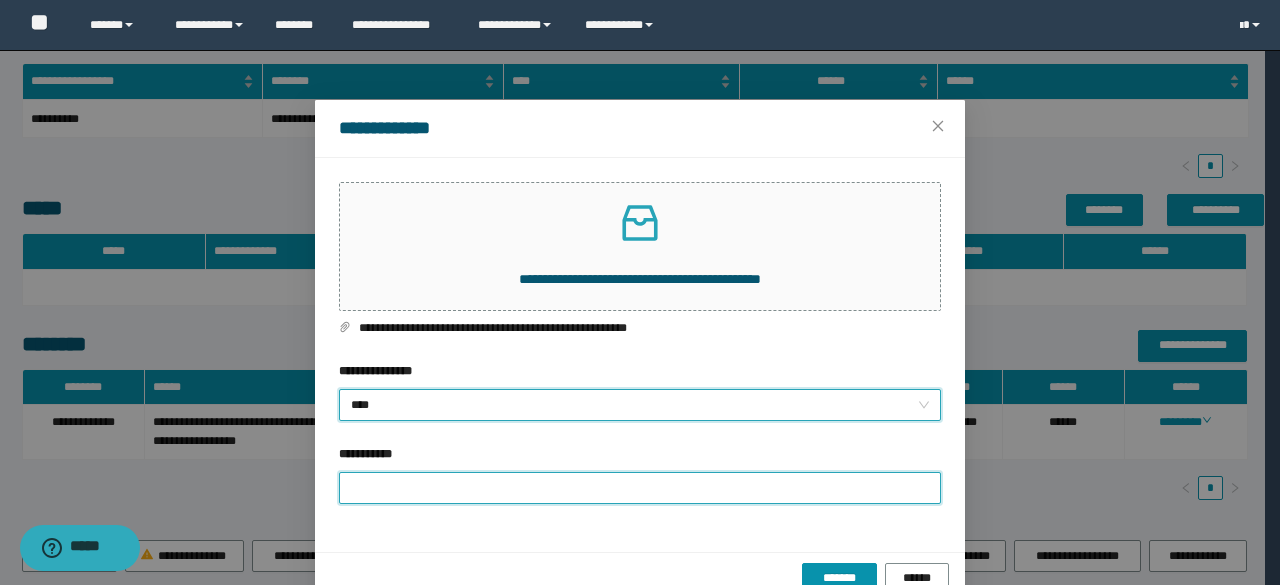 click on "**********" at bounding box center (640, 488) 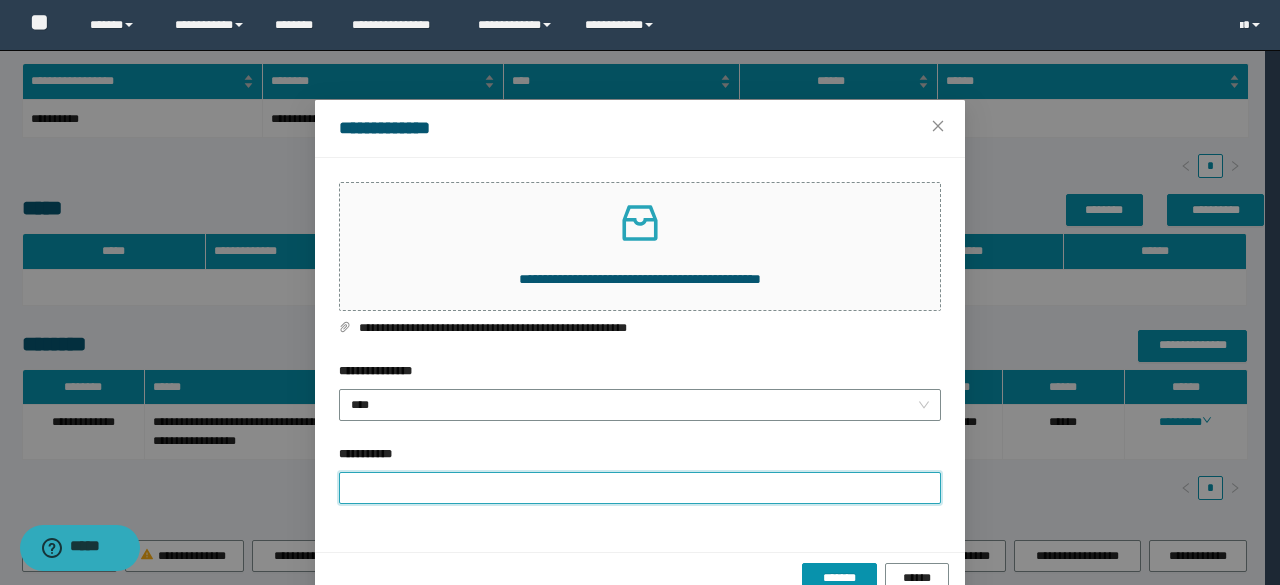 type on "**********" 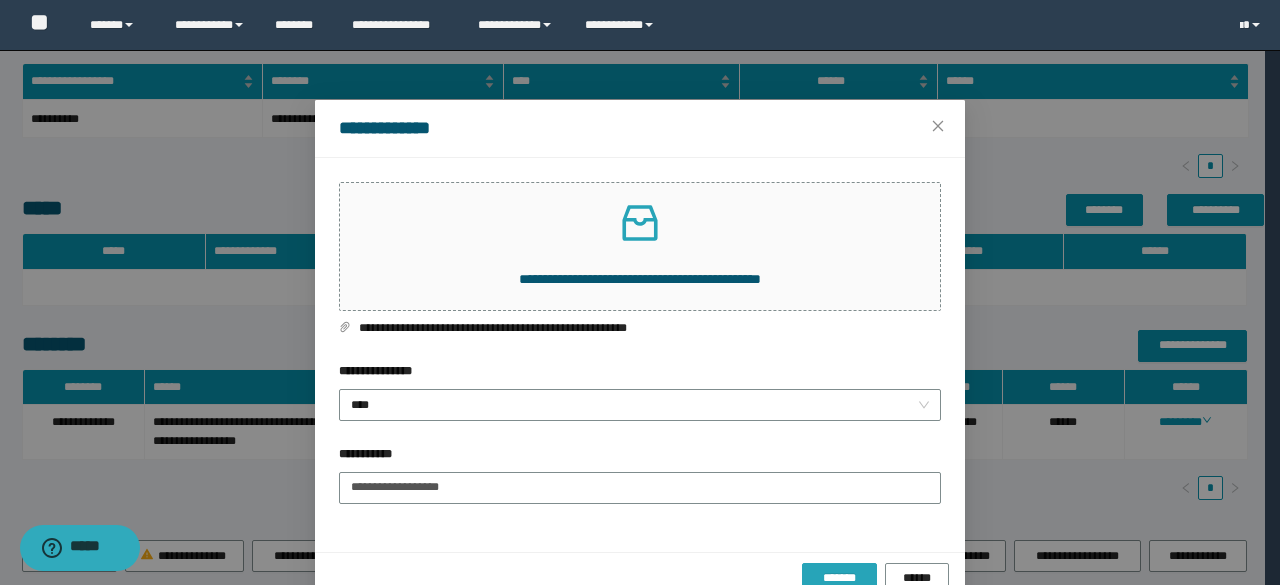 click on "*******" at bounding box center (839, 578) 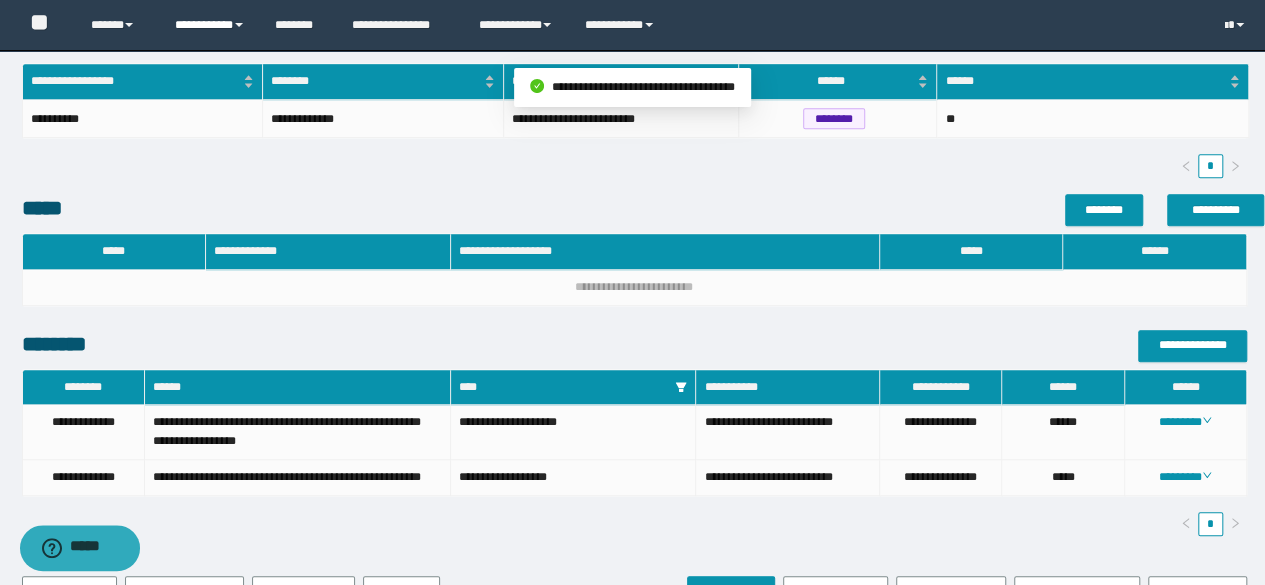 click on "**********" at bounding box center (210, 25) 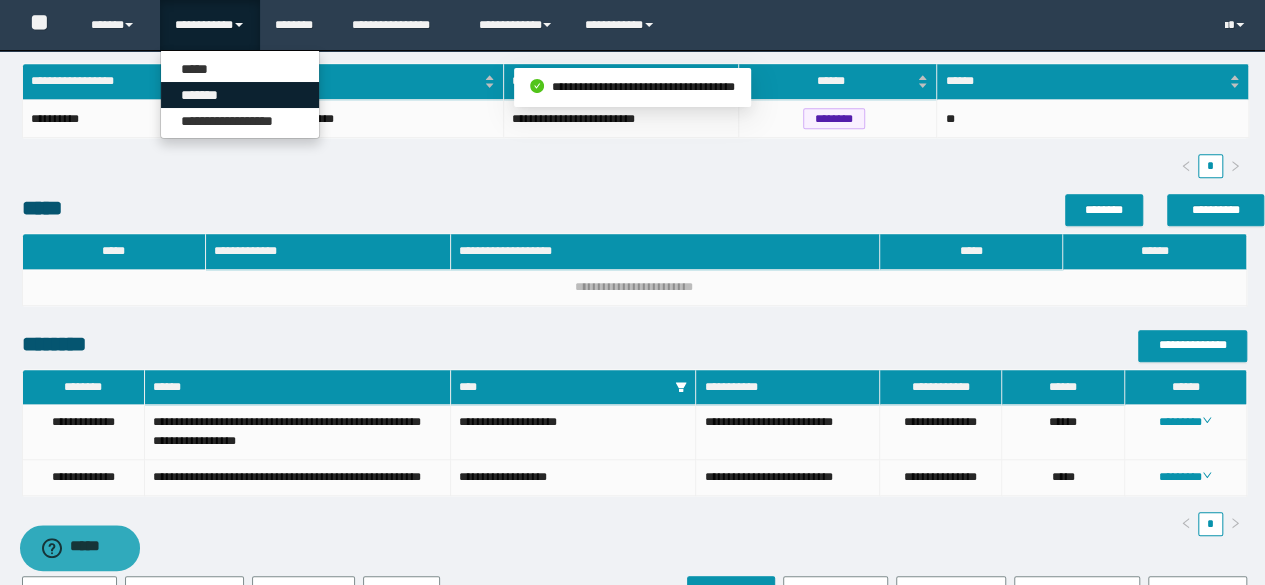 click on "*******" at bounding box center (240, 95) 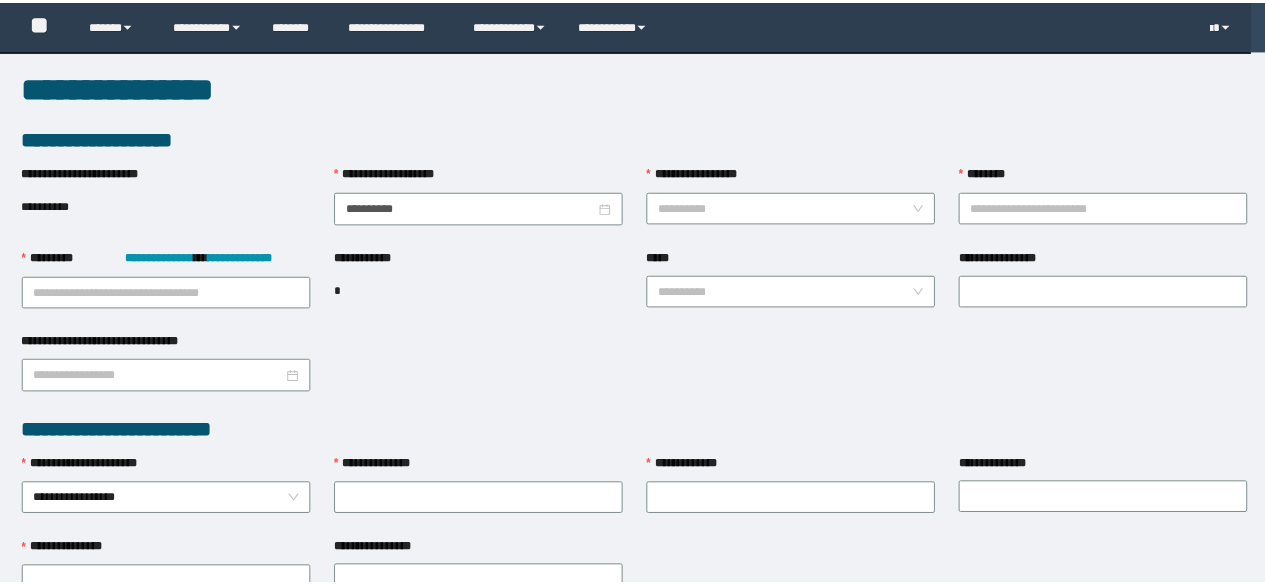 scroll, scrollTop: 0, scrollLeft: 0, axis: both 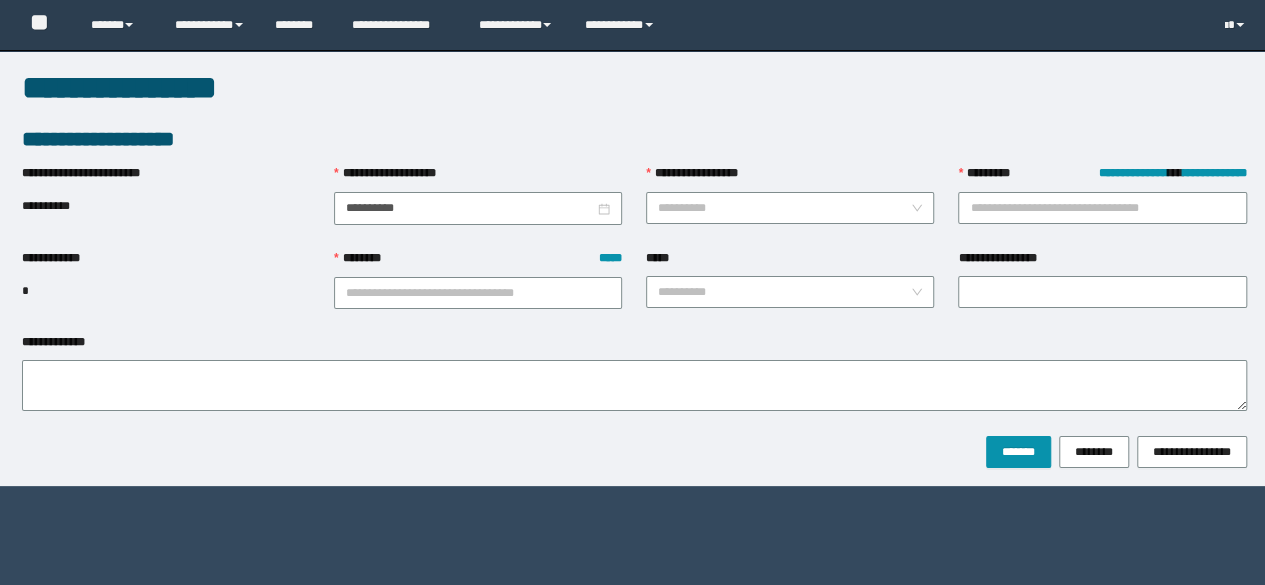 type on "**********" 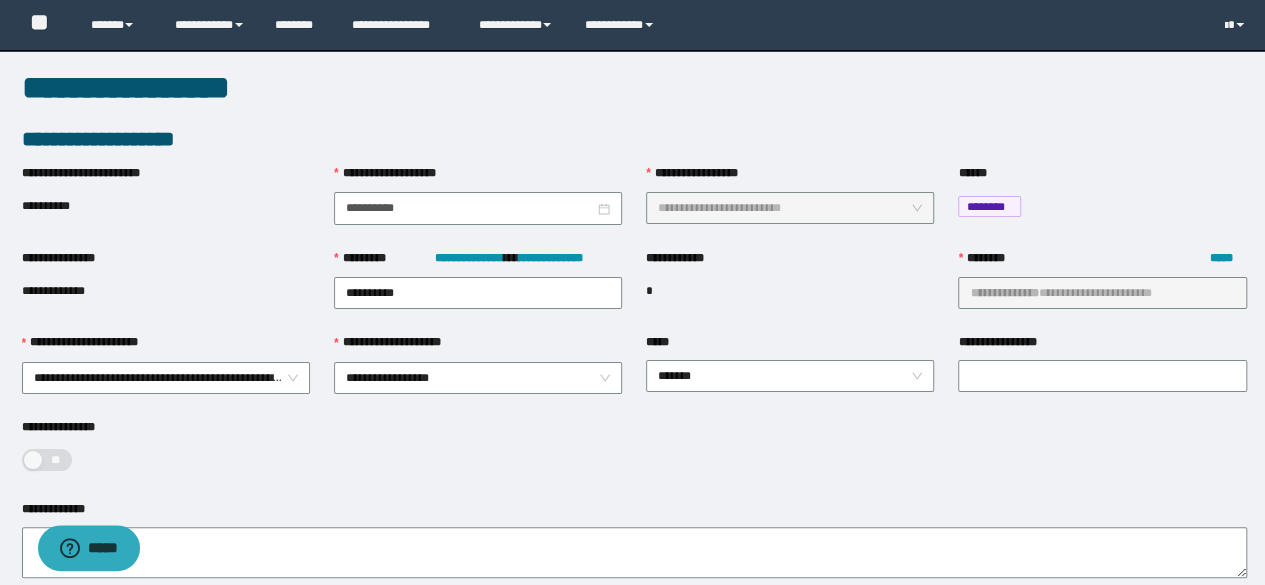 scroll, scrollTop: 0, scrollLeft: 0, axis: both 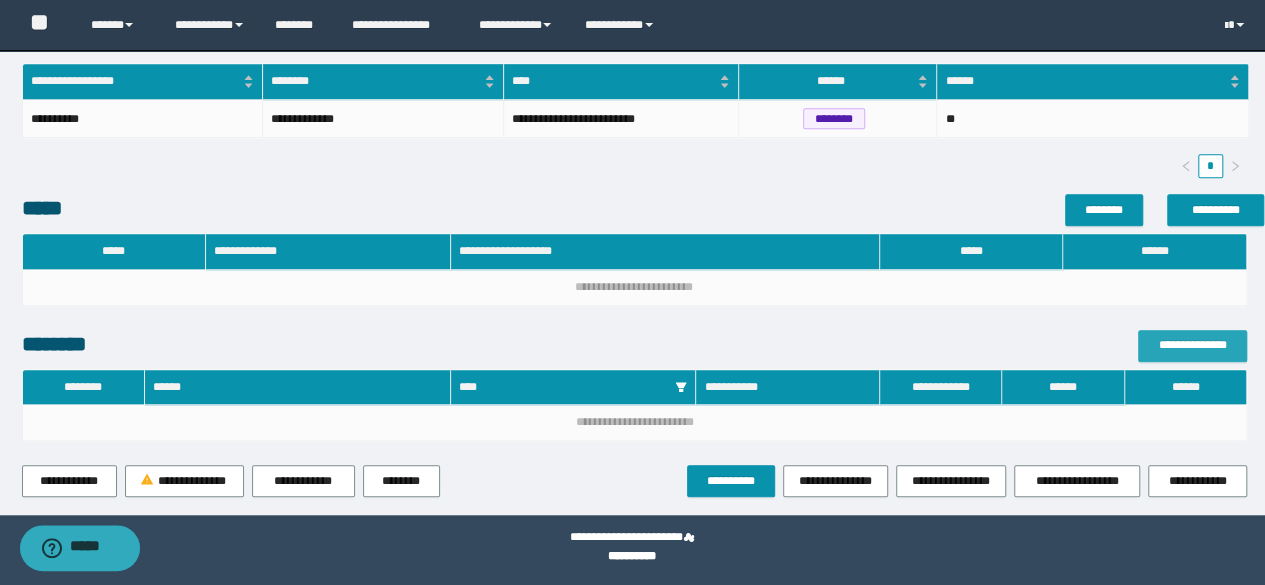 click on "**********" at bounding box center (1192, 346) 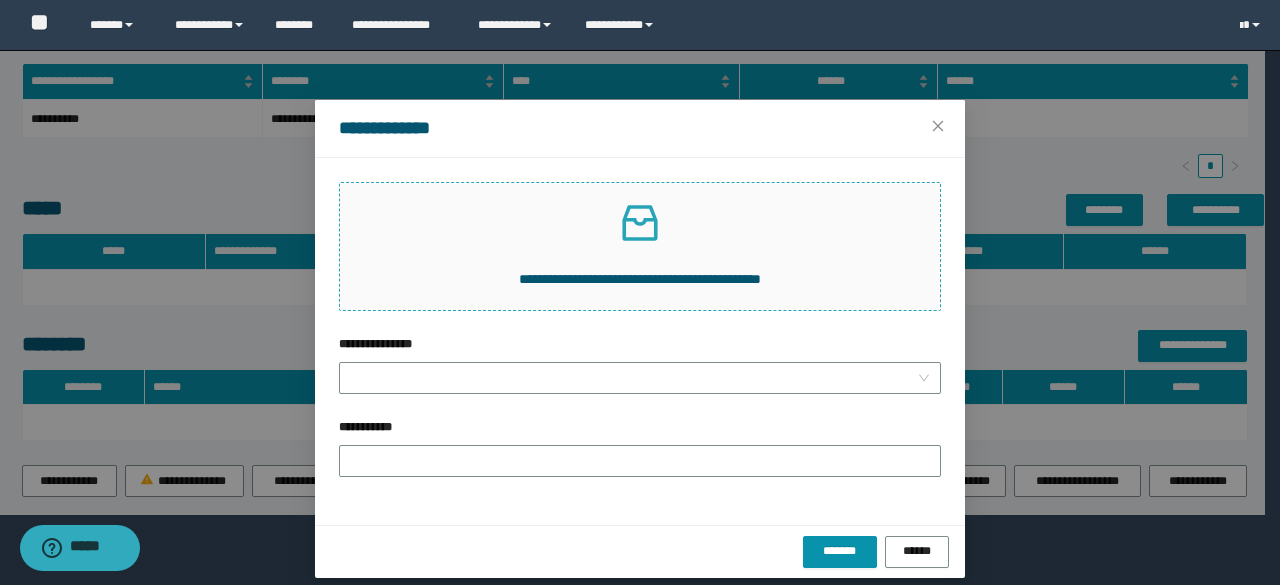 click on "**********" at bounding box center [640, 246] 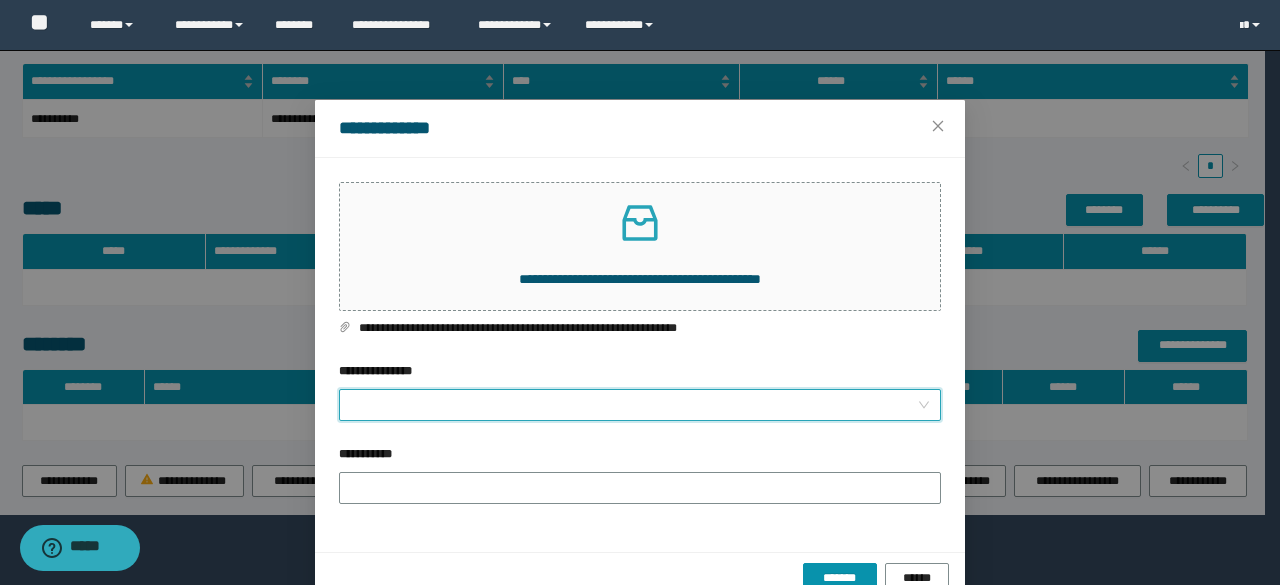 click on "**********" at bounding box center (634, 405) 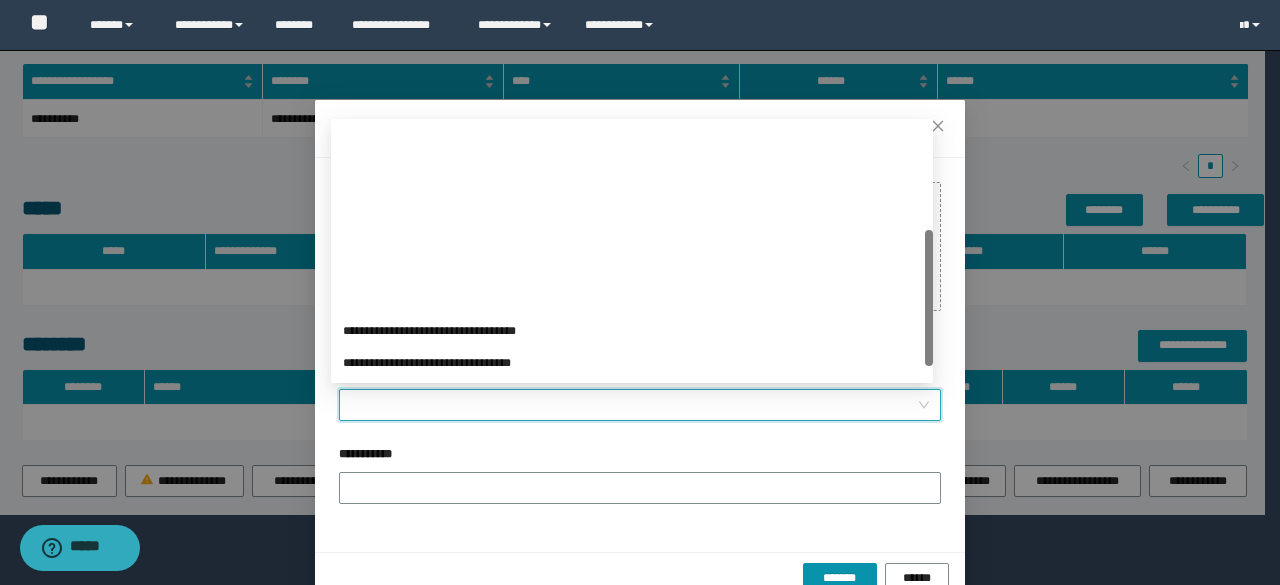 scroll, scrollTop: 200, scrollLeft: 0, axis: vertical 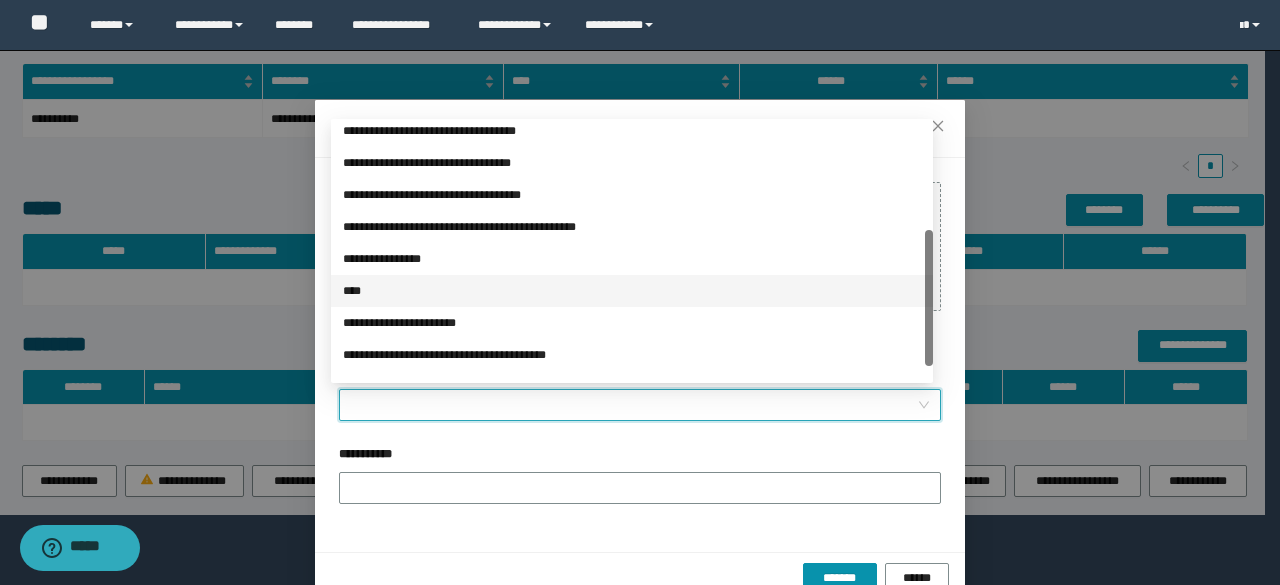 click on "****" at bounding box center [632, 291] 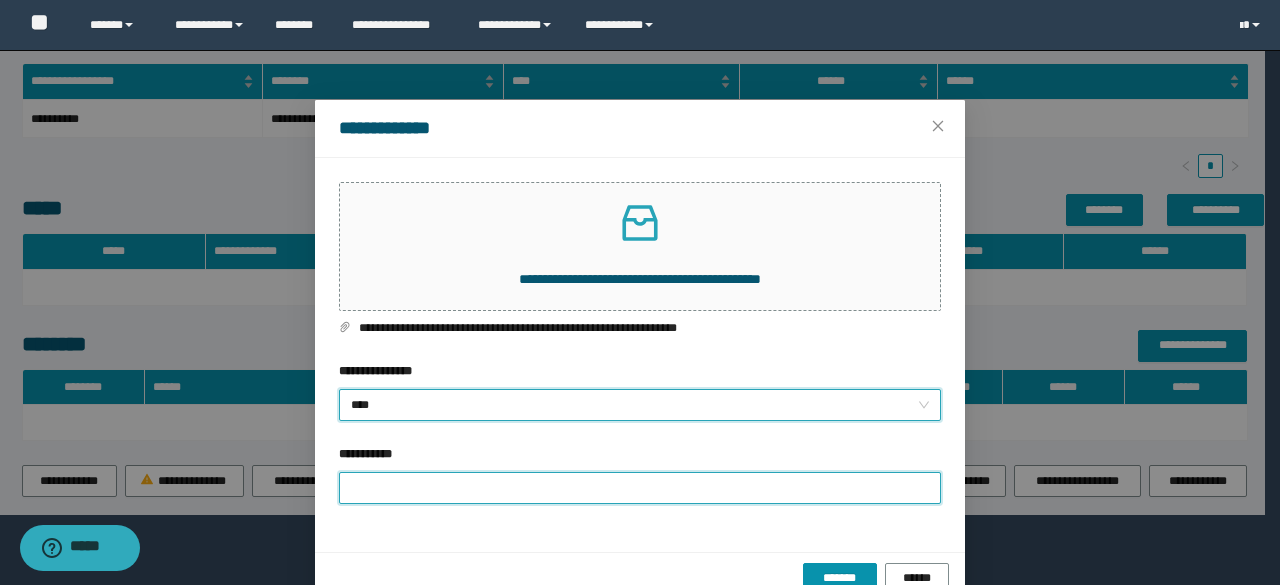 click on "**********" at bounding box center (640, 488) 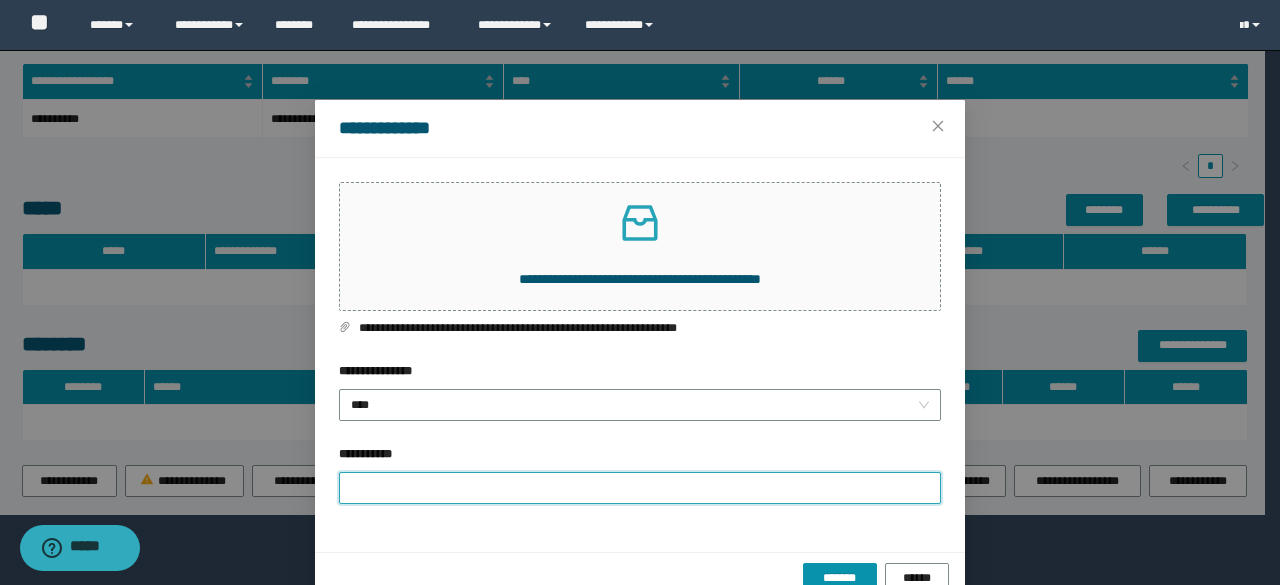 type on "**********" 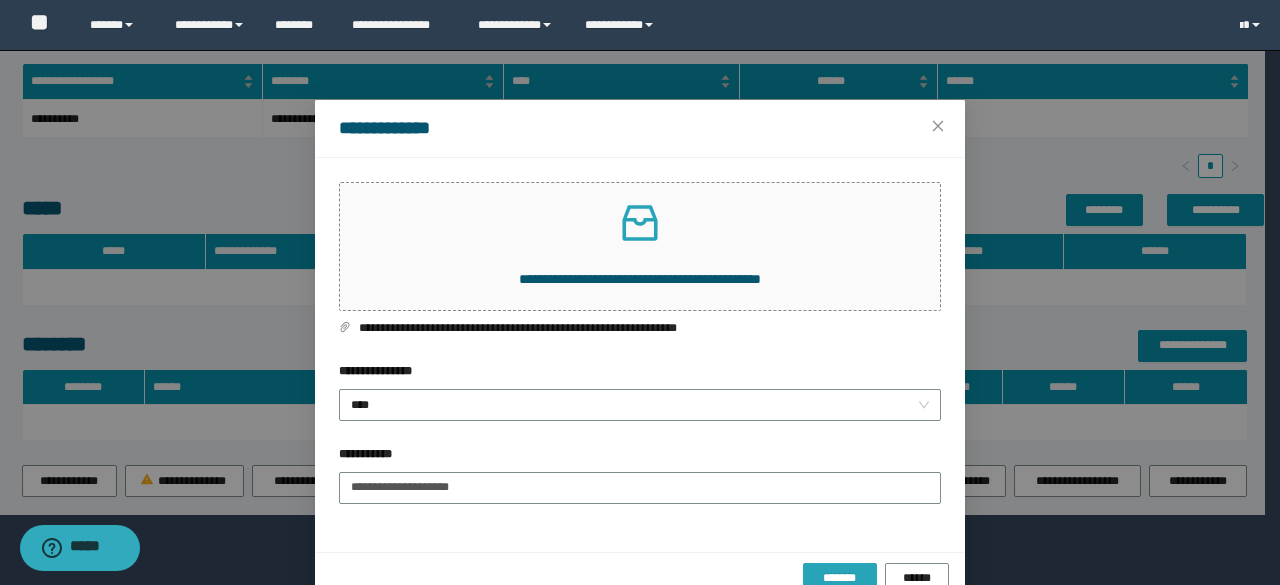click on "*******" at bounding box center [840, 578] 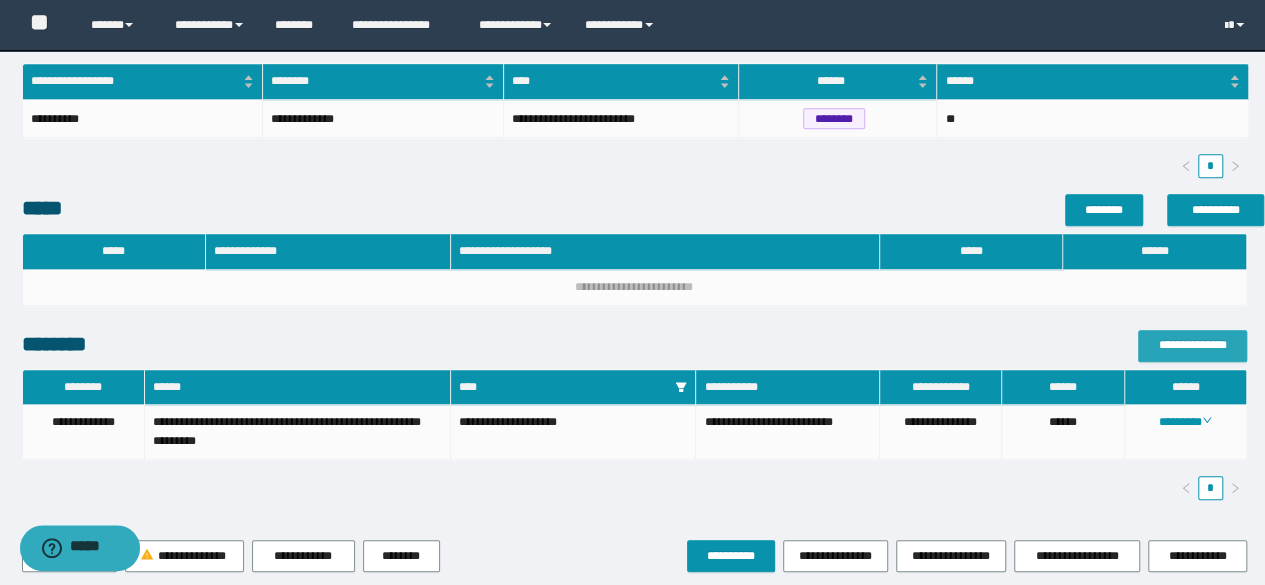 click on "**********" at bounding box center [1192, 345] 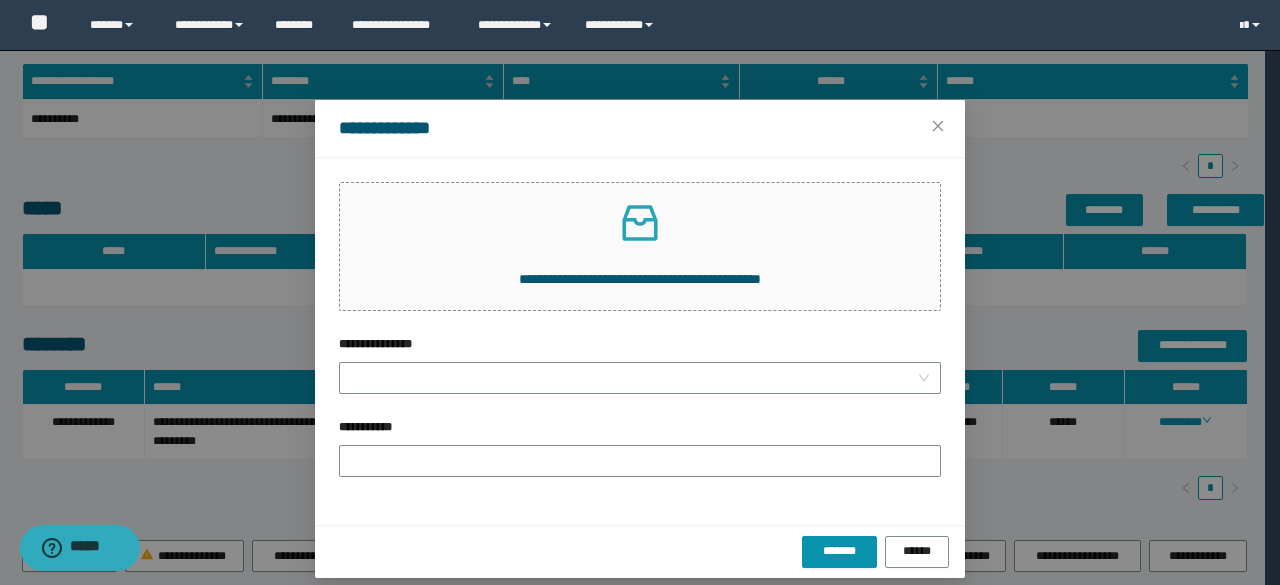 click on "**********" at bounding box center [640, 128] 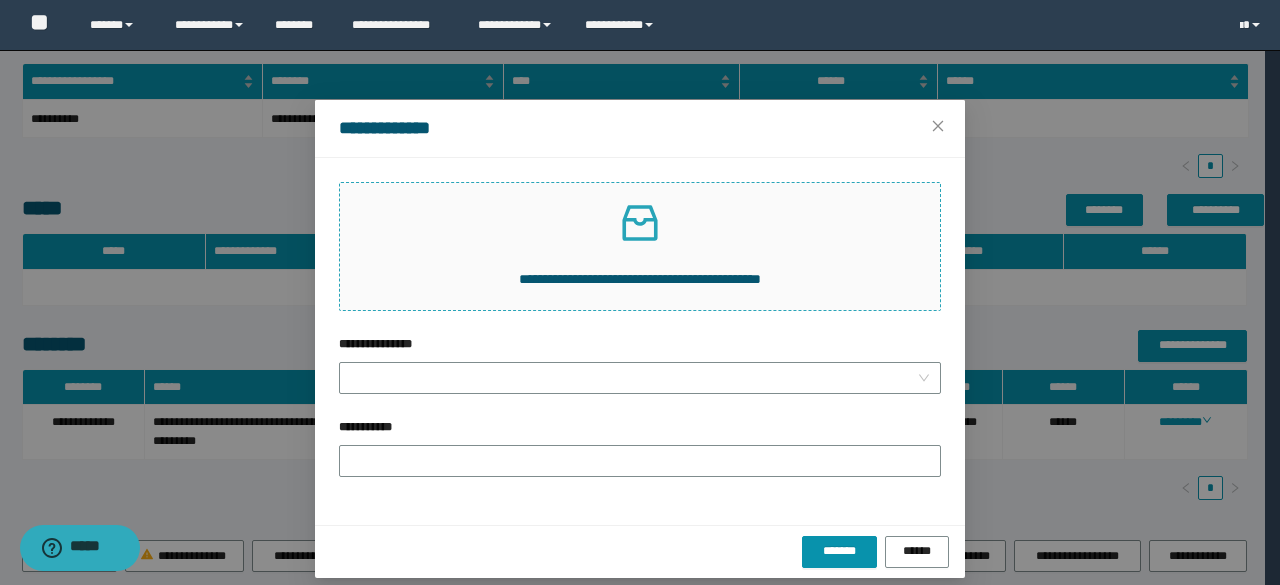 click on "**********" at bounding box center [640, 246] 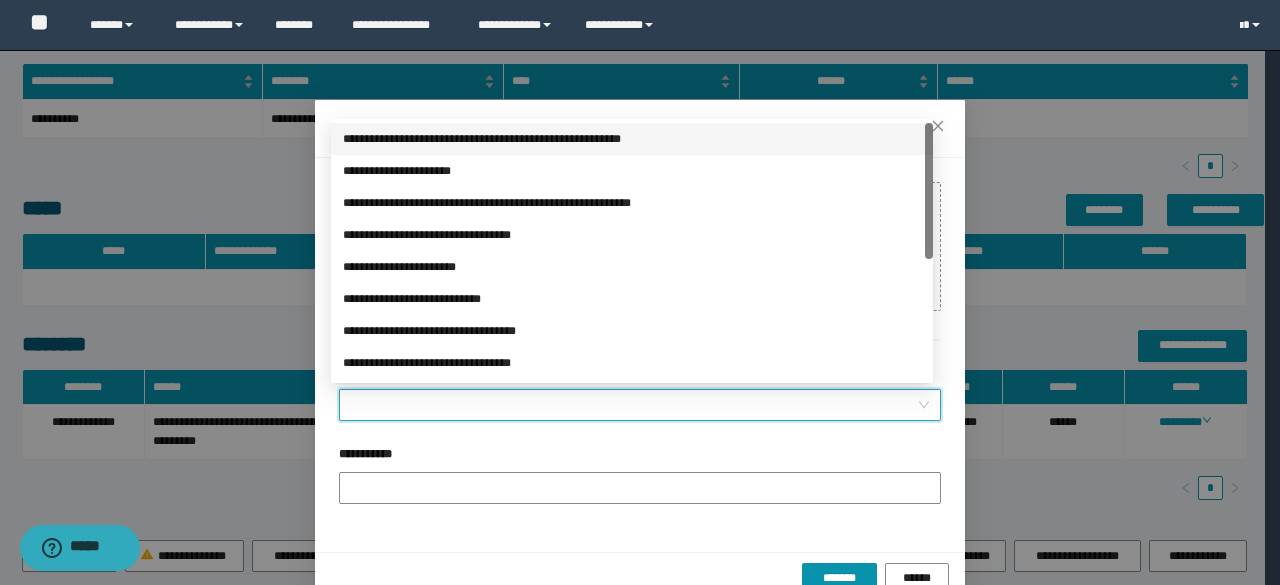 click on "**********" at bounding box center (634, 405) 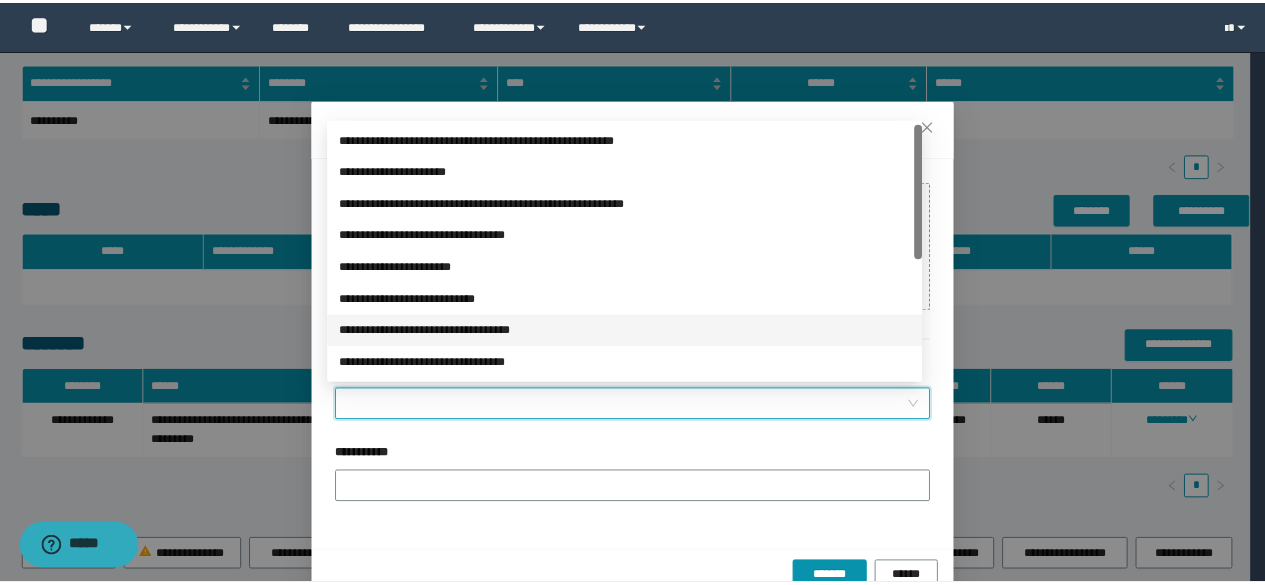 scroll, scrollTop: 200, scrollLeft: 0, axis: vertical 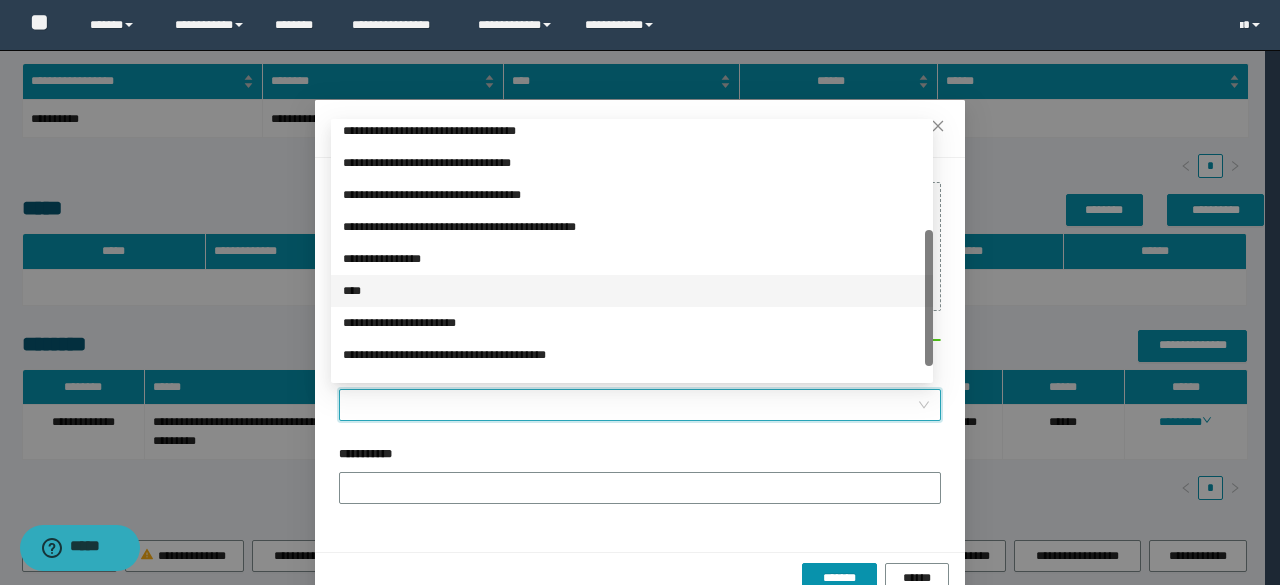 click on "****" at bounding box center [632, 291] 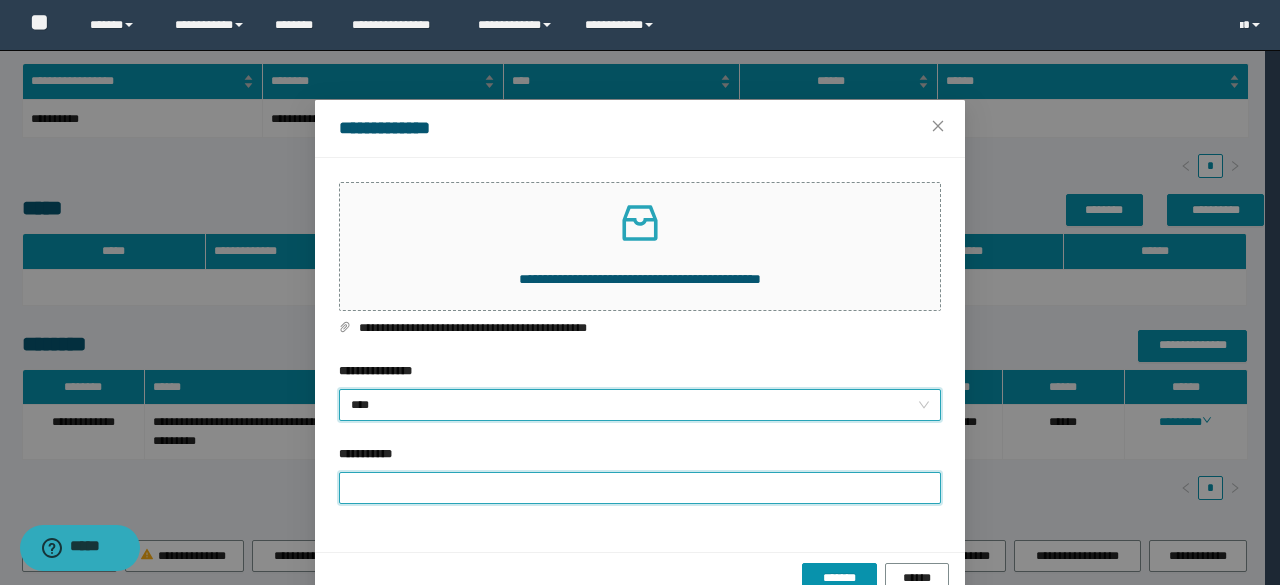 drag, startPoint x: 368, startPoint y: 480, endPoint x: 423, endPoint y: 481, distance: 55.00909 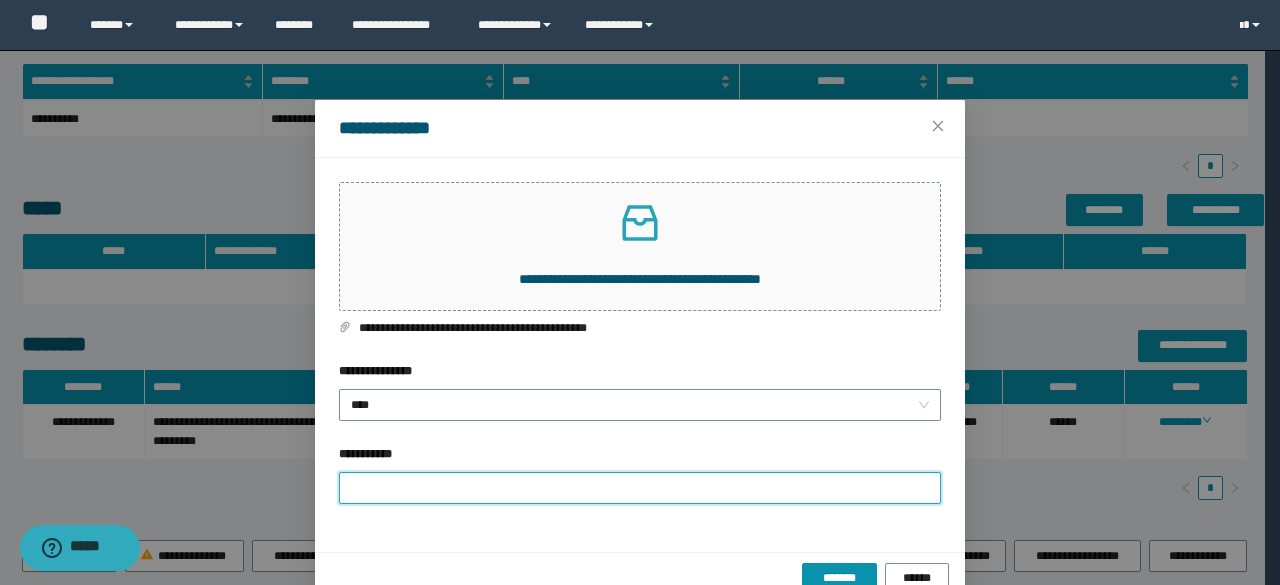 type on "**********" 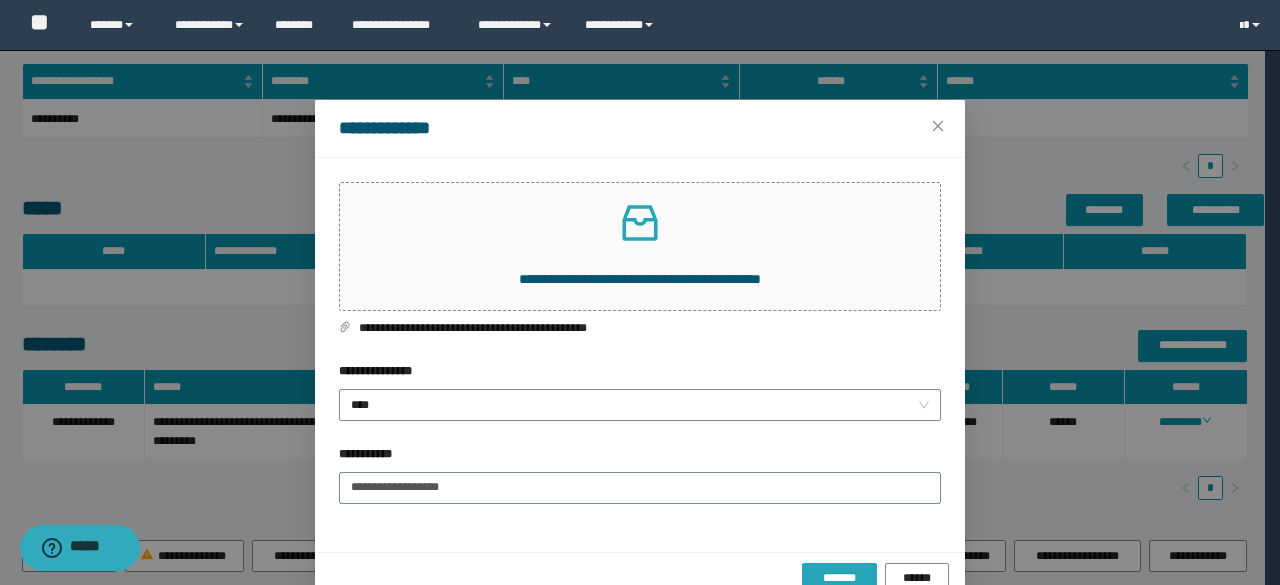 click on "*******" at bounding box center [839, 579] 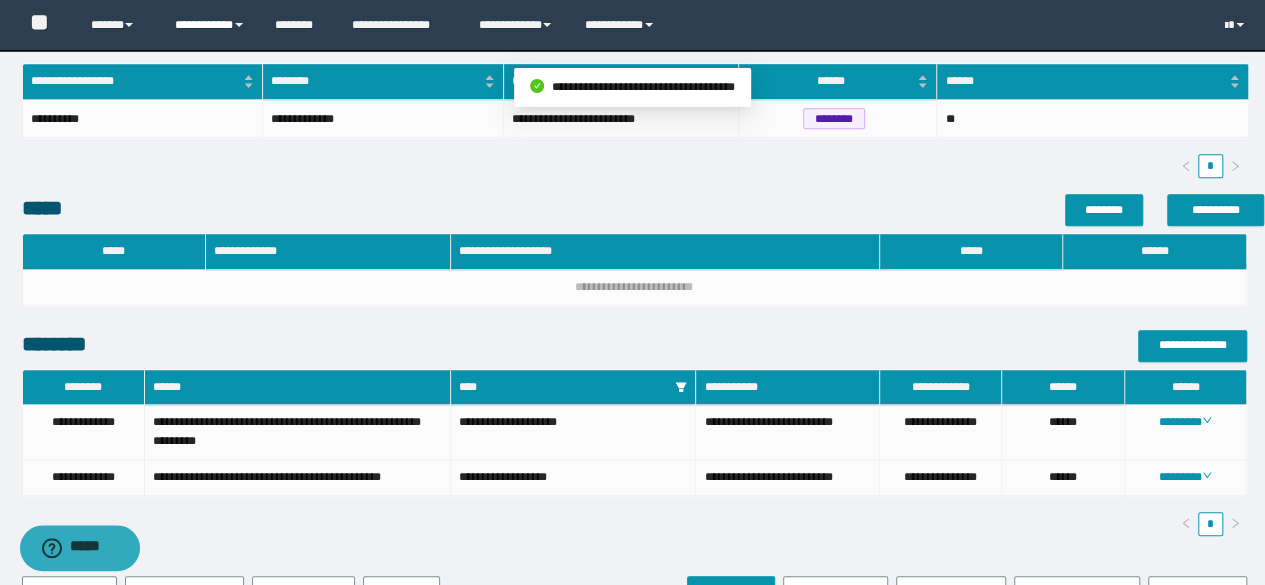click on "**********" at bounding box center (210, 25) 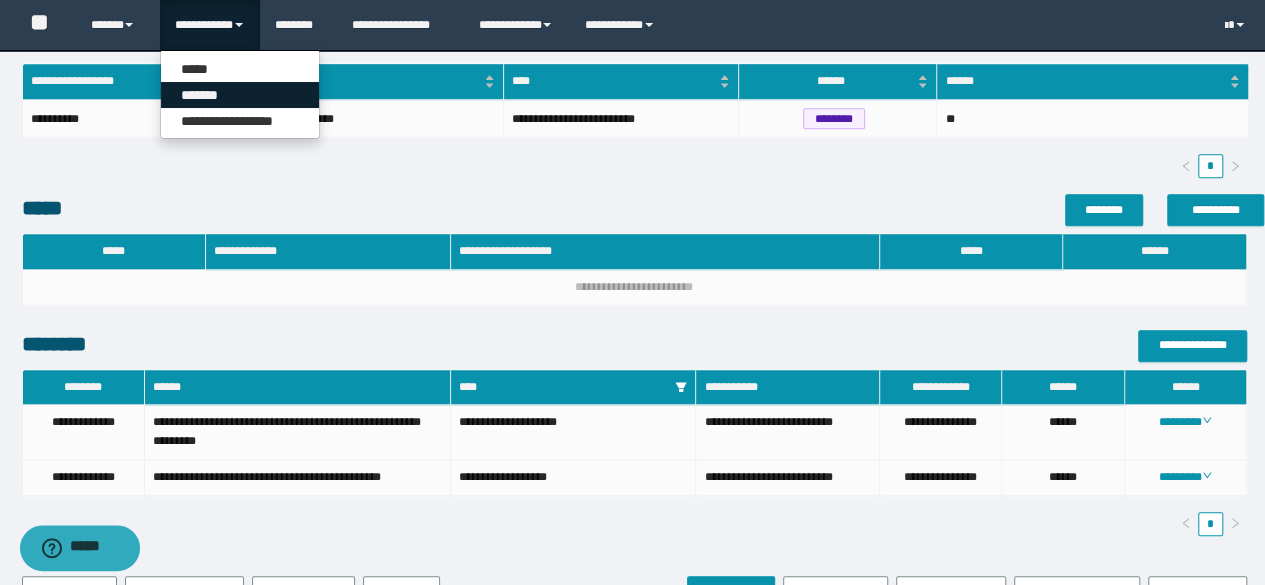 click on "*******" at bounding box center (240, 95) 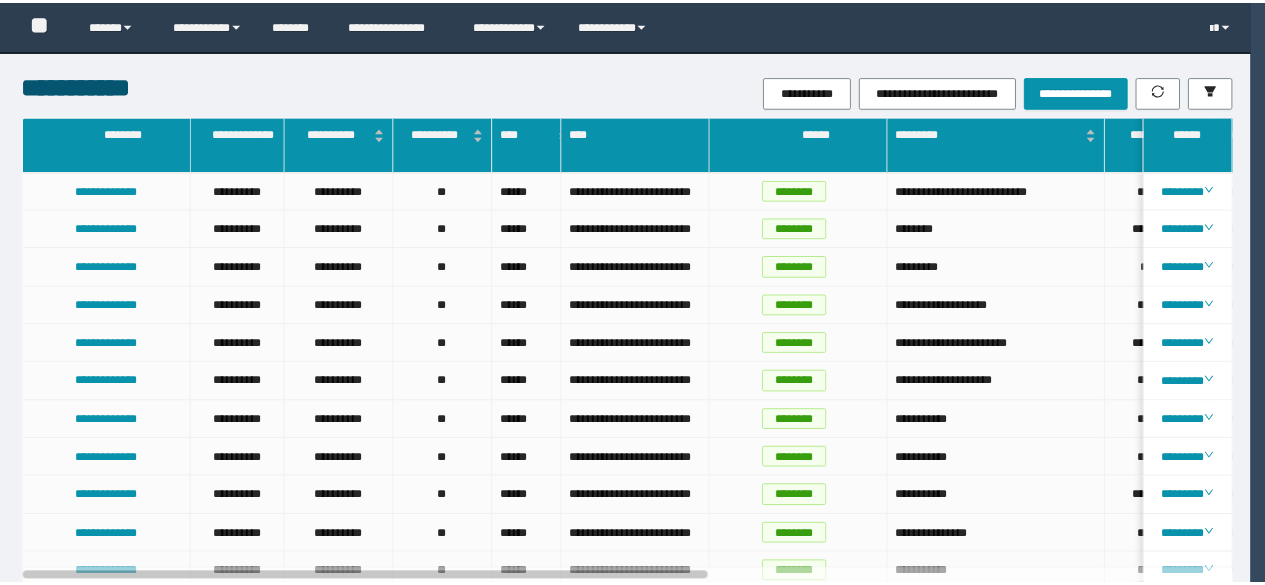 scroll, scrollTop: 0, scrollLeft: 0, axis: both 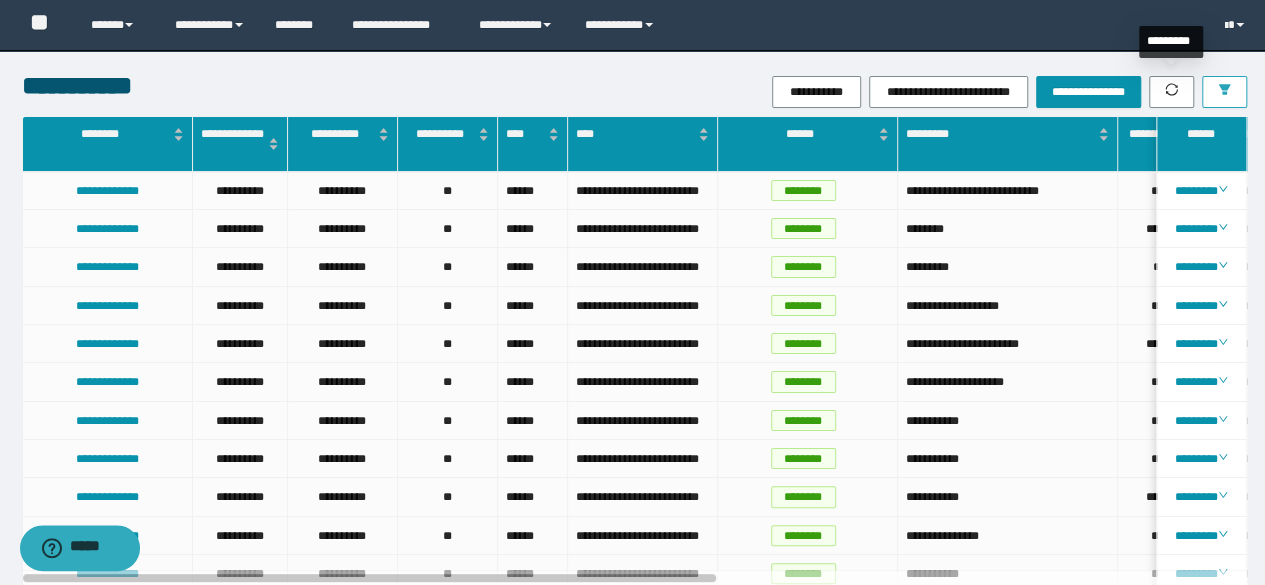 click 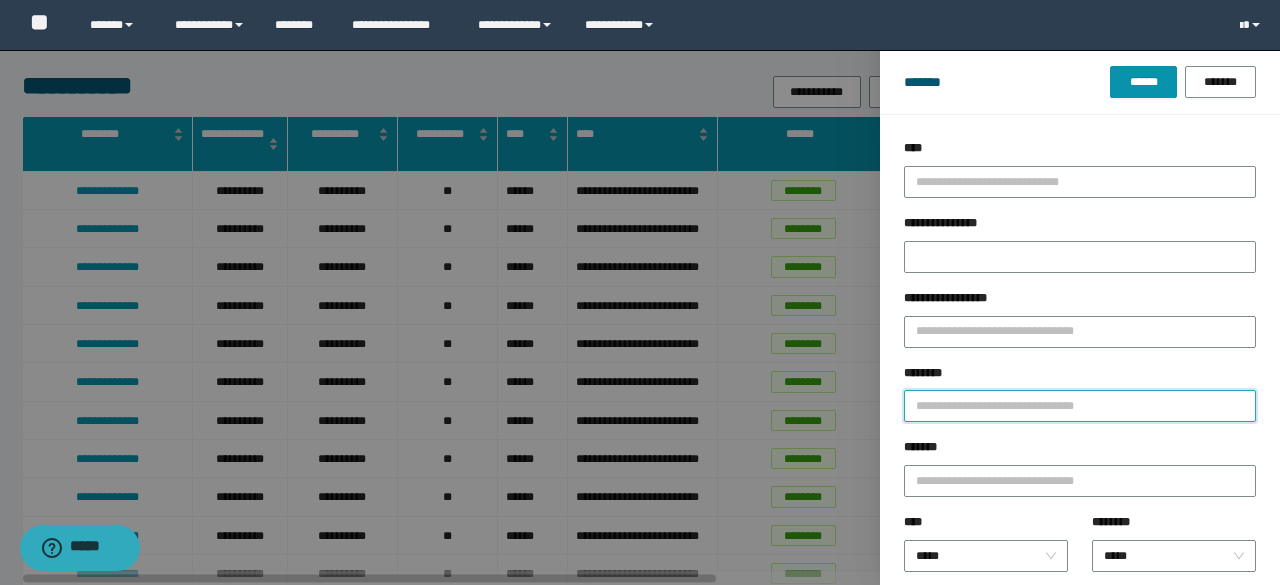 click on "********" at bounding box center [1080, 406] 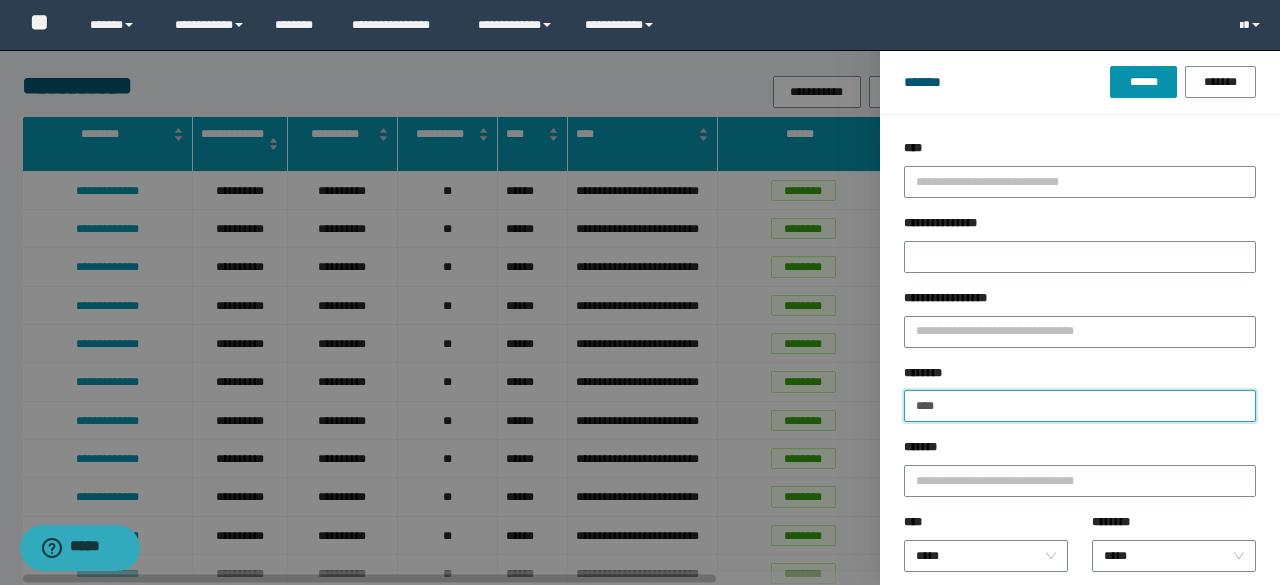 type on "**********" 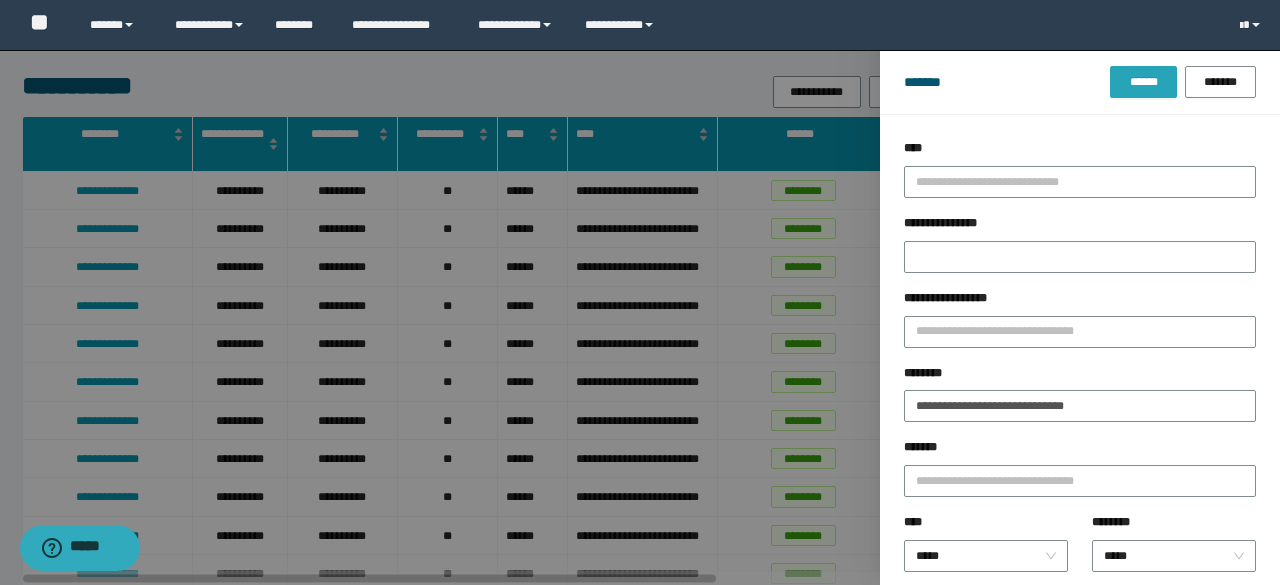 drag, startPoint x: 1139, startPoint y: 88, endPoint x: 1052, endPoint y: 48, distance: 95.7549 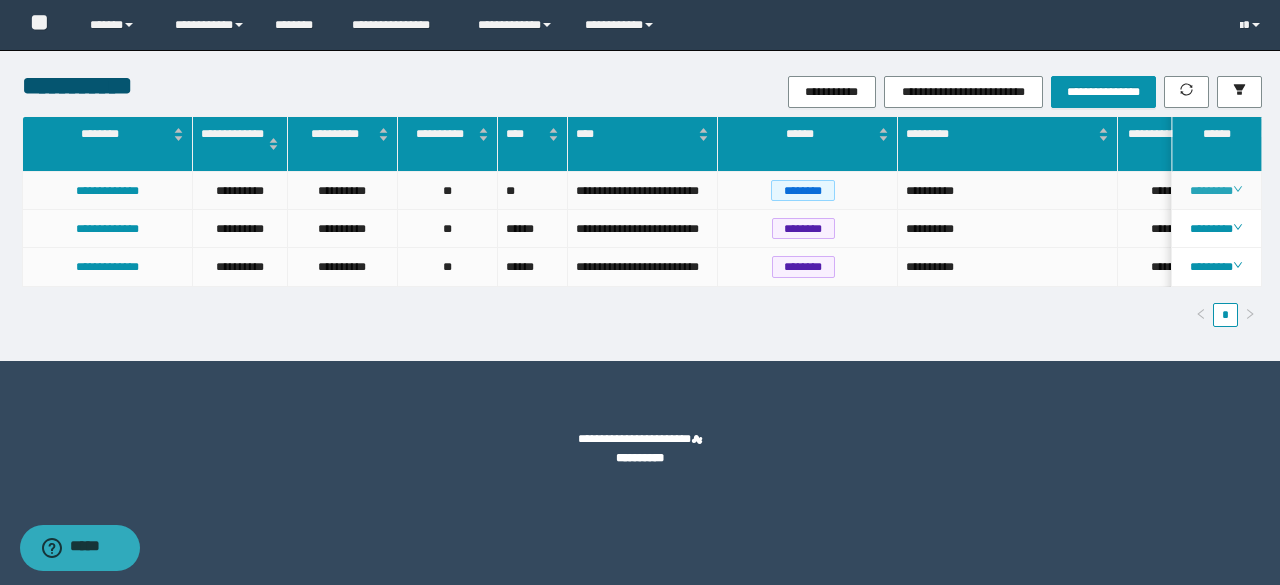 click on "********" at bounding box center [1216, 191] 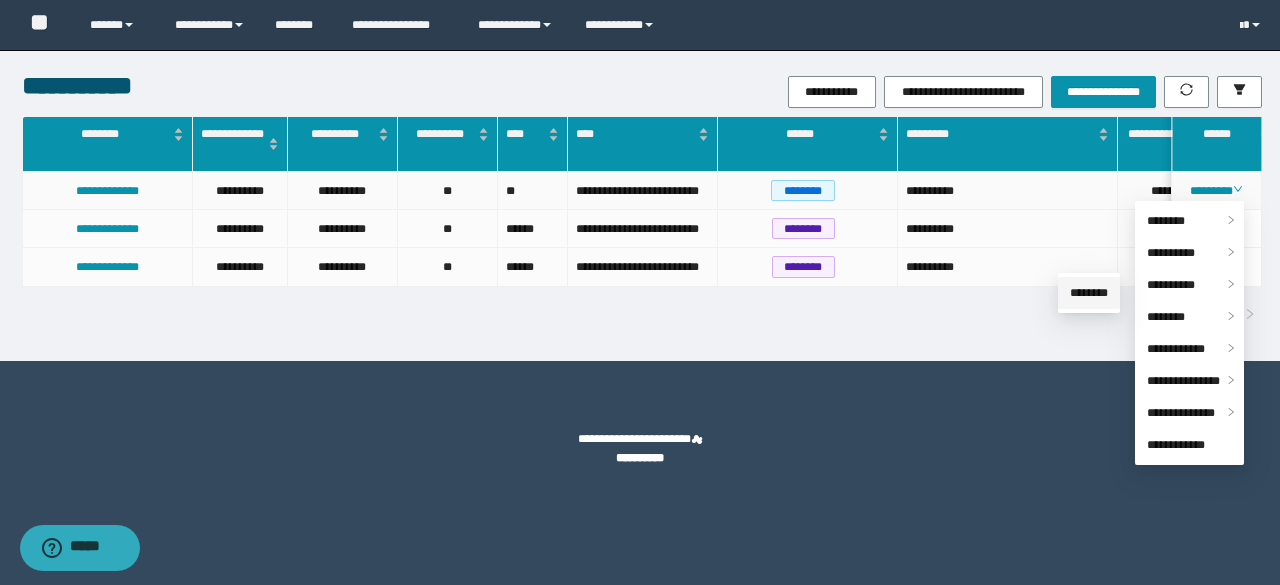 click on "********" at bounding box center (1089, 293) 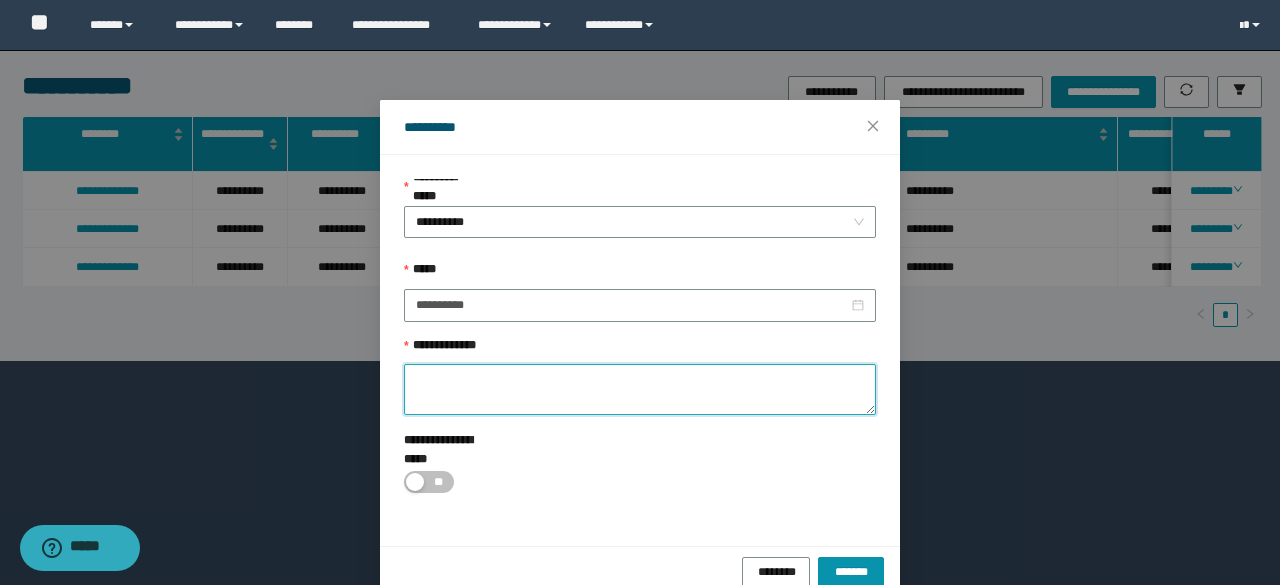 click on "**********" at bounding box center (640, 389) 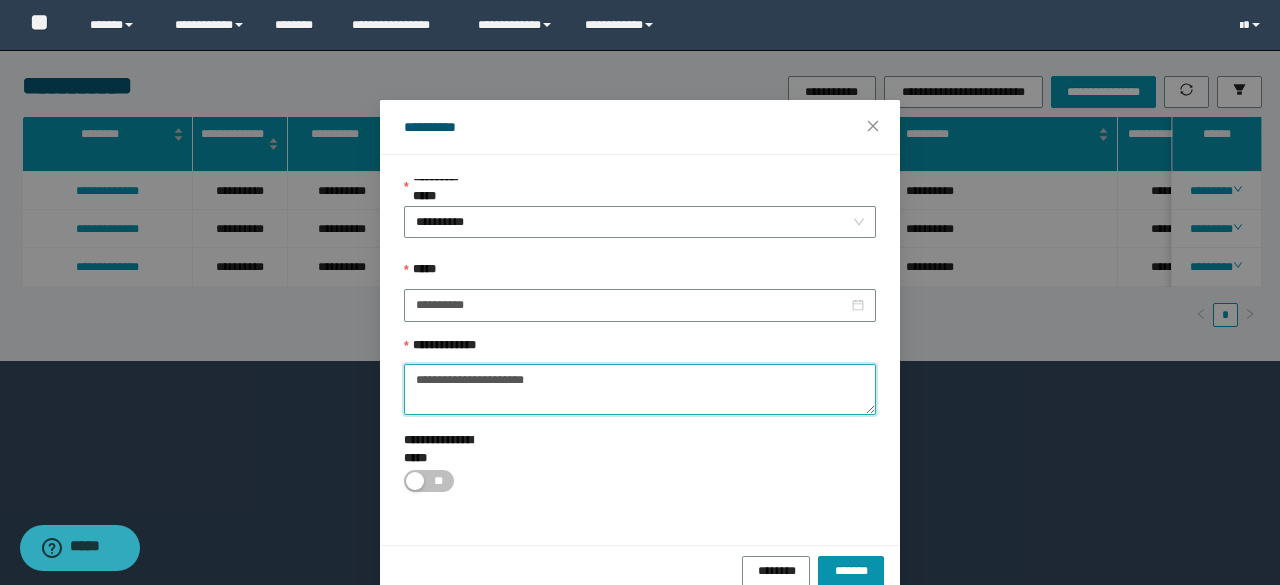 drag, startPoint x: 558, startPoint y: 381, endPoint x: 499, endPoint y: 382, distance: 59.008472 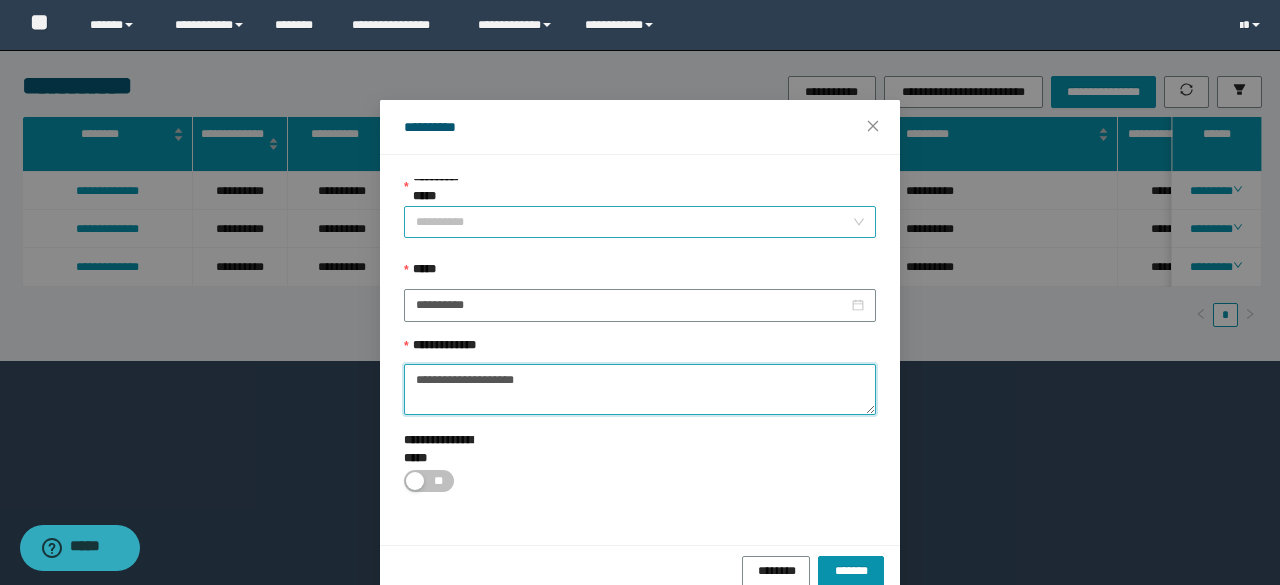 click on "**********" at bounding box center [640, 222] 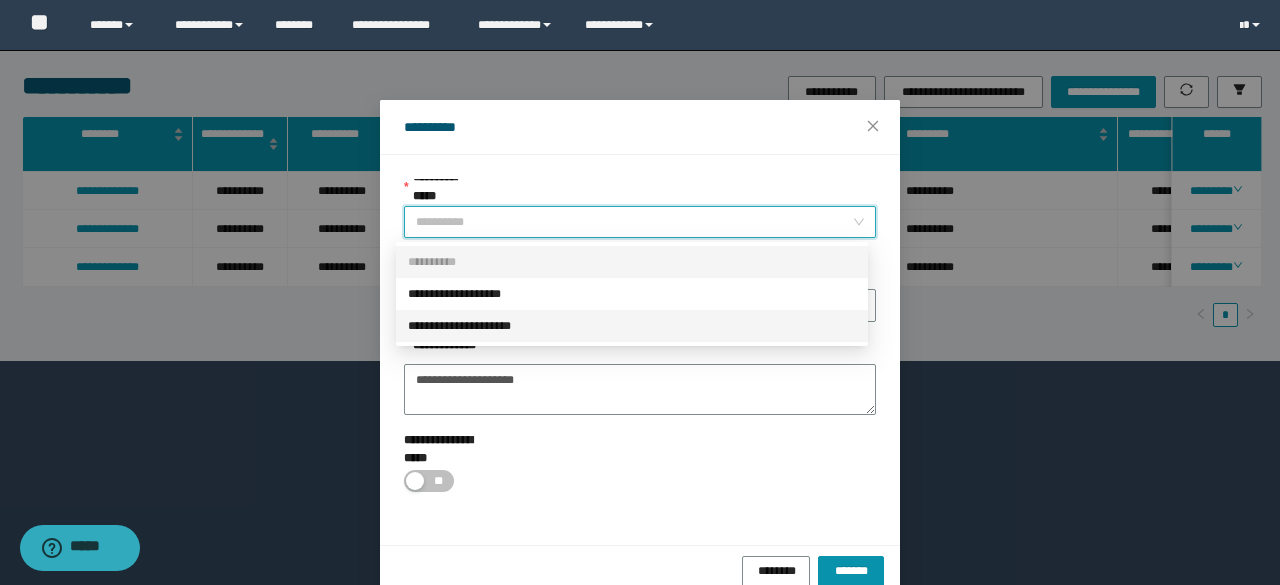 click on "**********" at bounding box center (632, 326) 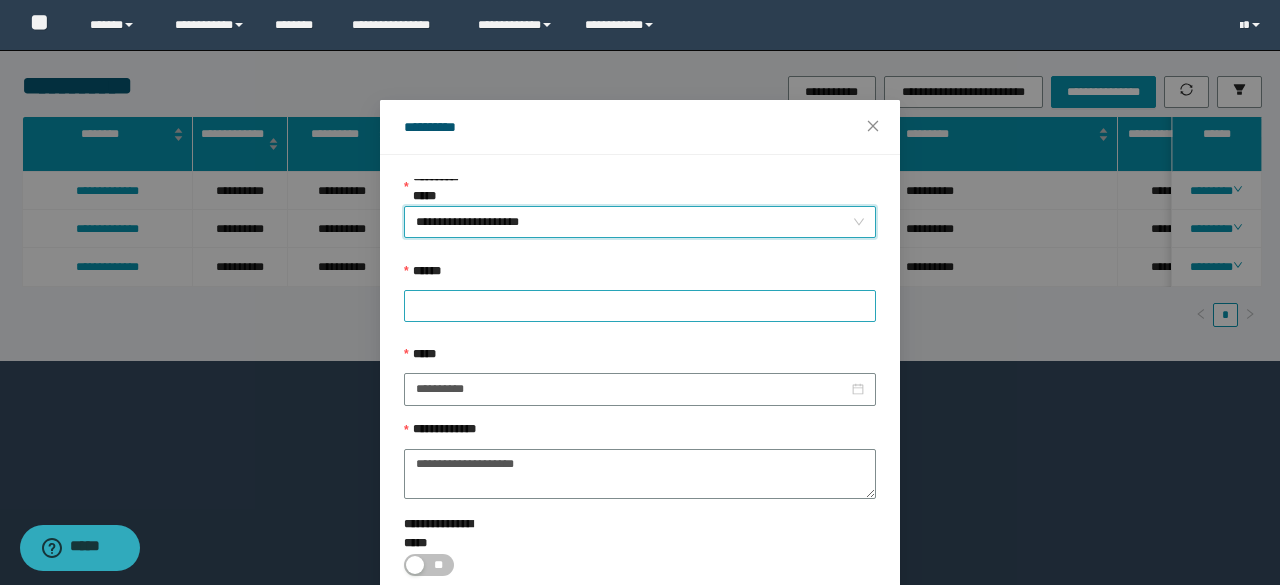 click at bounding box center (640, 306) 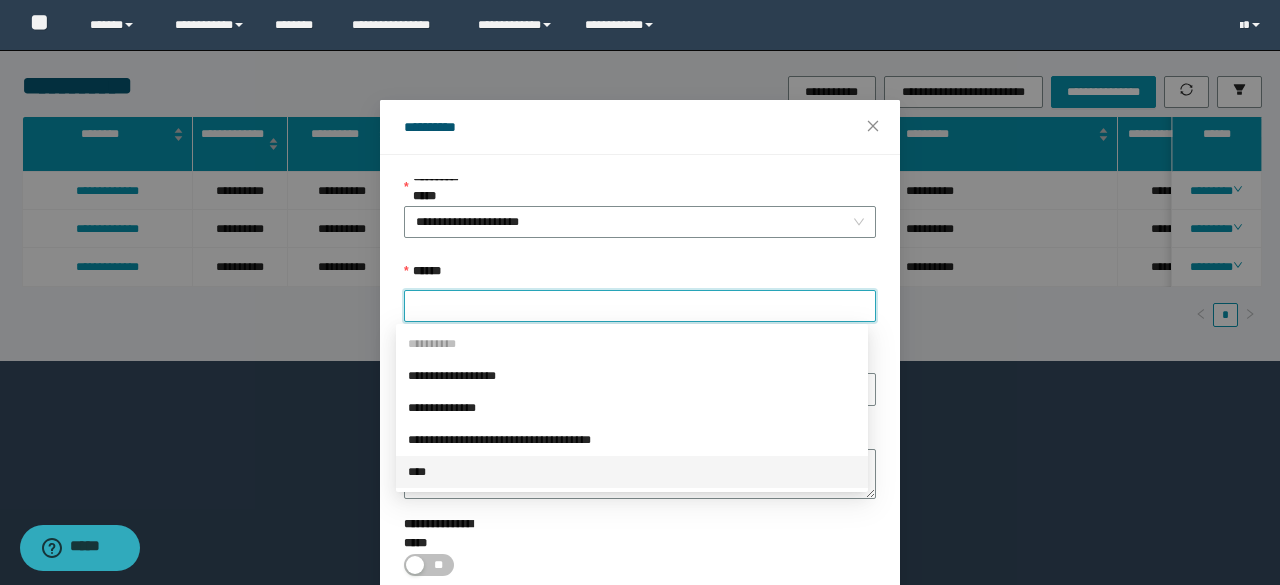 click on "****" at bounding box center [632, 472] 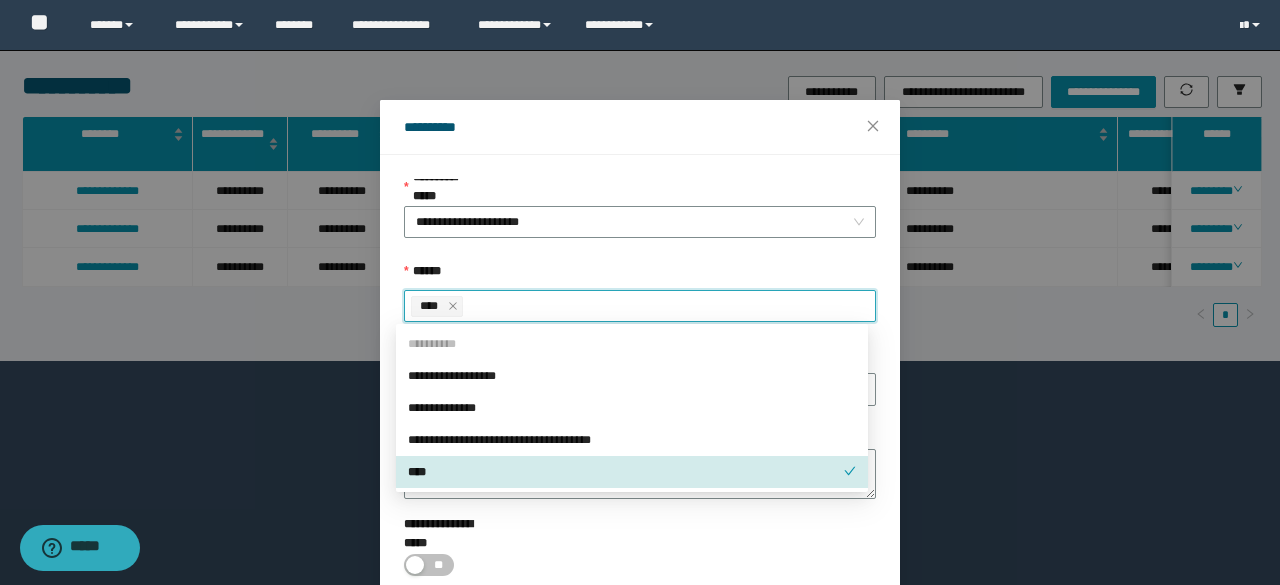 click on "**********" at bounding box center [640, 380] 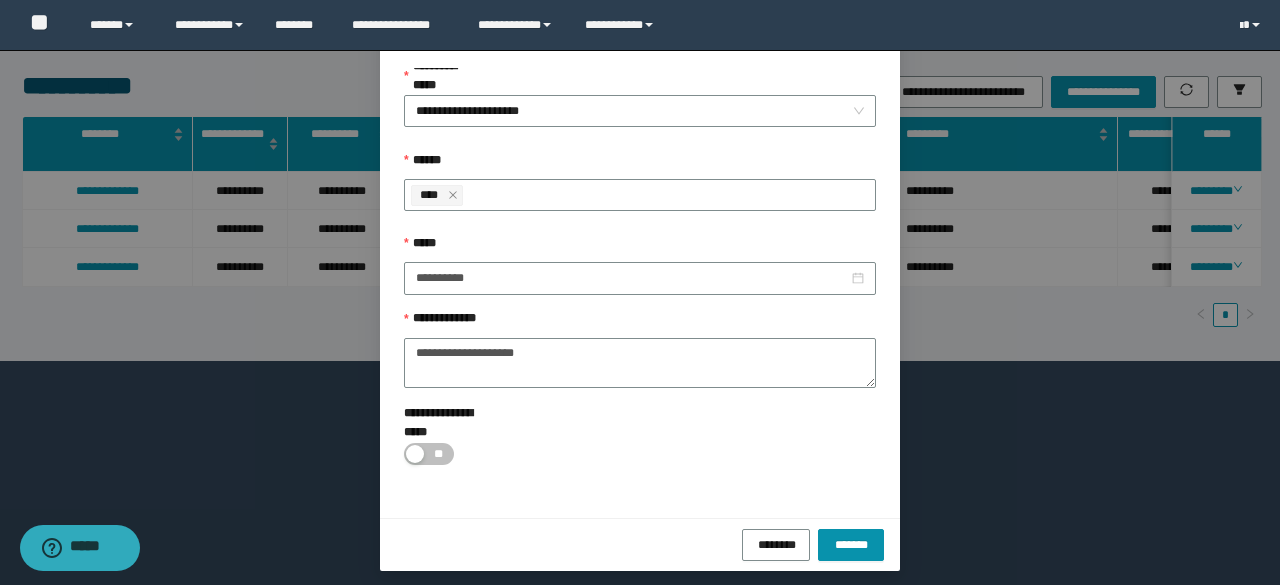 scroll, scrollTop: 112, scrollLeft: 0, axis: vertical 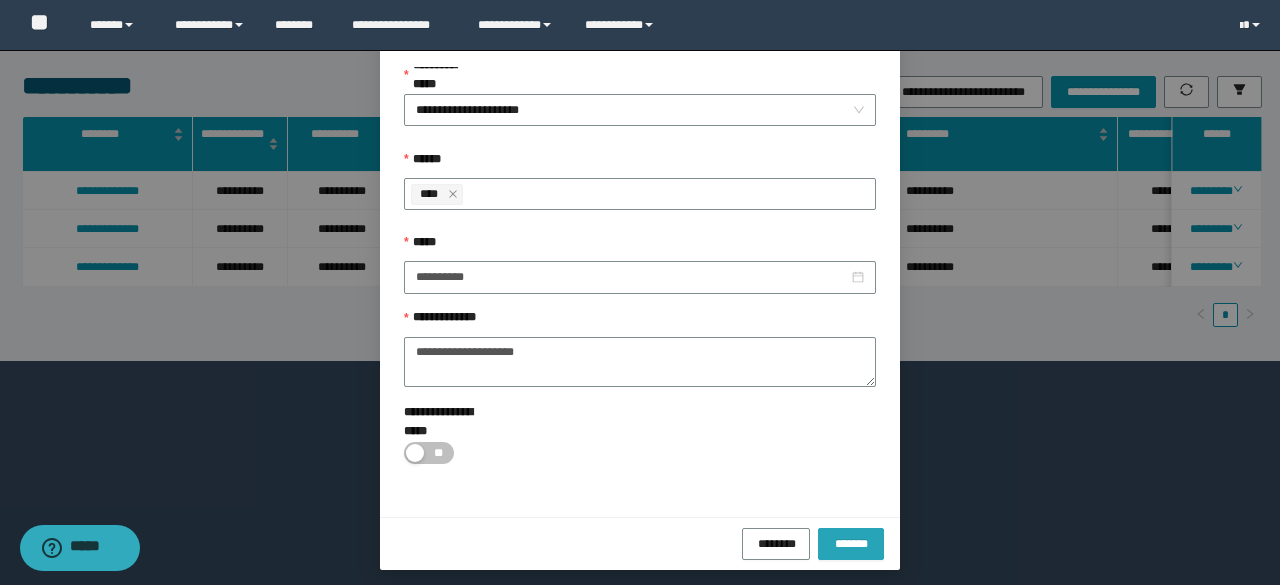 click on "*******" at bounding box center [851, 544] 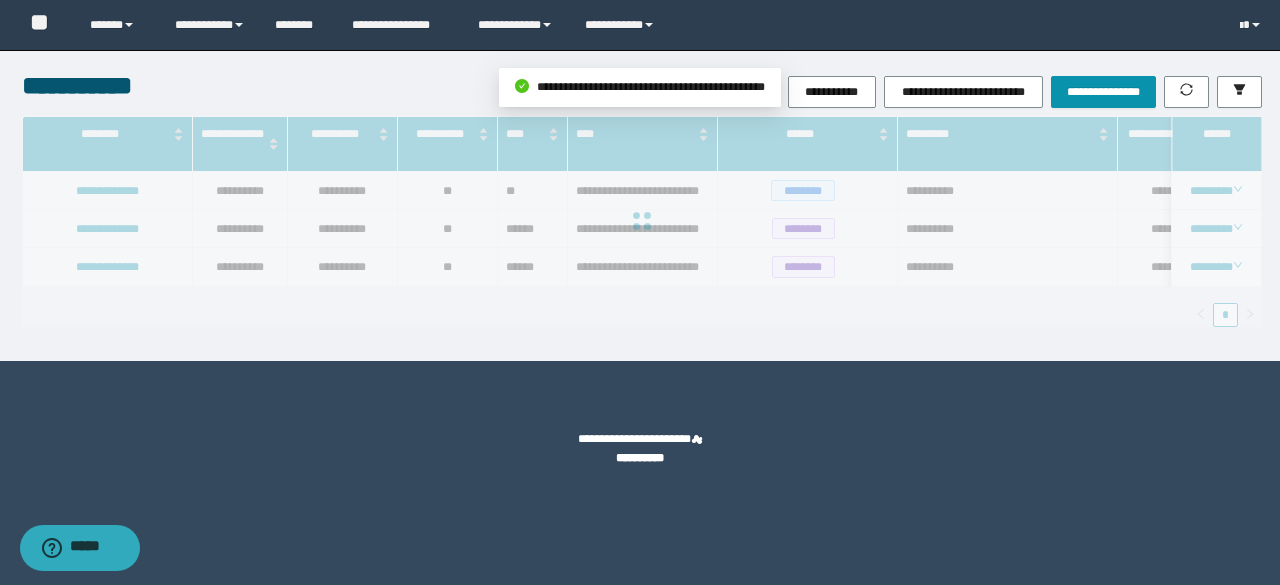 scroll, scrollTop: 0, scrollLeft: 0, axis: both 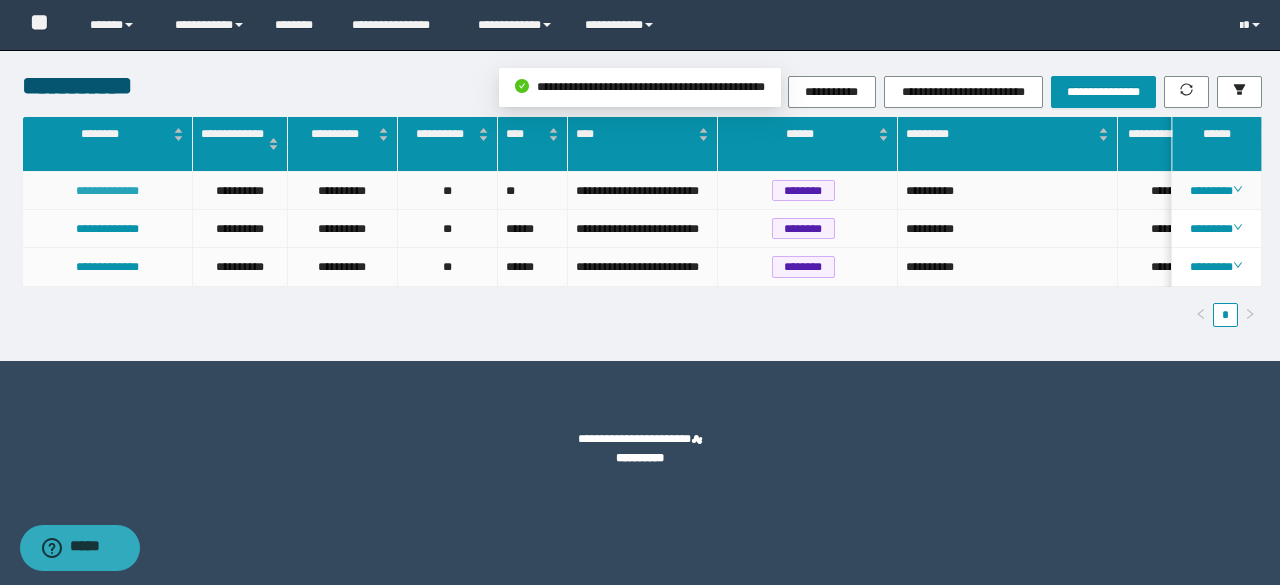 click on "**********" at bounding box center (107, 191) 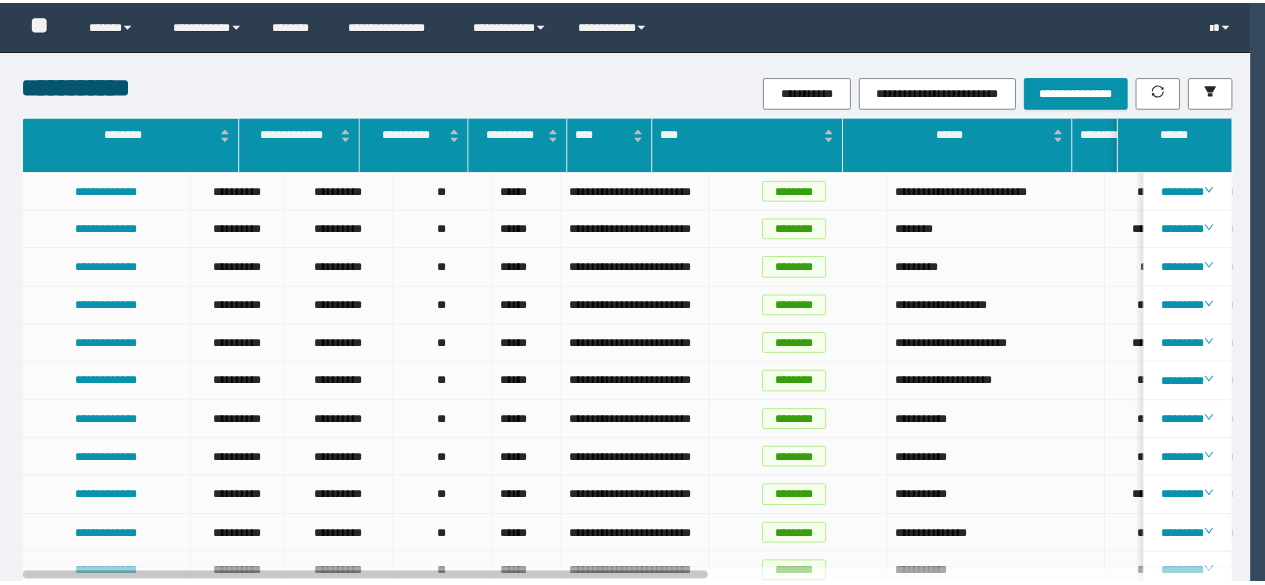 scroll, scrollTop: 0, scrollLeft: 0, axis: both 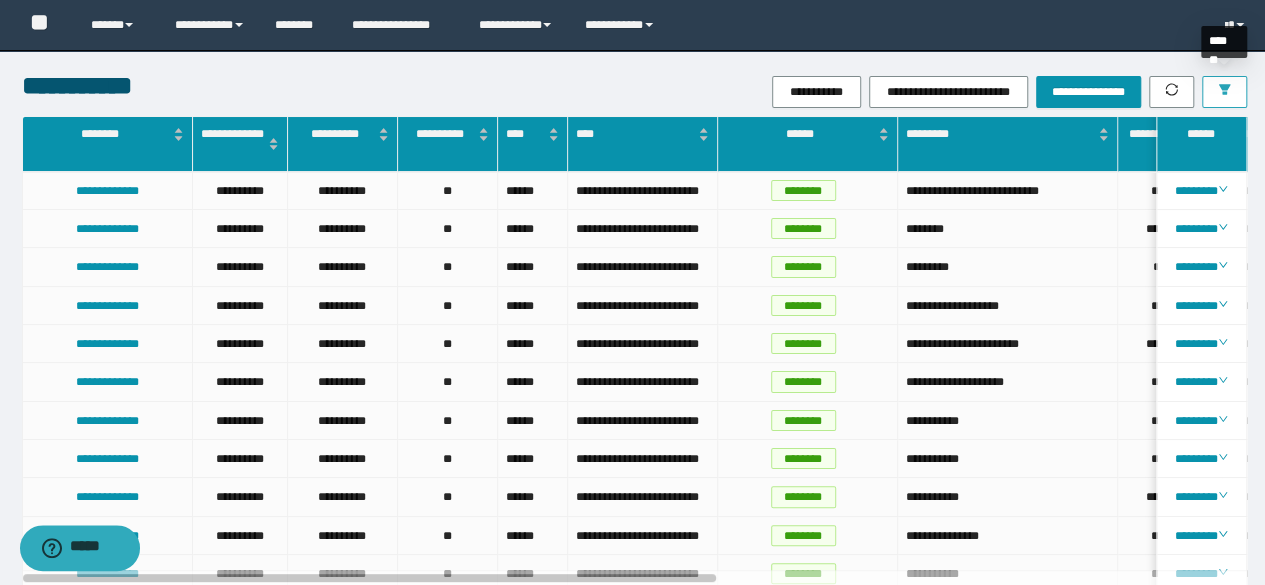 click at bounding box center (1224, 91) 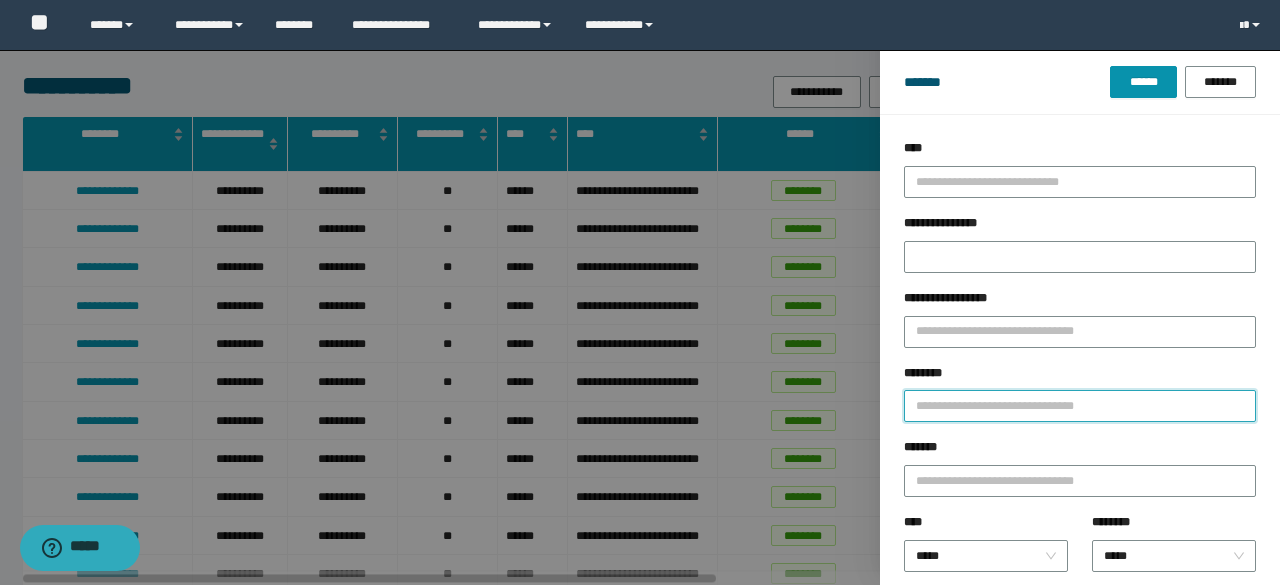 click on "********" at bounding box center [1080, 406] 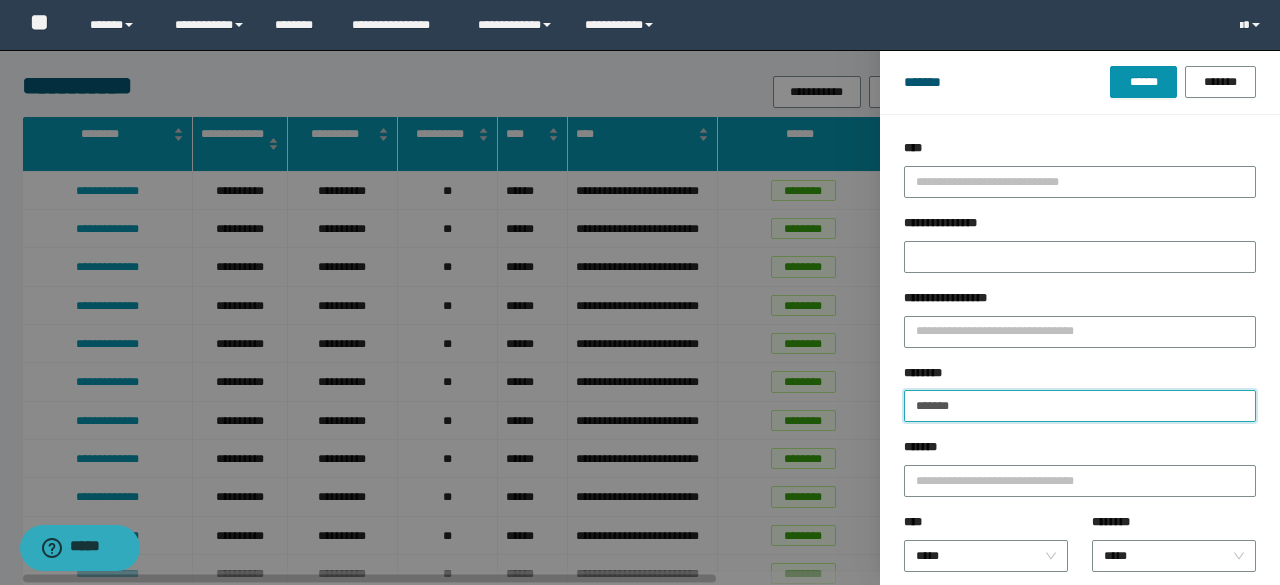 type on "**********" 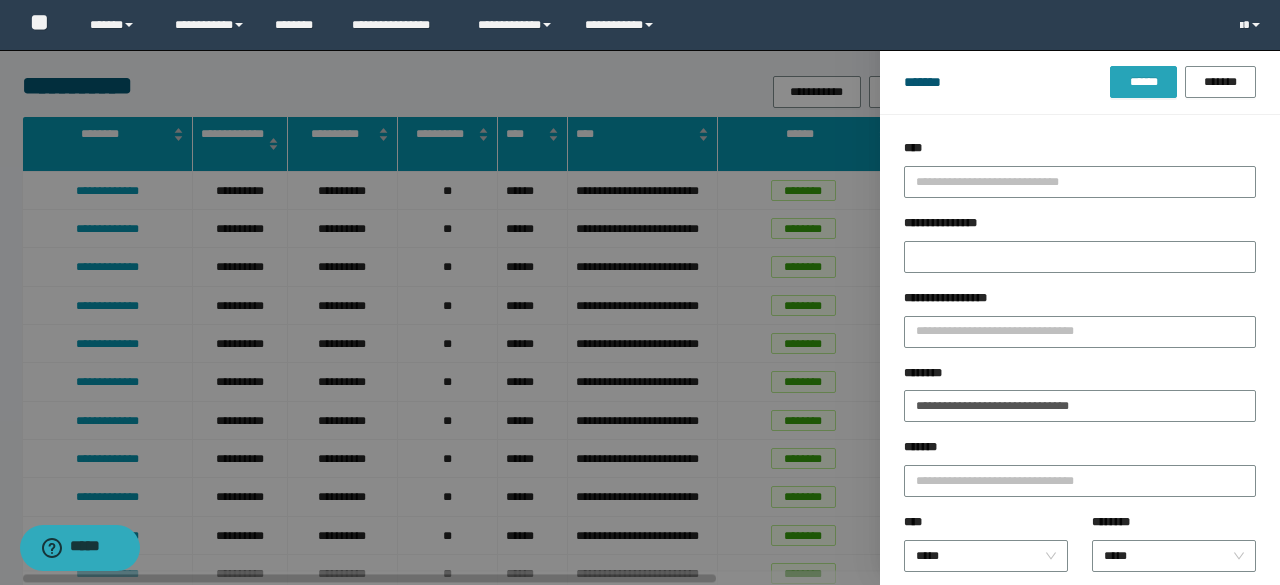 click on "******" at bounding box center [1143, 82] 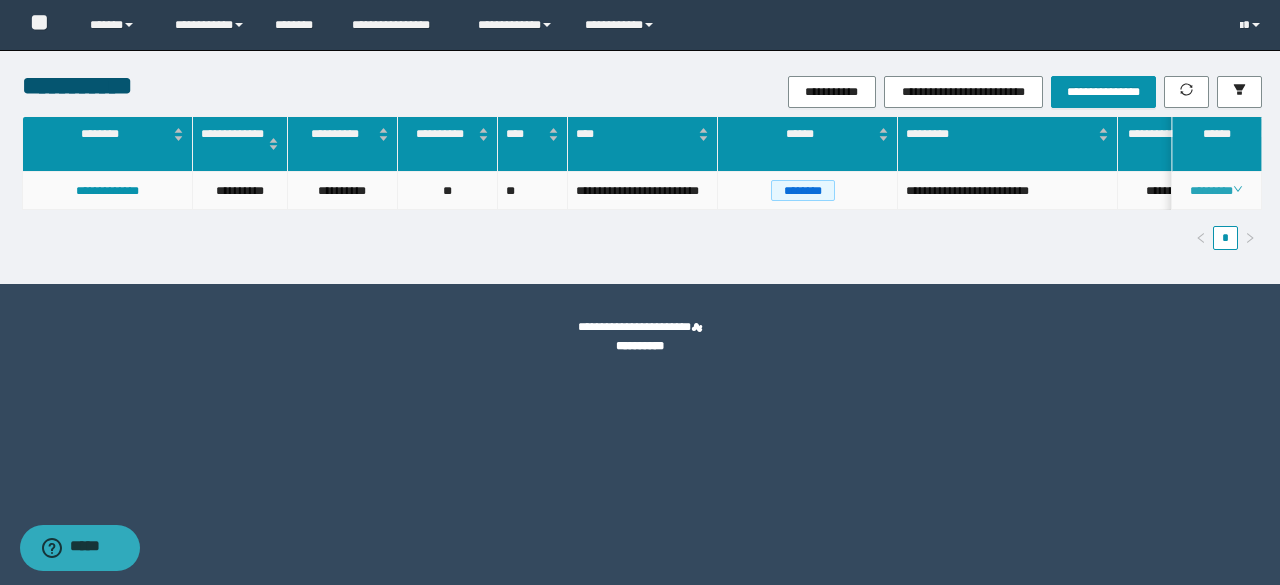 click on "********" at bounding box center [1216, 191] 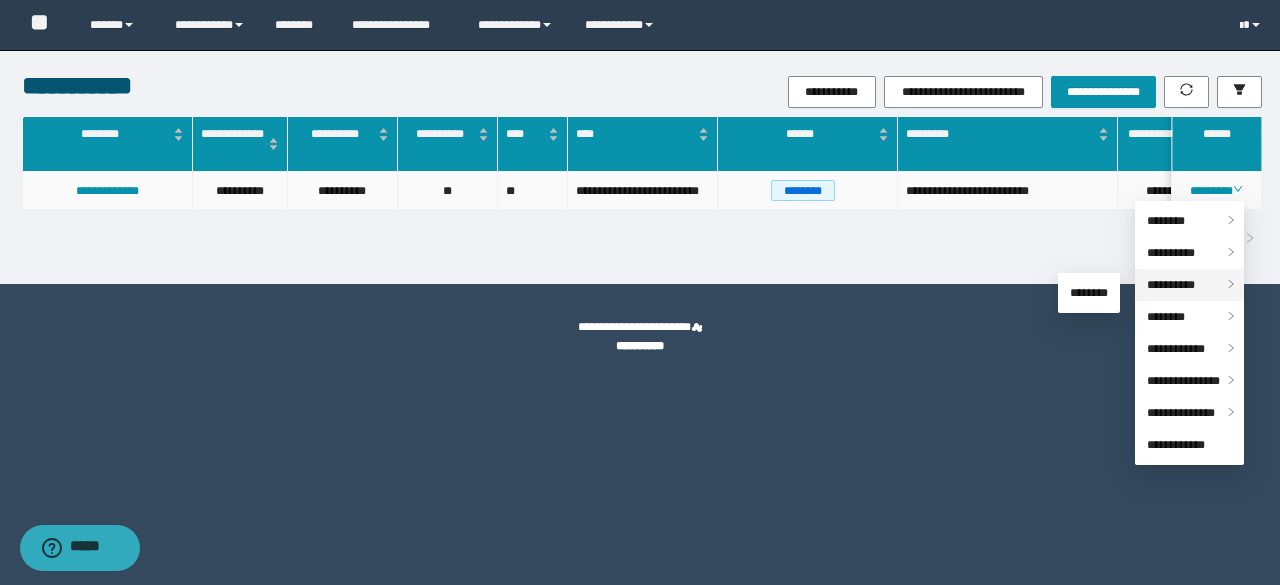 click on "**********" at bounding box center (1171, 285) 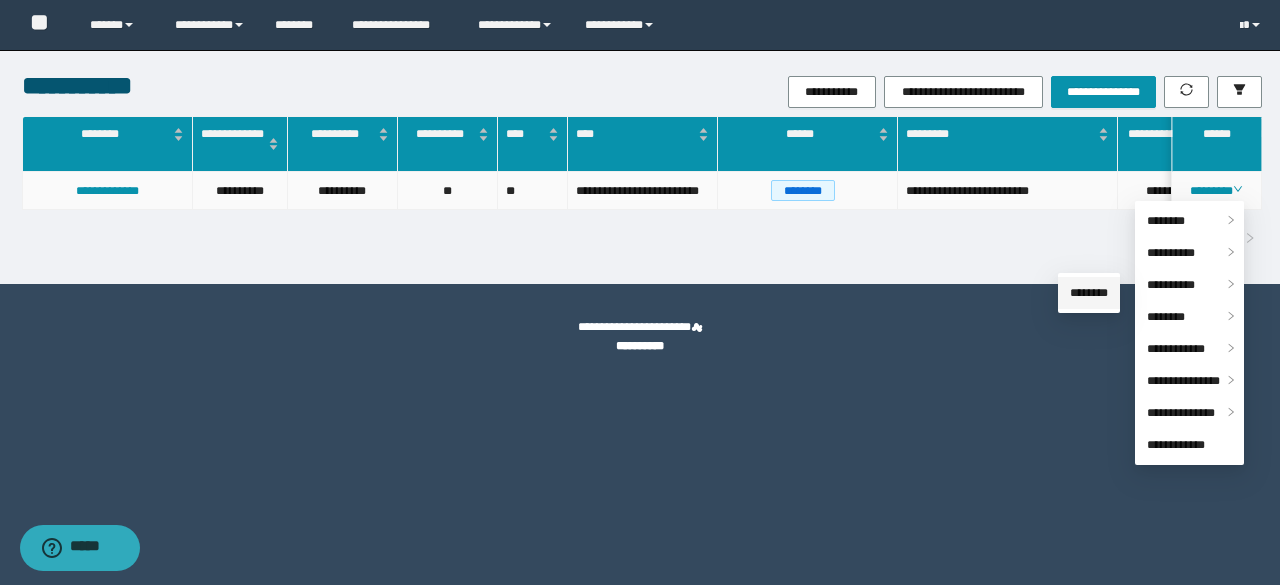 click on "********" at bounding box center (1089, 293) 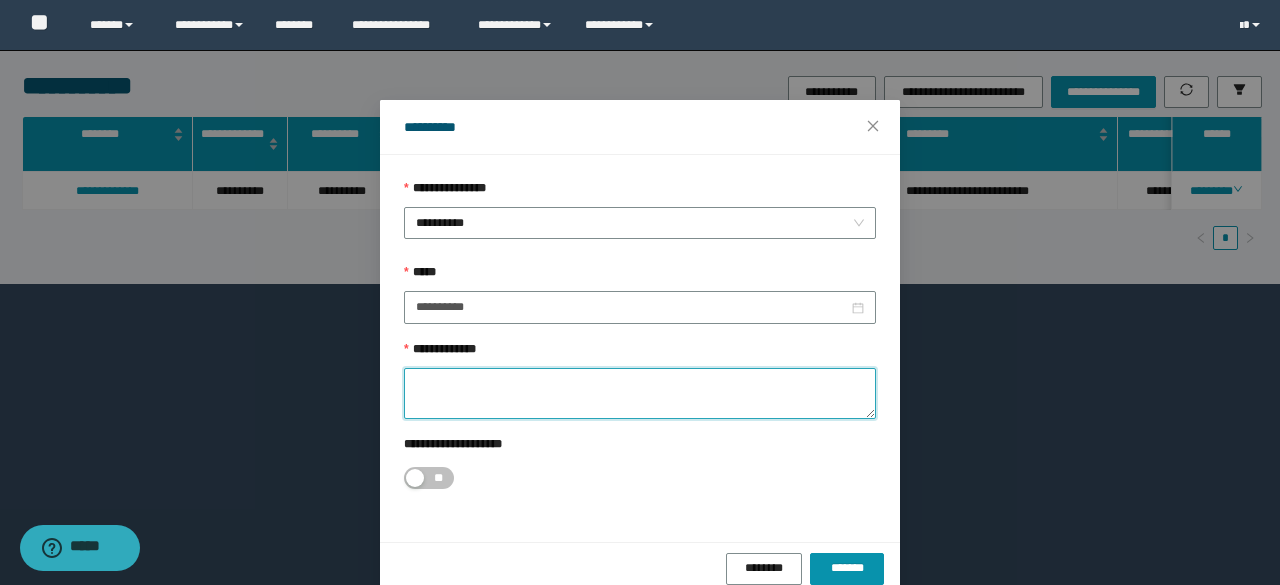 click on "**********" at bounding box center [640, 393] 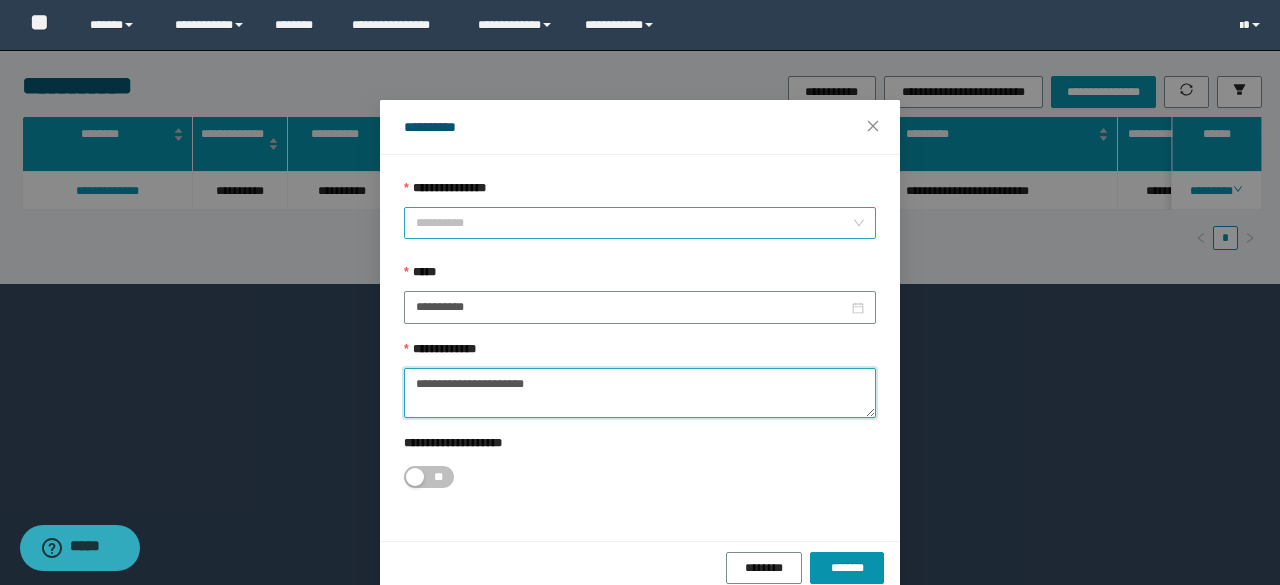 click on "**********" at bounding box center [640, 223] 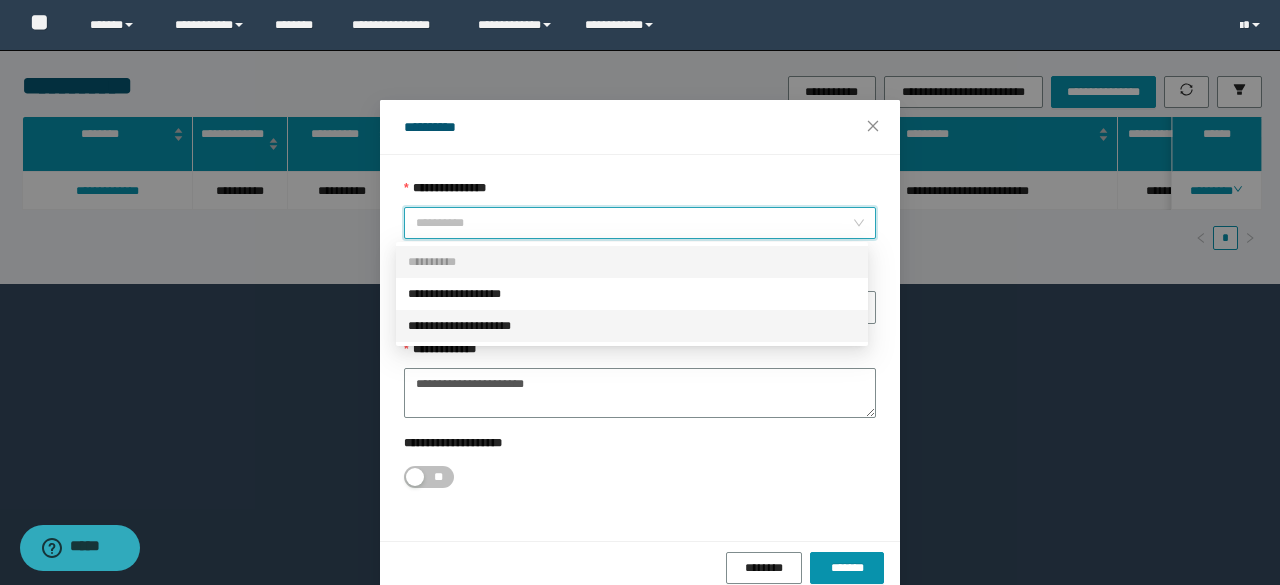 click on "**********" at bounding box center (632, 326) 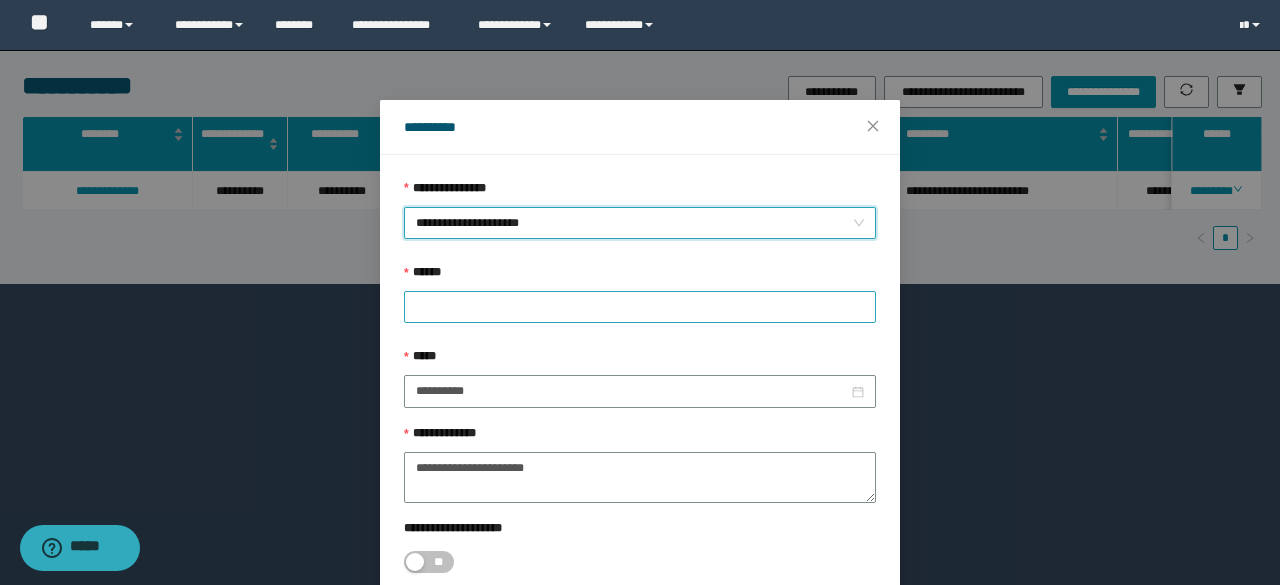 click at bounding box center (640, 307) 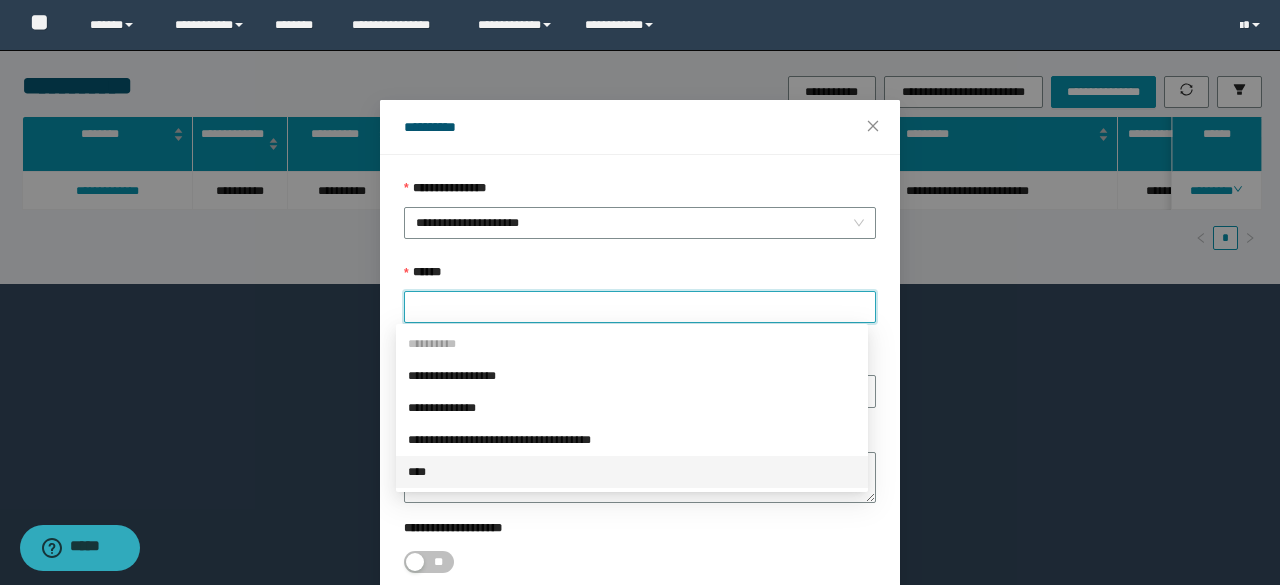 click on "****" at bounding box center (632, 472) 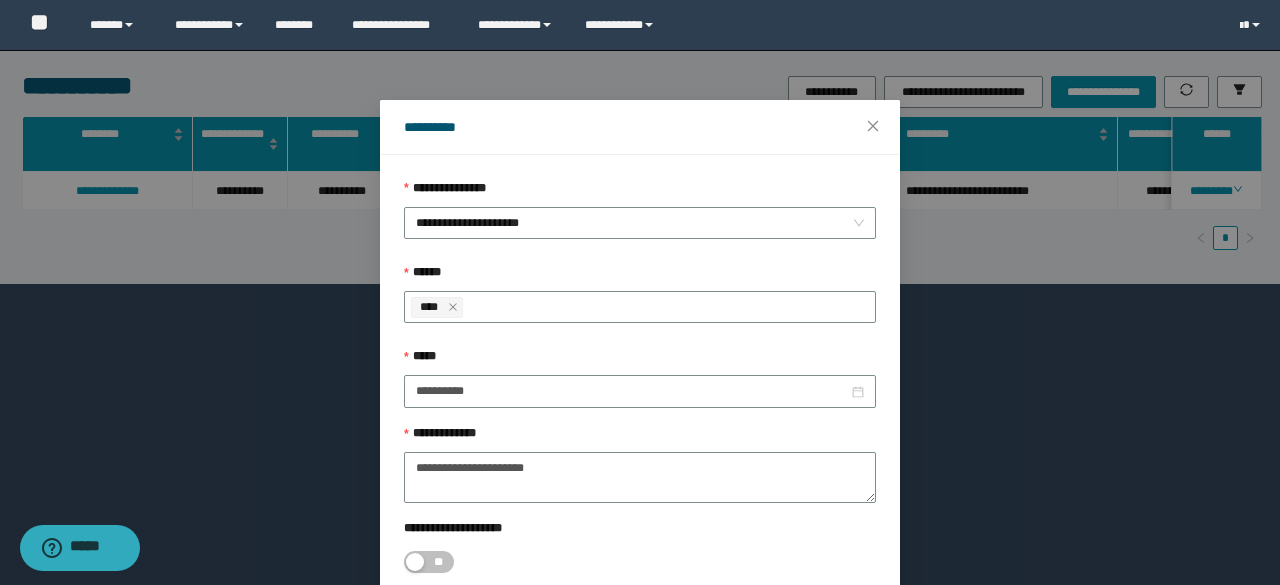 click on "**********" at bounding box center (640, 532) 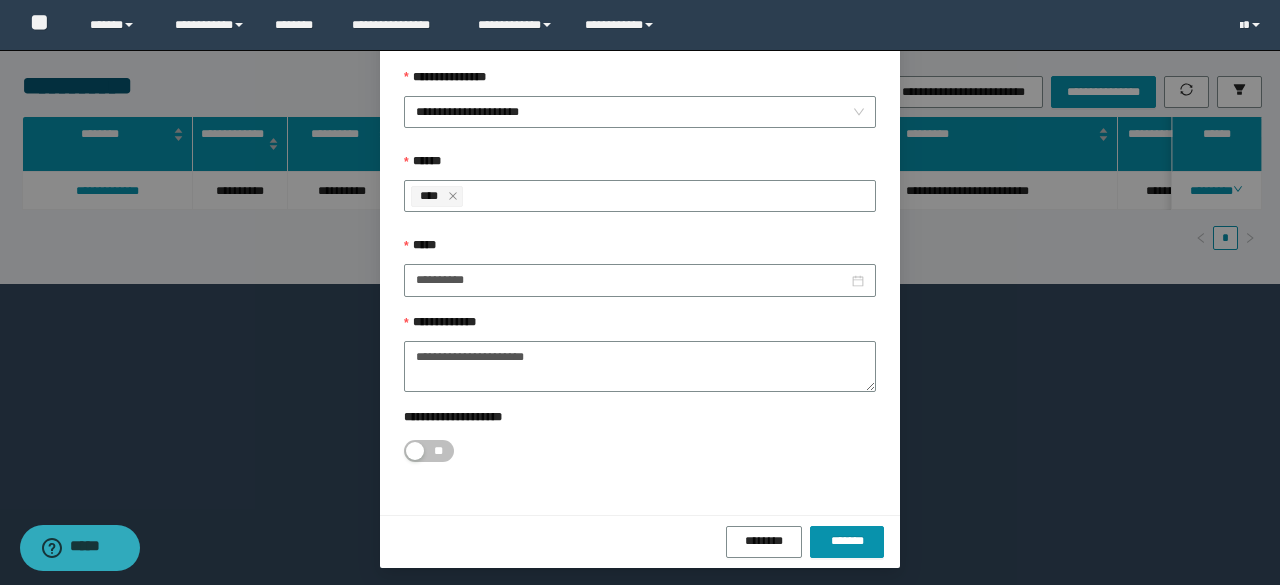 scroll, scrollTop: 112, scrollLeft: 0, axis: vertical 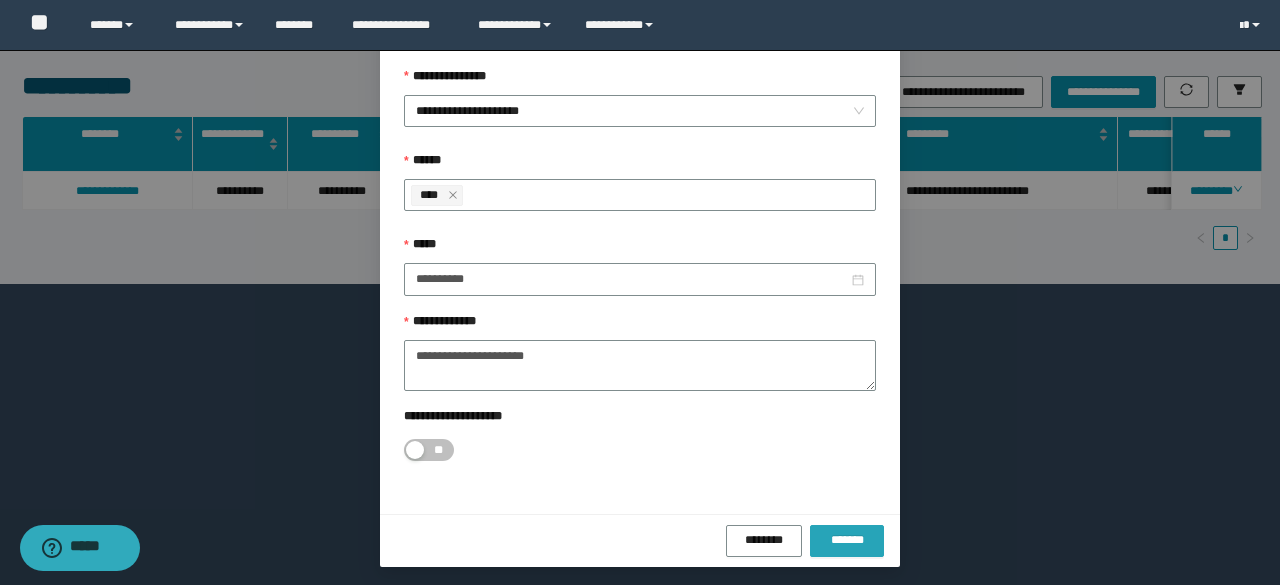 click on "*******" at bounding box center (847, 540) 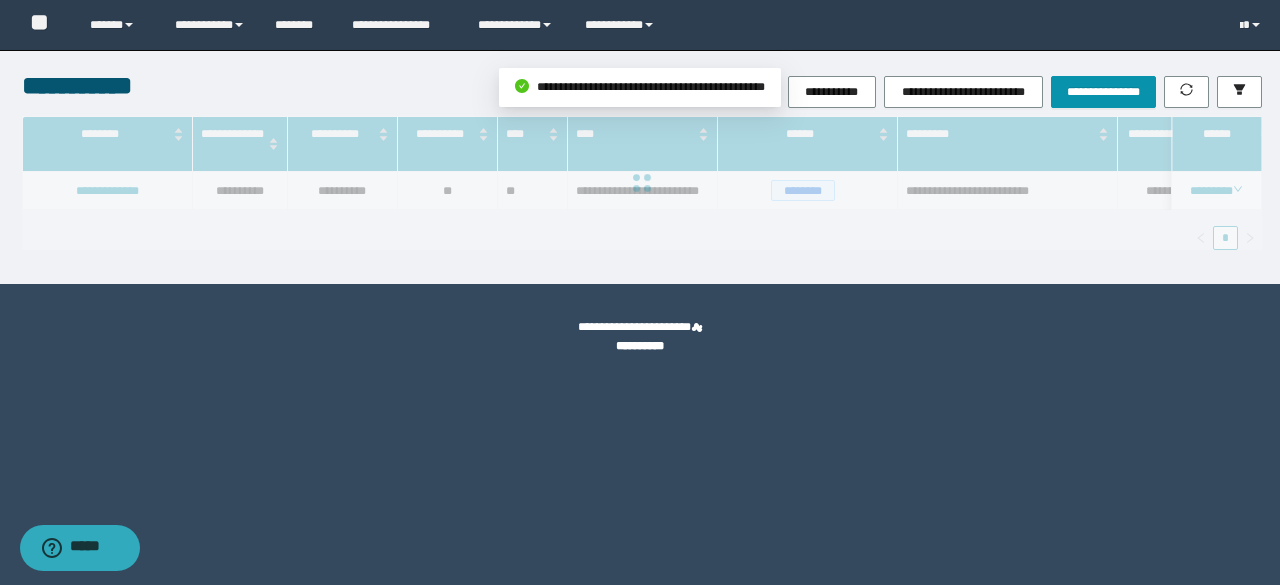 scroll, scrollTop: 0, scrollLeft: 0, axis: both 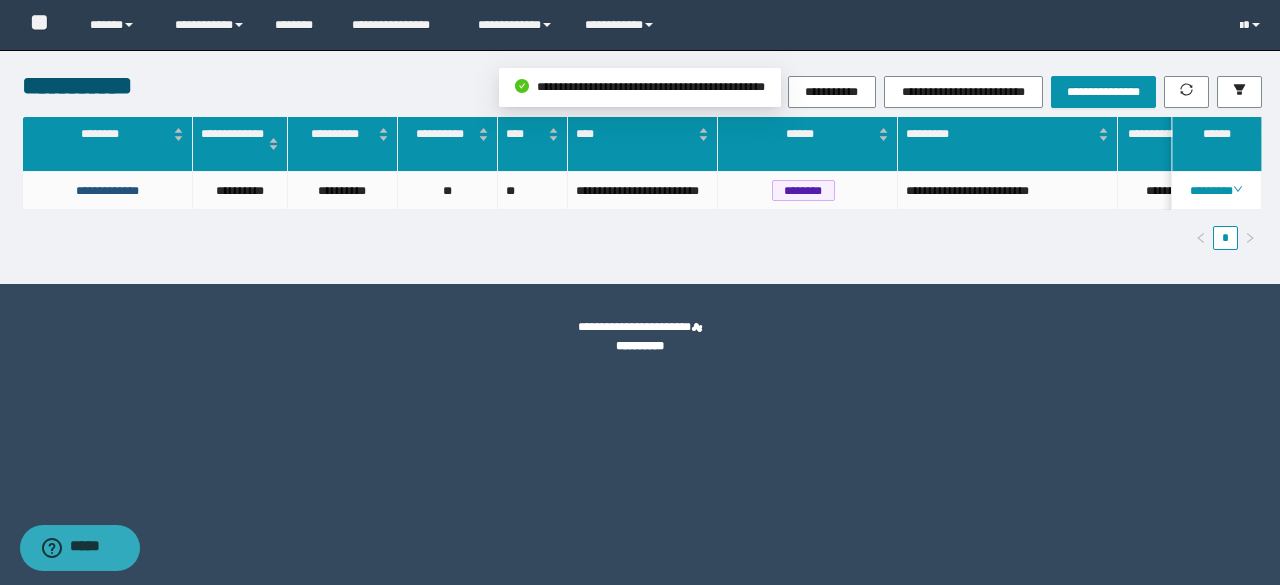 click on "**********" at bounding box center [107, 191] 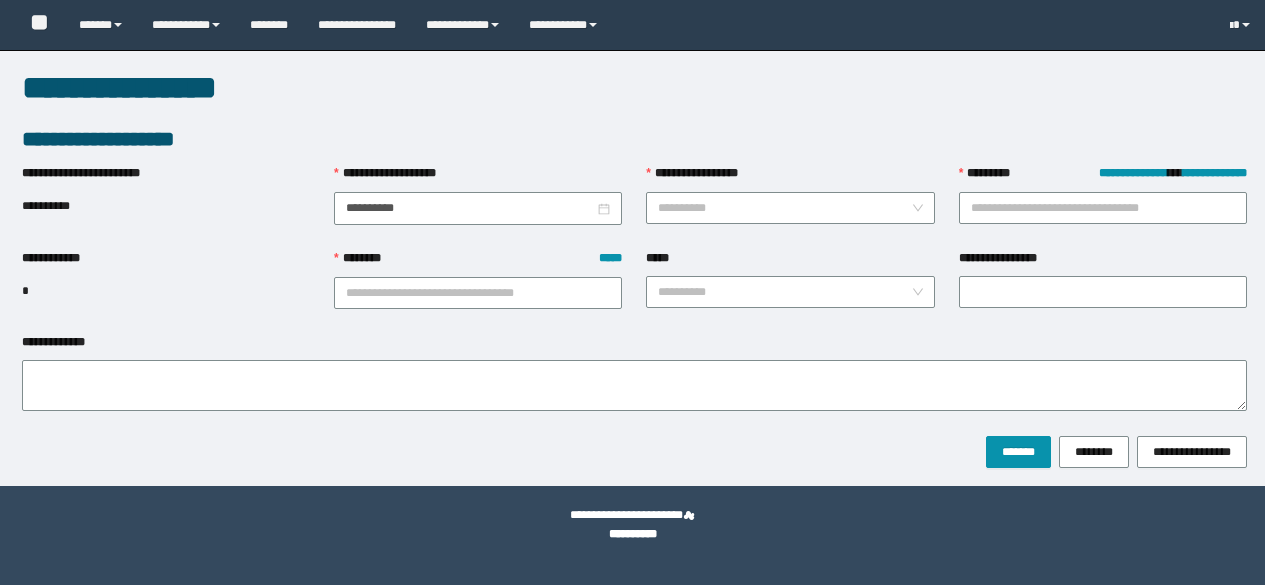 type on "**********" 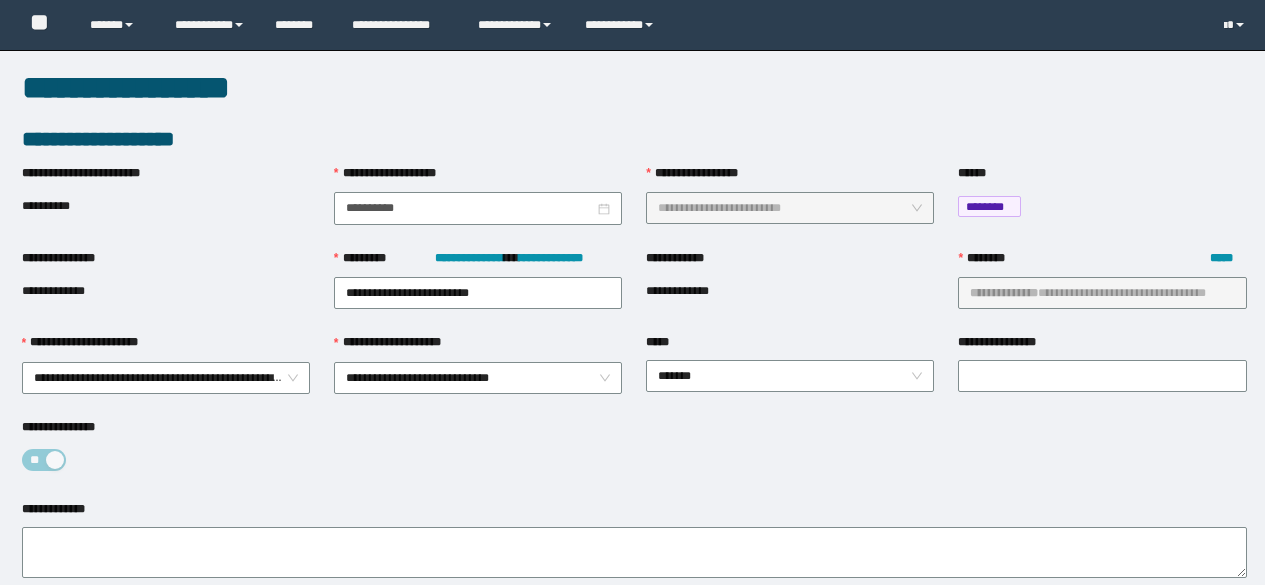 scroll, scrollTop: 0, scrollLeft: 0, axis: both 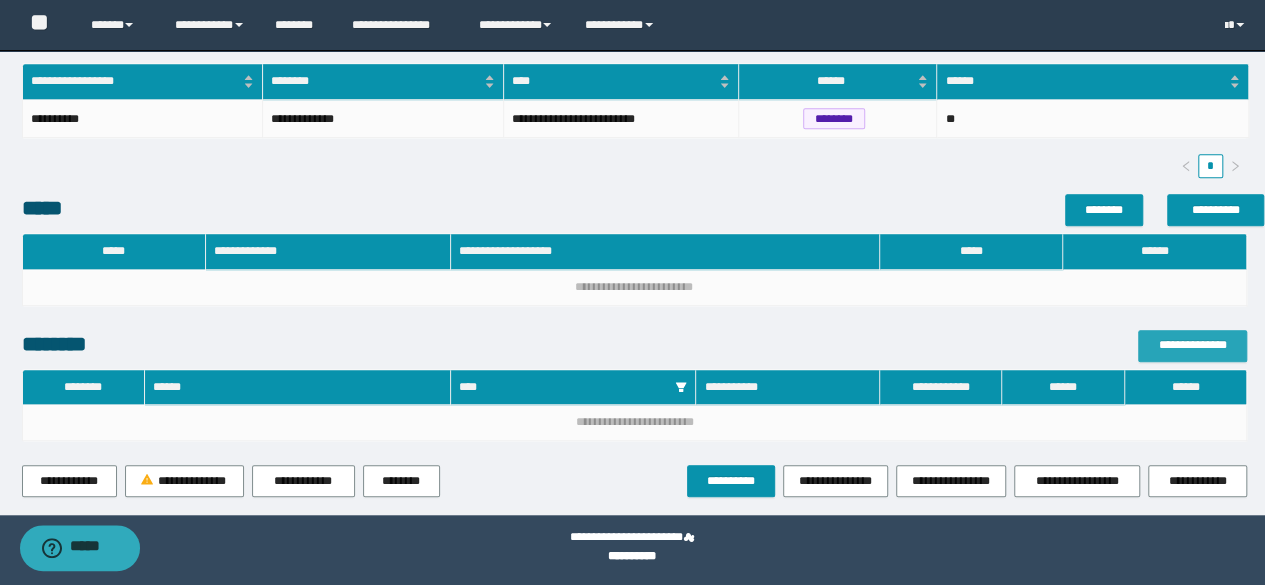 click on "**********" at bounding box center (1192, 345) 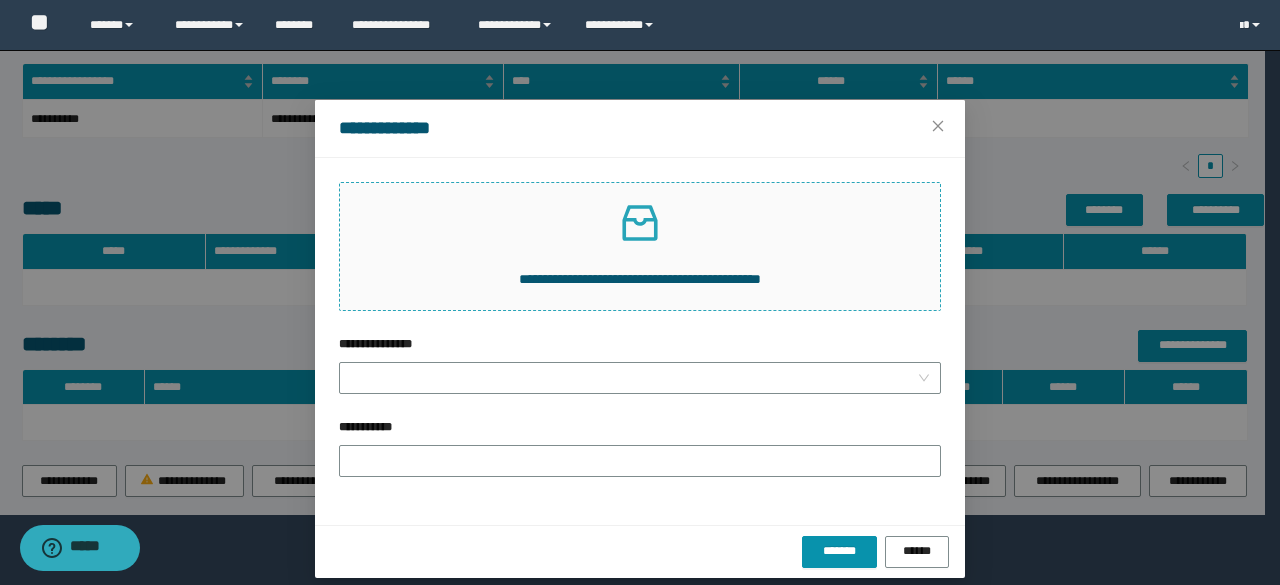 click at bounding box center [640, 223] 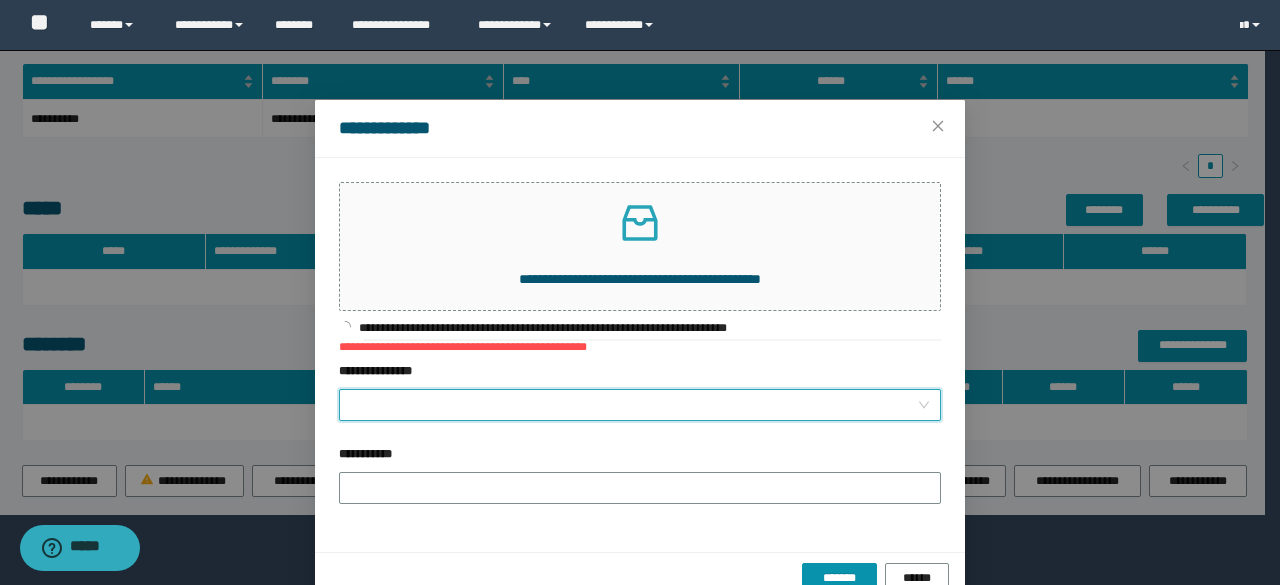 click on "**********" at bounding box center (634, 405) 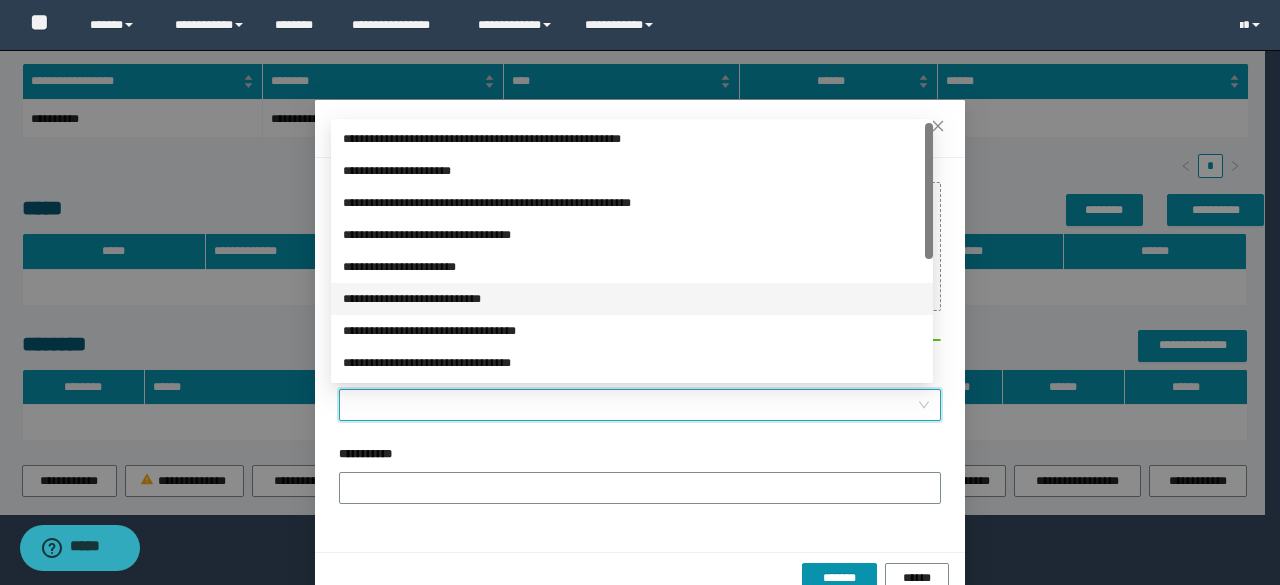 scroll, scrollTop: 200, scrollLeft: 0, axis: vertical 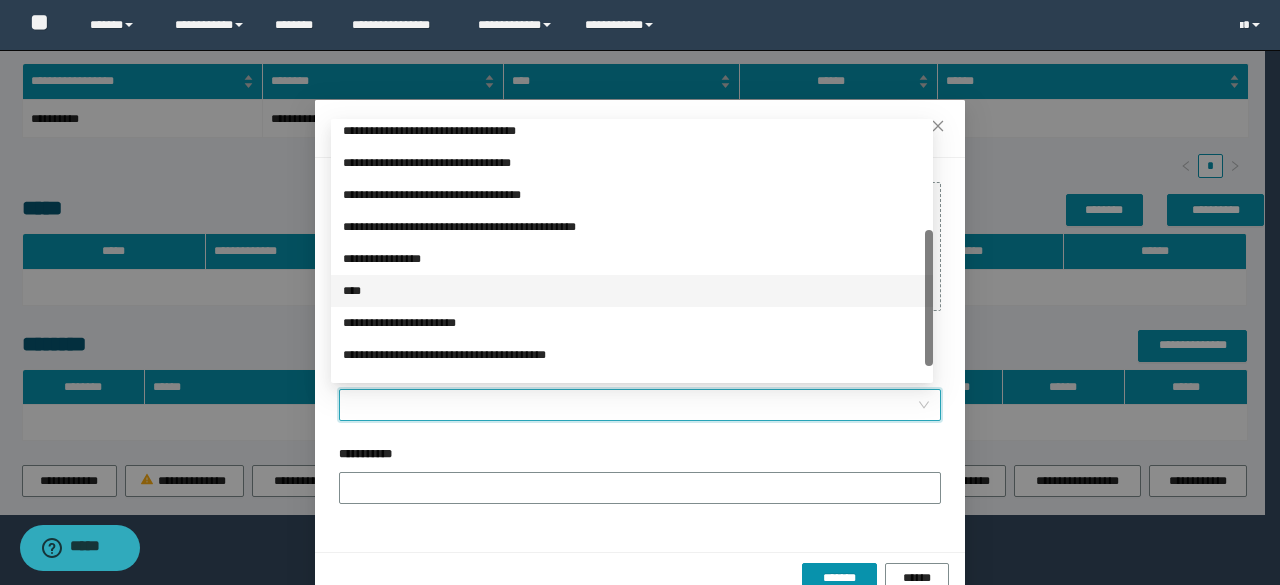 click on "****" at bounding box center (632, 291) 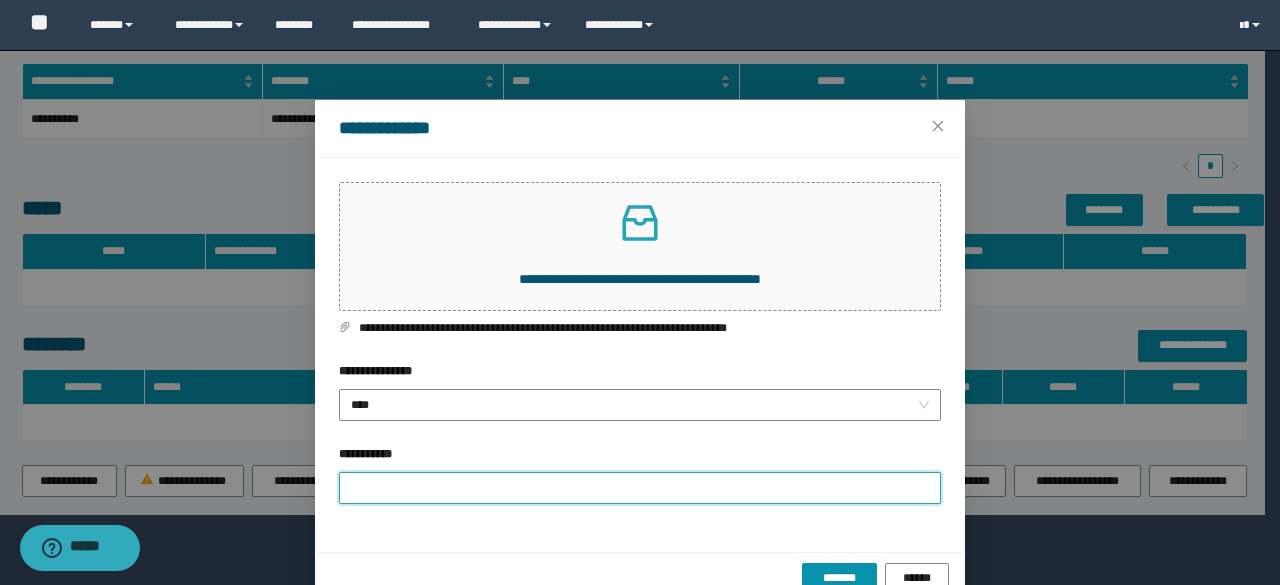 click on "**********" at bounding box center (640, 488) 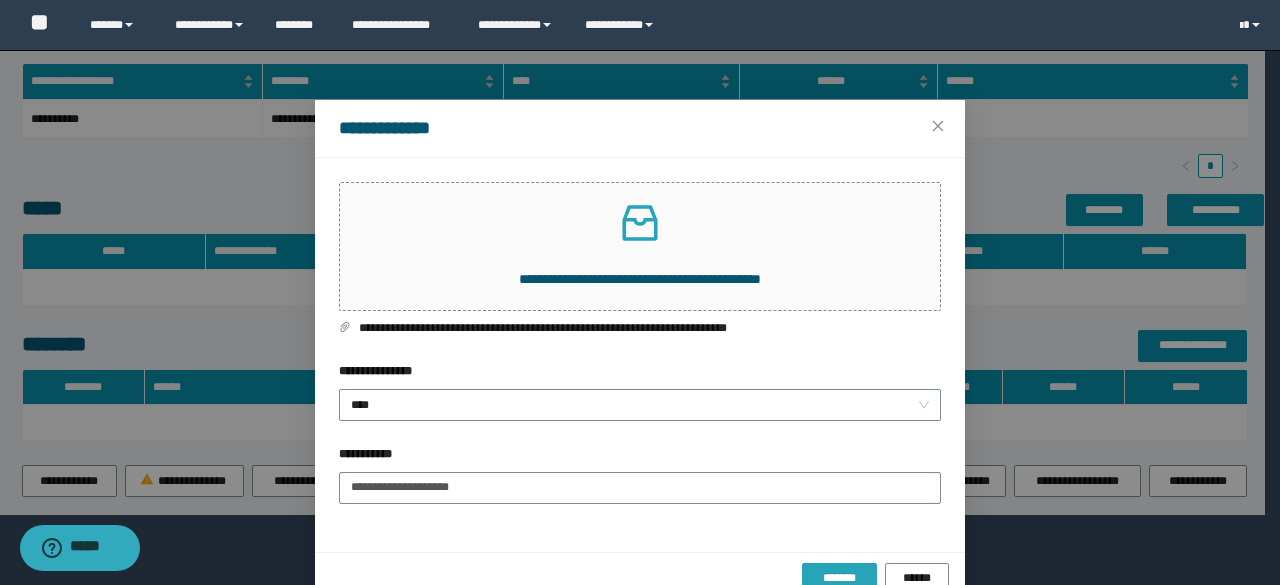click on "*******" at bounding box center [839, 579] 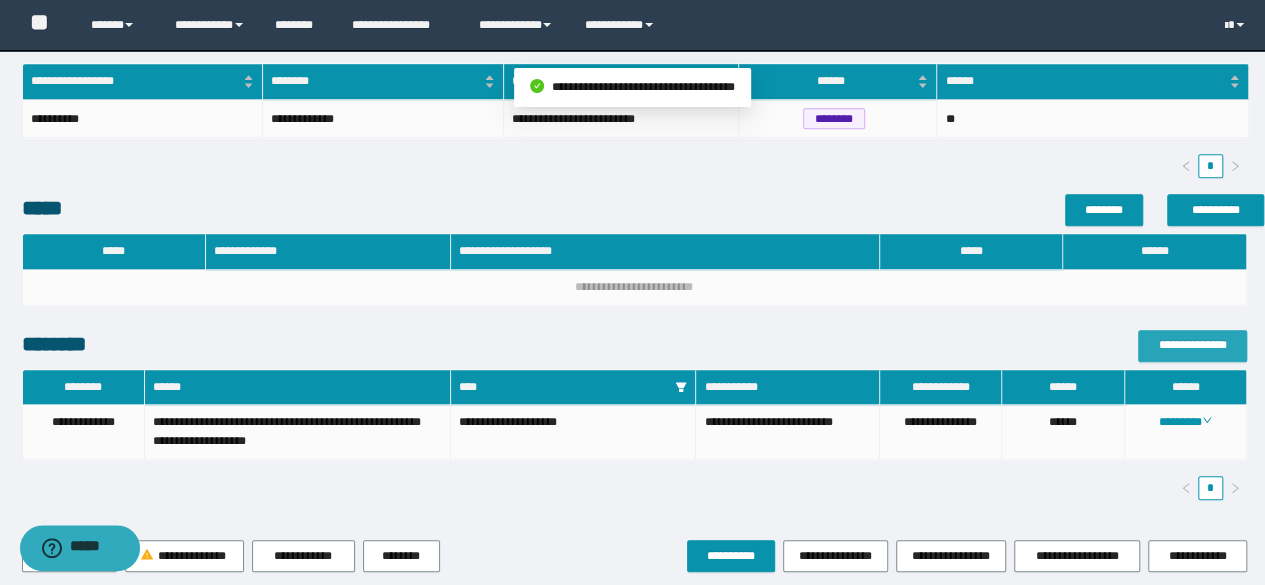 click on "**********" at bounding box center [1192, 345] 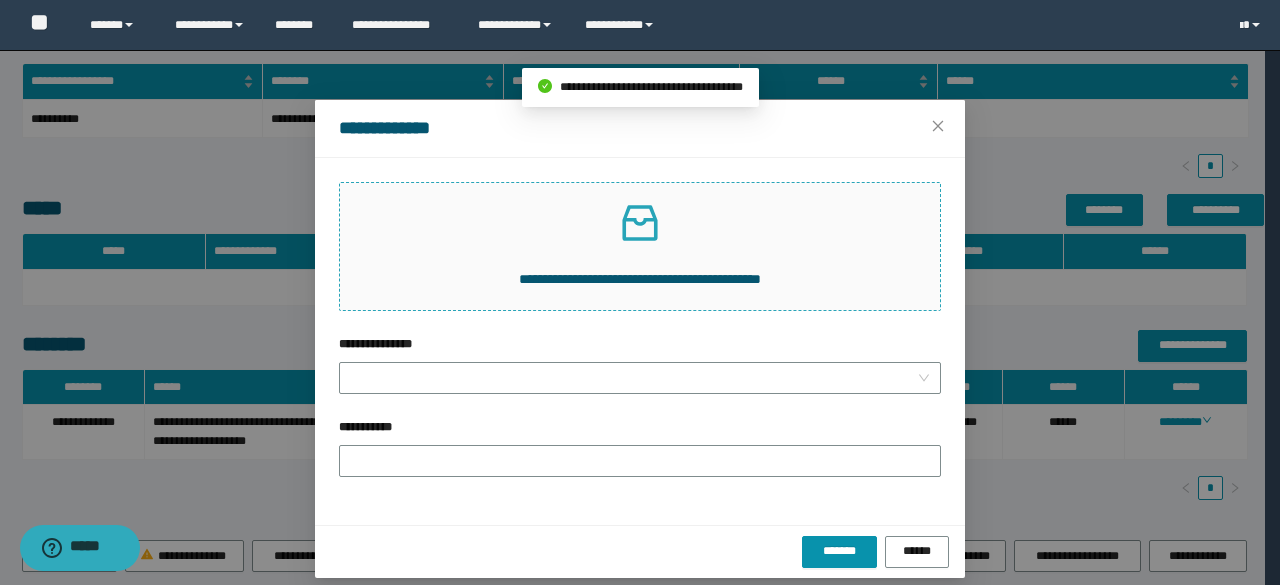 click on "**********" at bounding box center (640, 246) 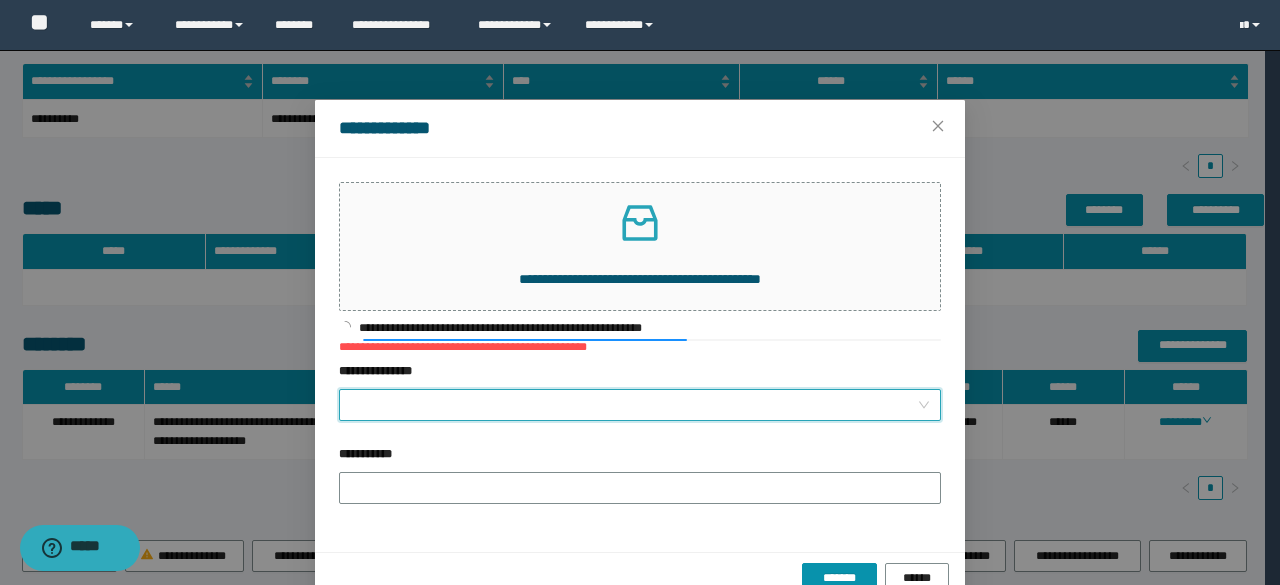 click on "**********" at bounding box center [634, 405] 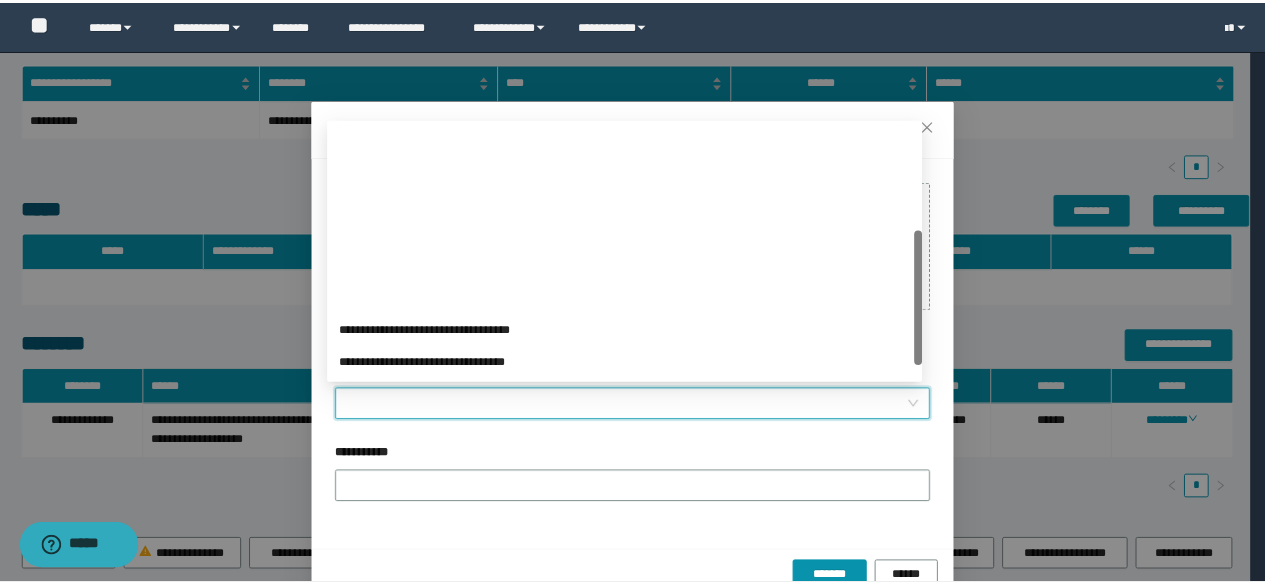 scroll, scrollTop: 200, scrollLeft: 0, axis: vertical 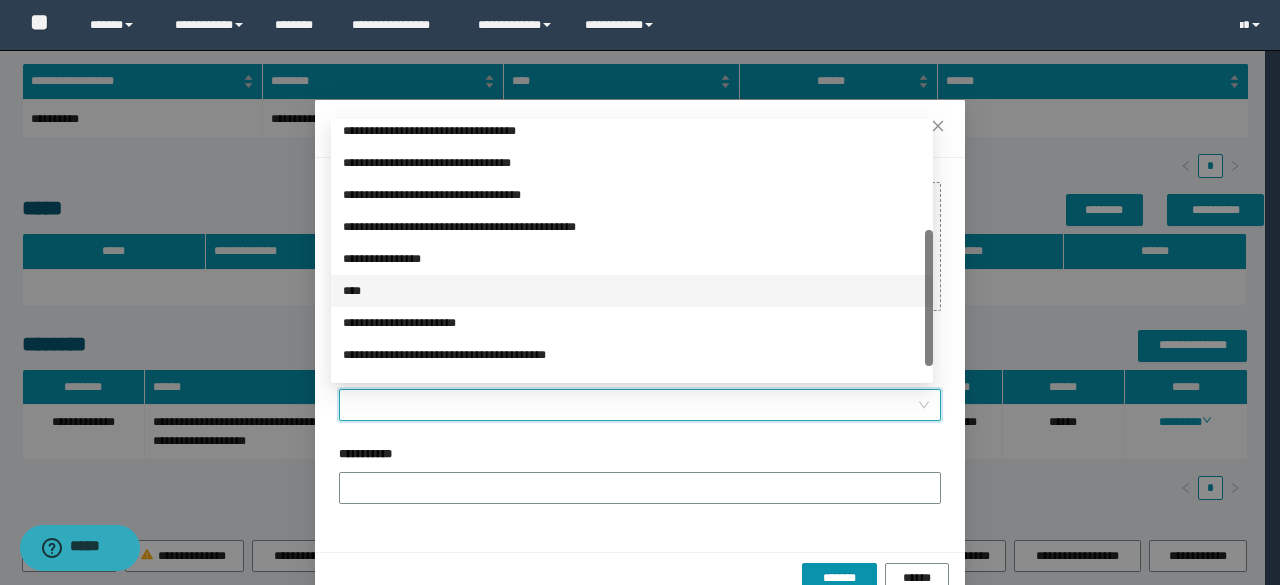 click on "****" at bounding box center (632, 291) 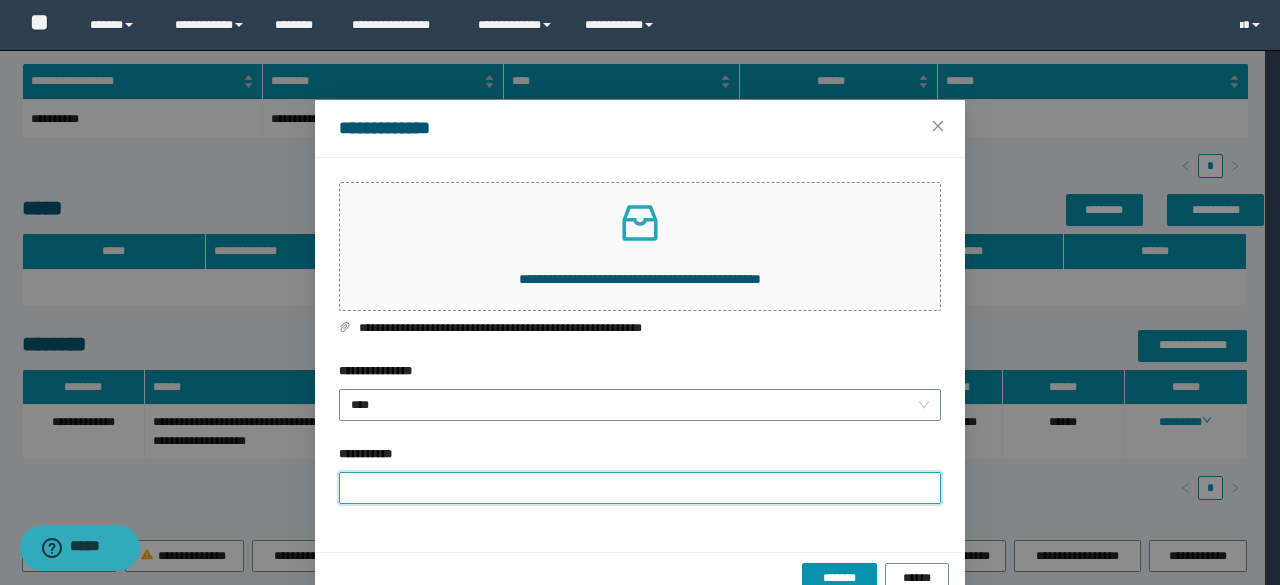 click on "**********" at bounding box center [640, 488] 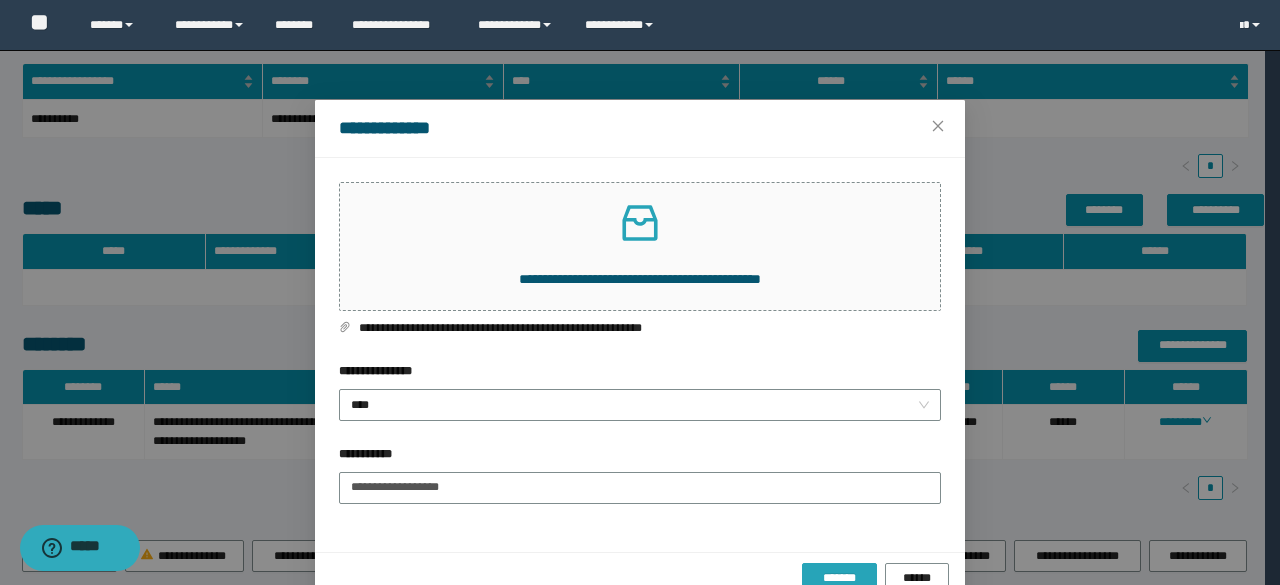 click on "*******" at bounding box center (839, 578) 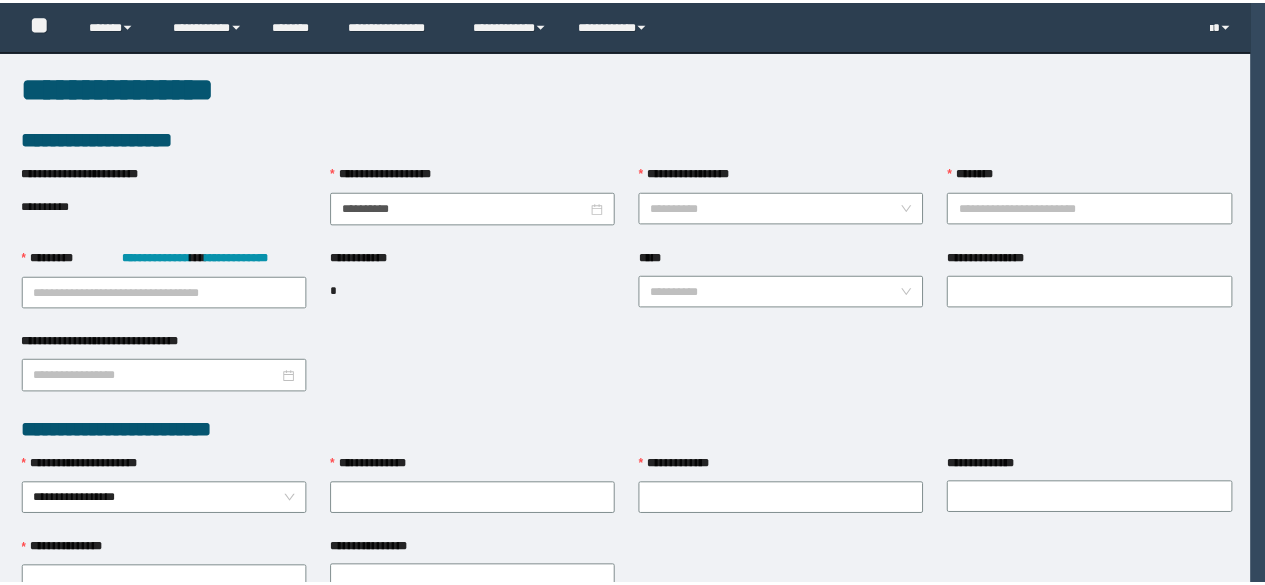 scroll, scrollTop: 0, scrollLeft: 0, axis: both 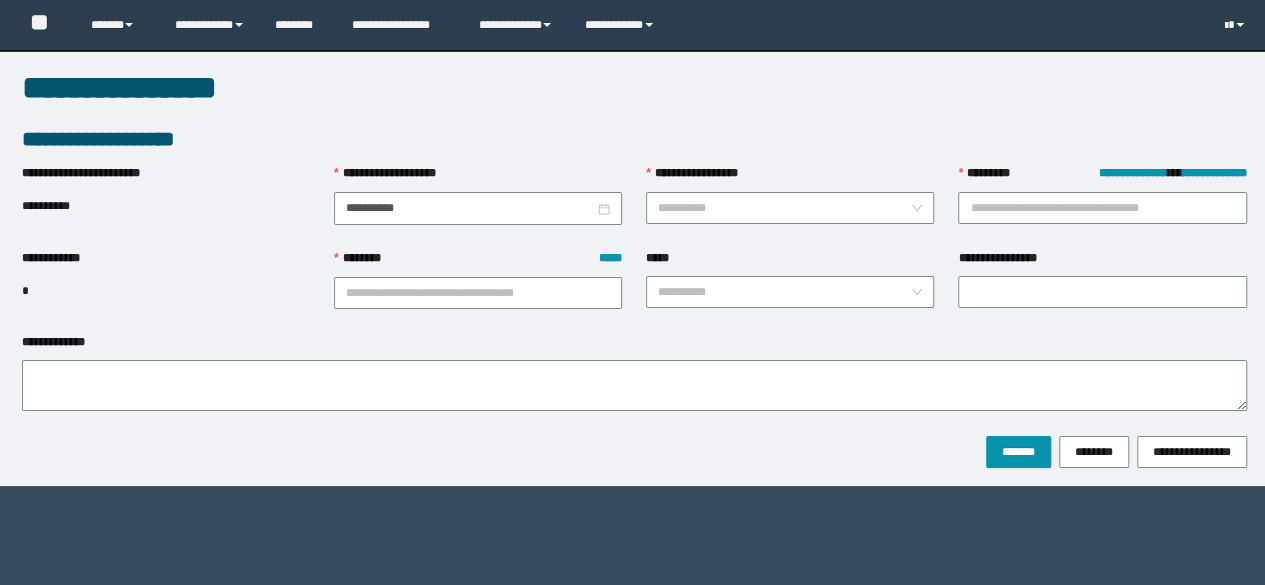 type on "**********" 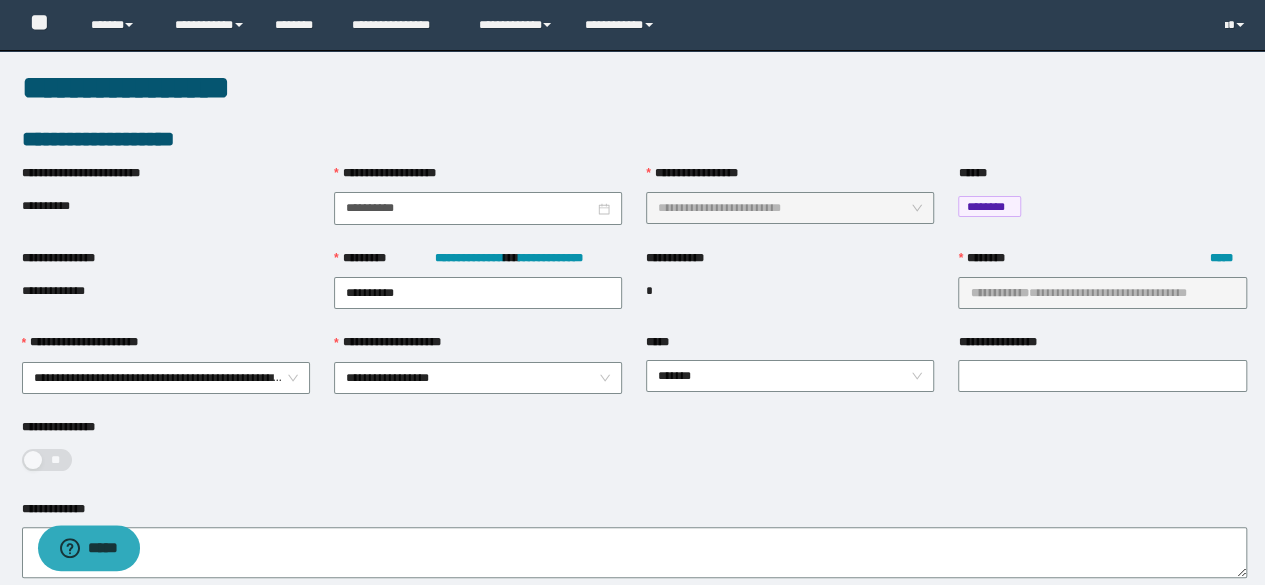 scroll, scrollTop: 0, scrollLeft: 0, axis: both 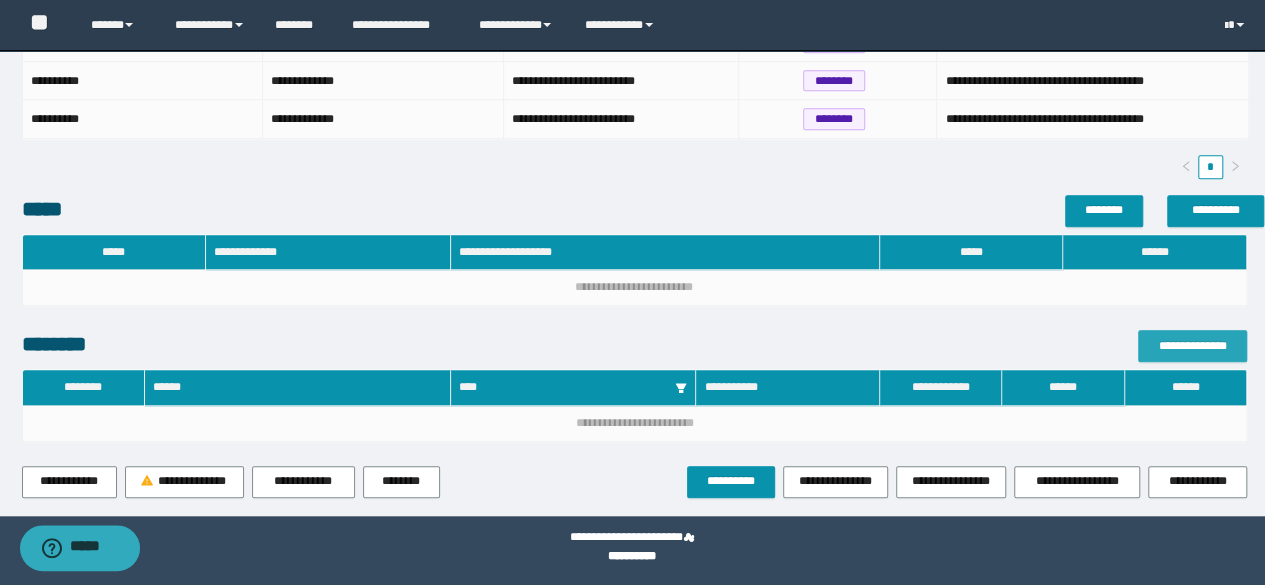 click on "**********" at bounding box center (1192, 346) 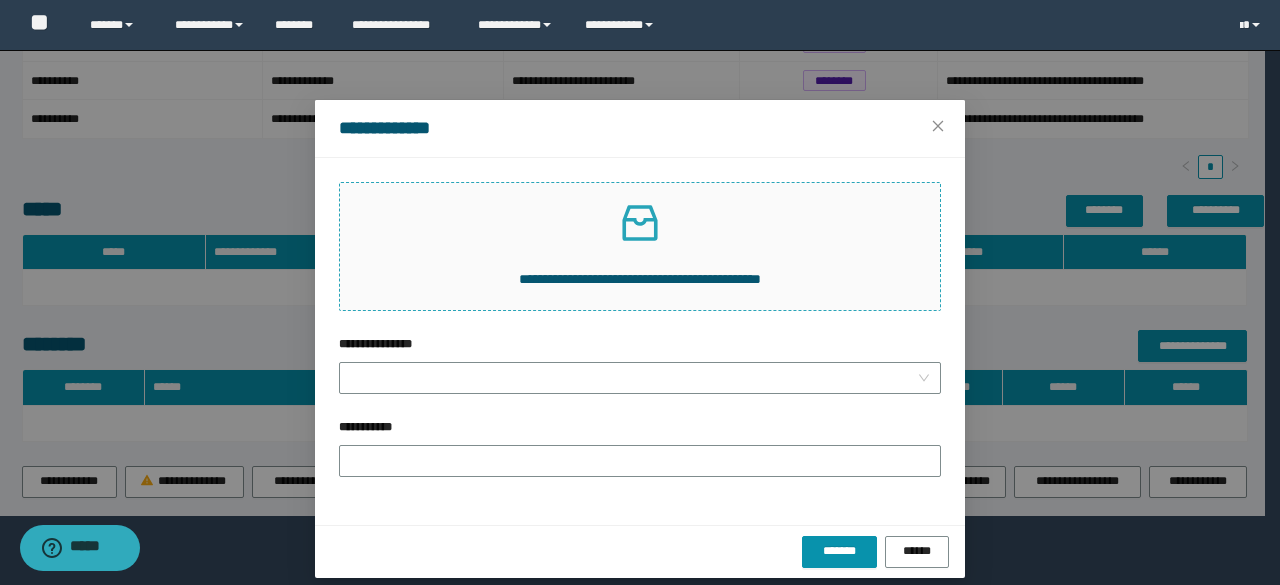 click at bounding box center (640, 223) 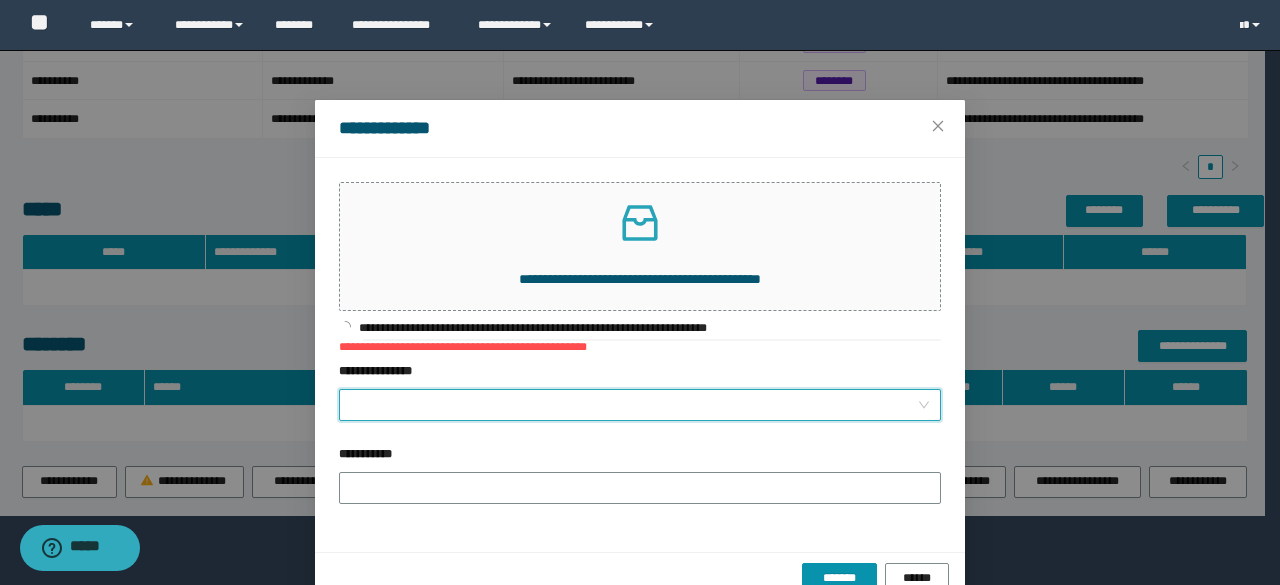 click on "**********" at bounding box center (634, 405) 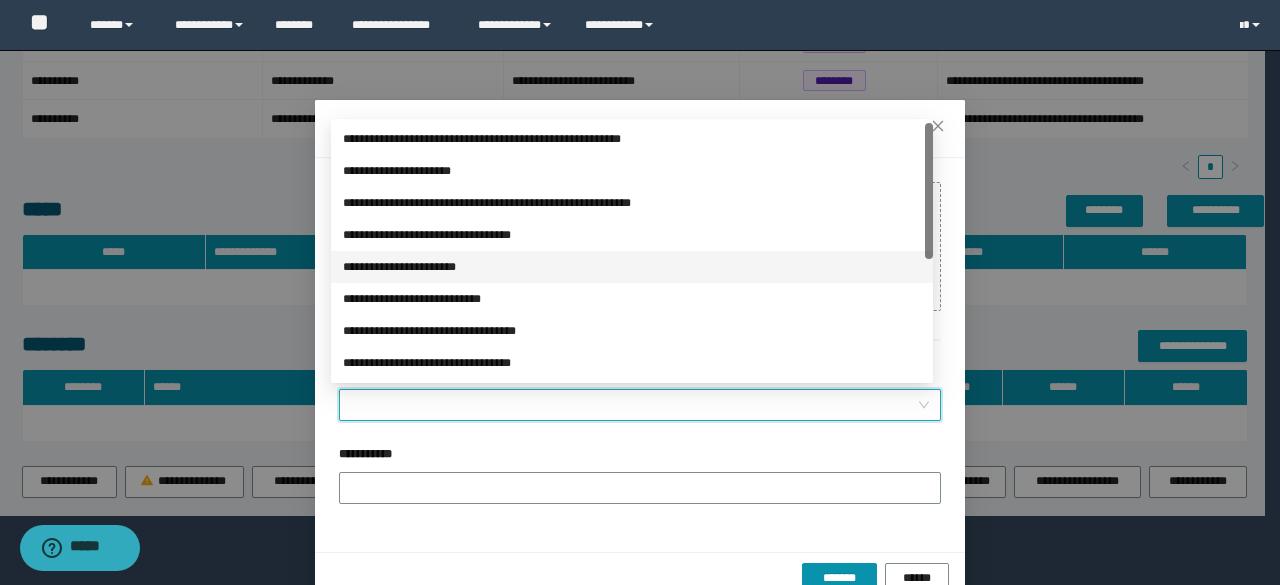 scroll, scrollTop: 200, scrollLeft: 0, axis: vertical 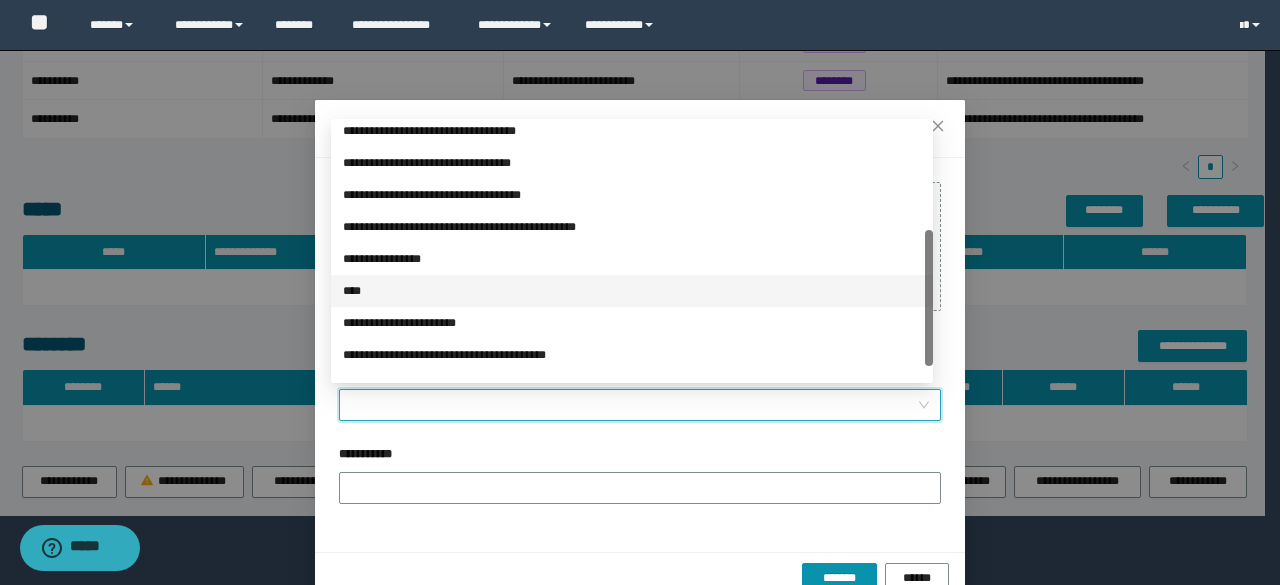click on "****" at bounding box center [632, 291] 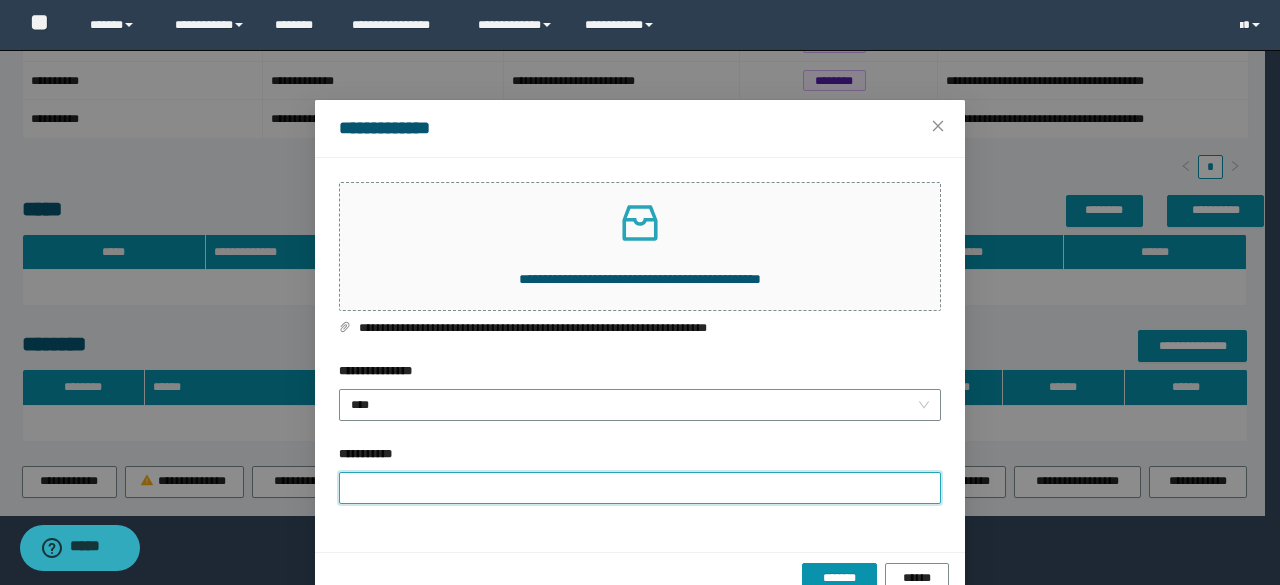 click on "**********" at bounding box center [640, 488] 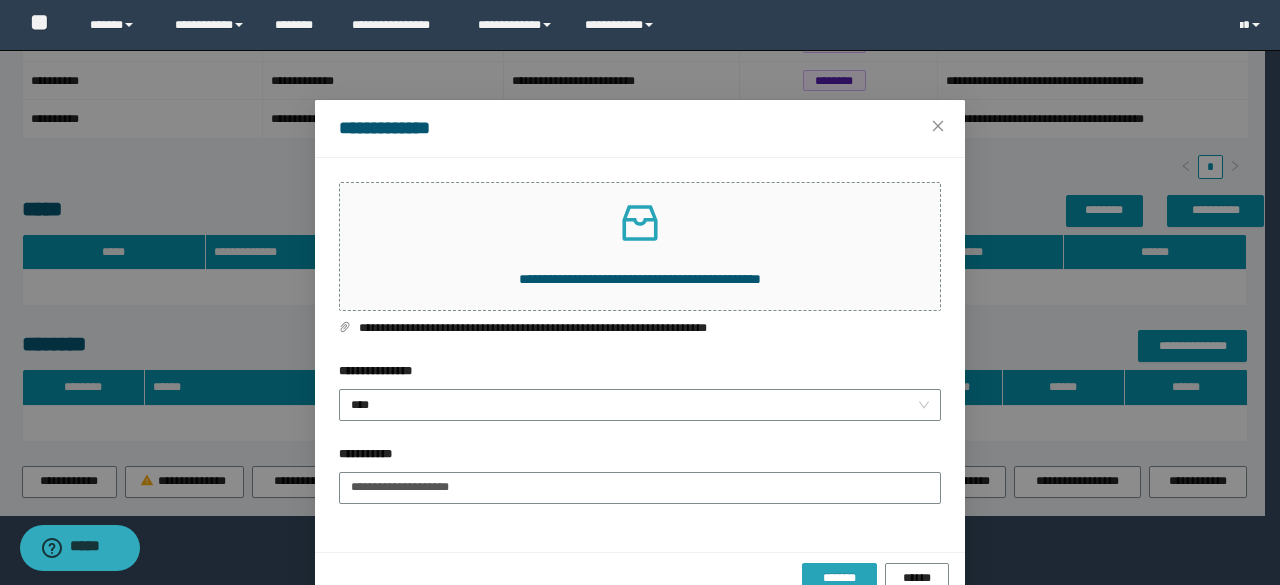 click on "*******" at bounding box center (839, 579) 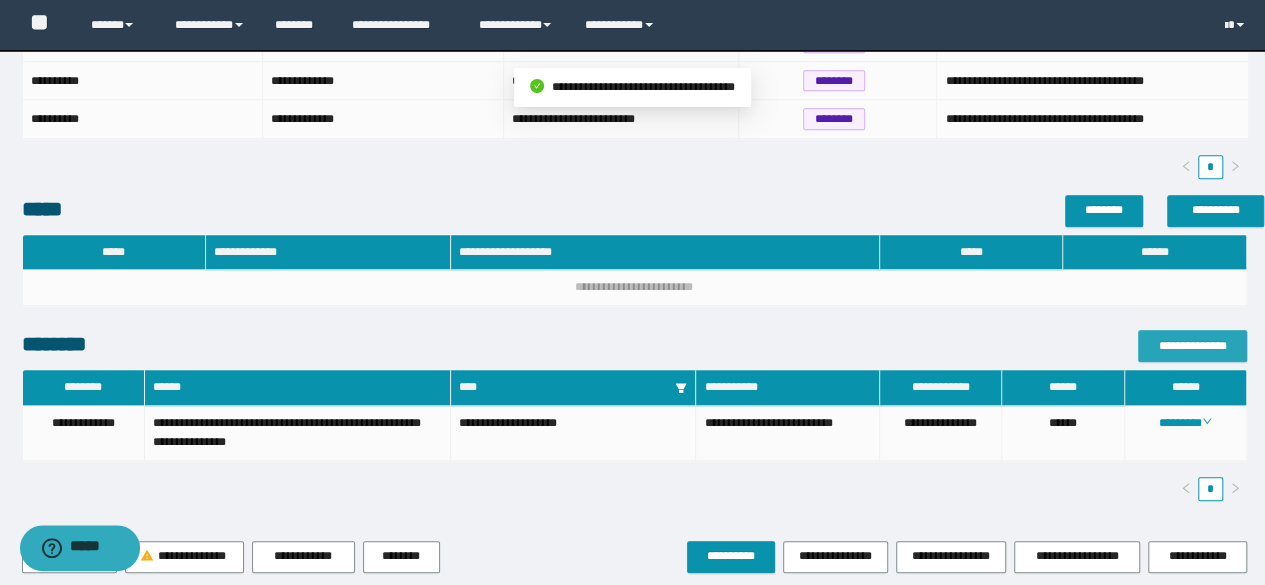 click on "**********" at bounding box center [1192, 346] 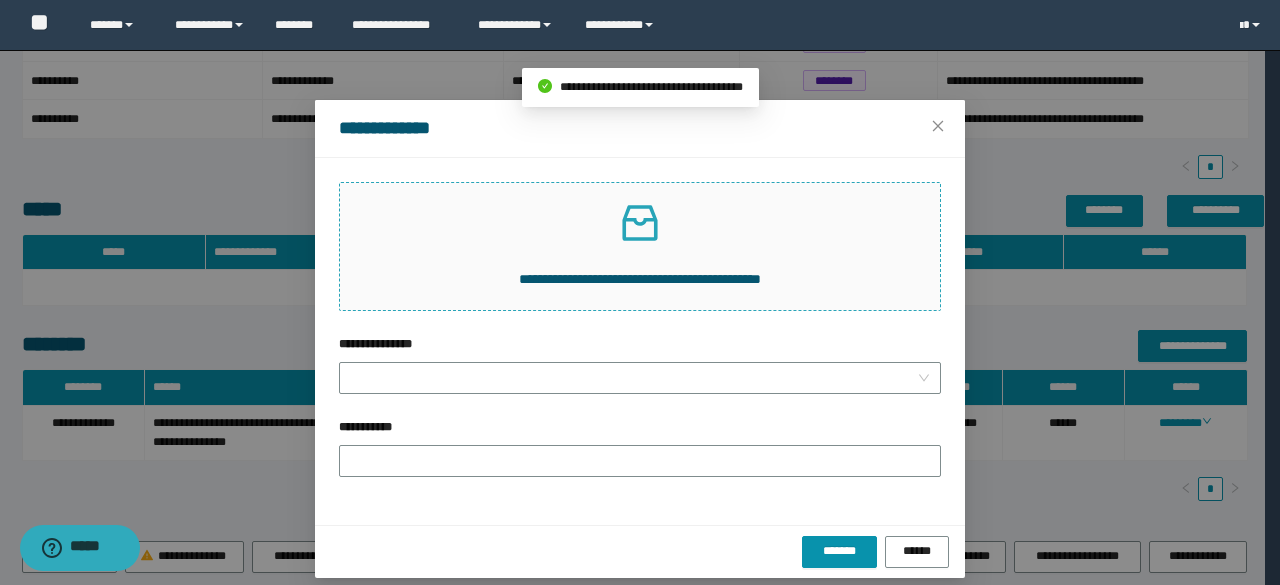 click 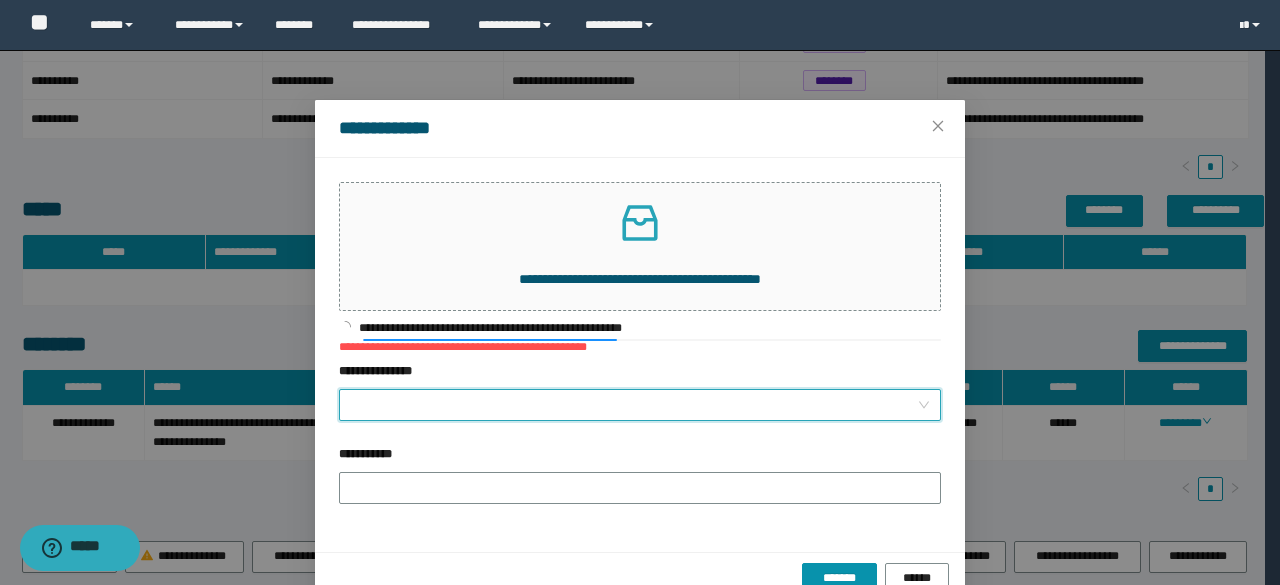 click on "**********" at bounding box center (634, 405) 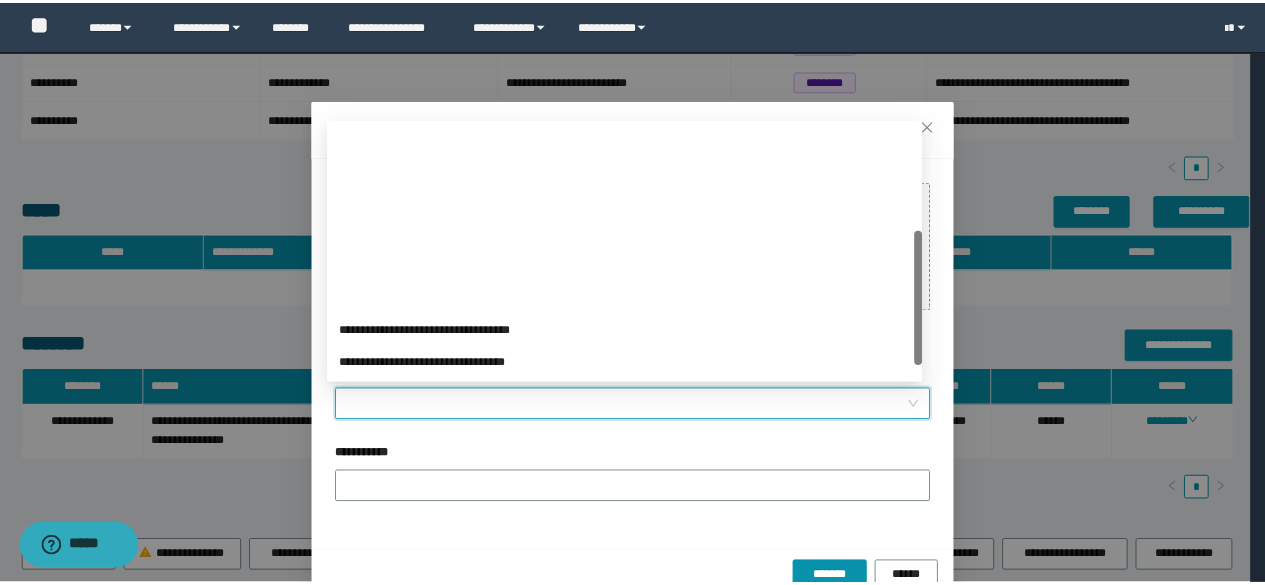 scroll, scrollTop: 200, scrollLeft: 0, axis: vertical 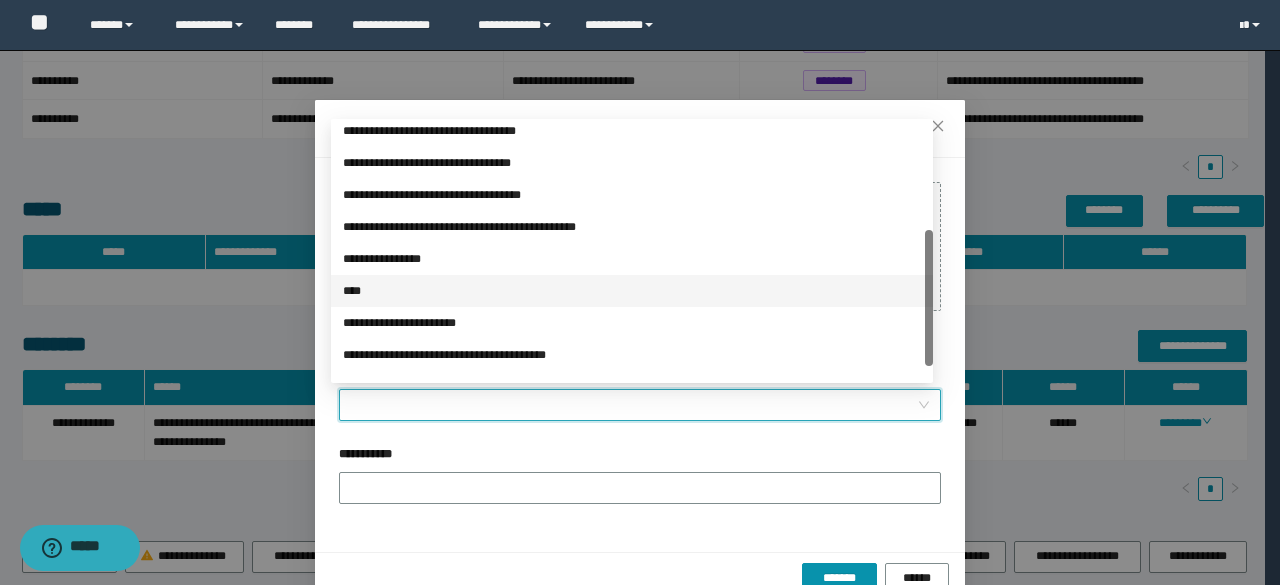 click on "****" at bounding box center (632, 291) 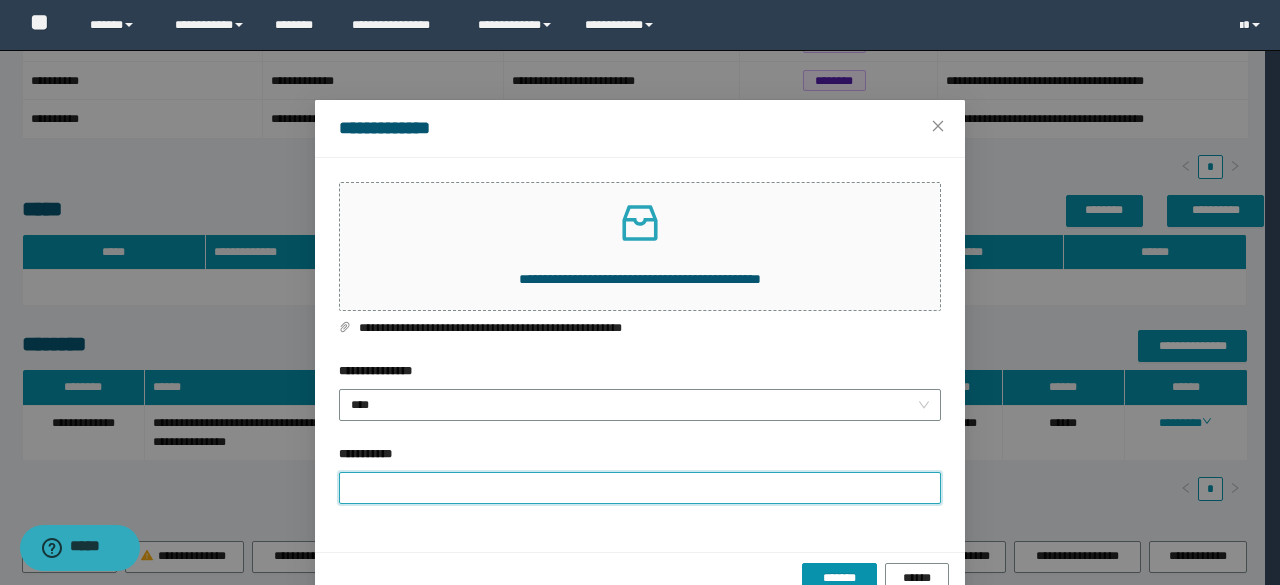 click on "**********" at bounding box center (640, 488) 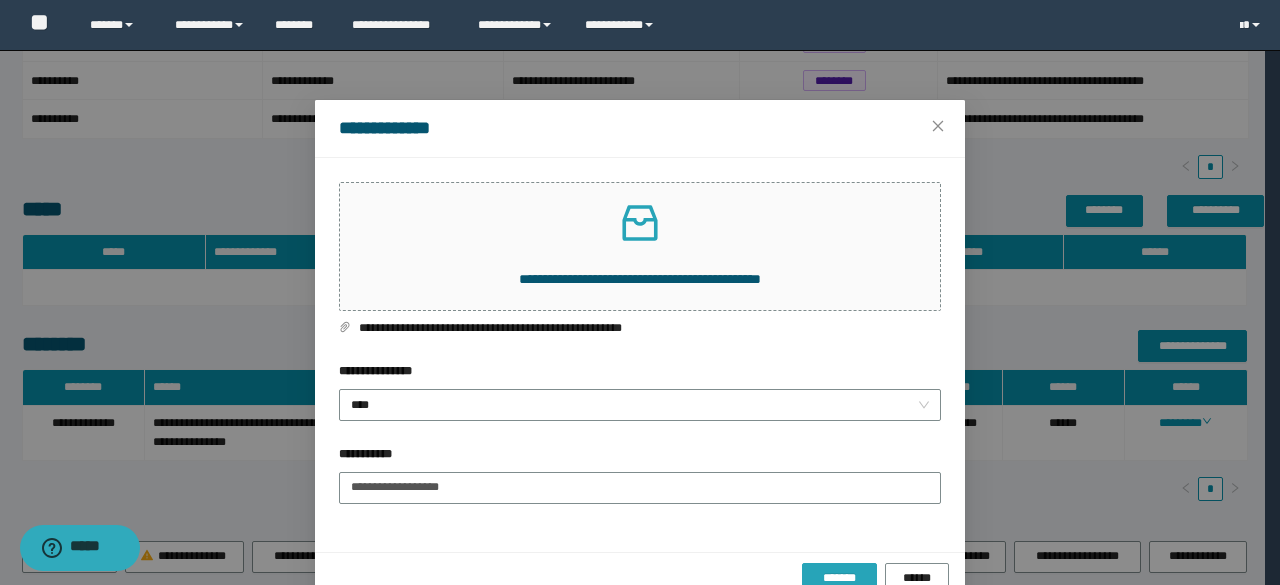click on "*******" at bounding box center (839, 578) 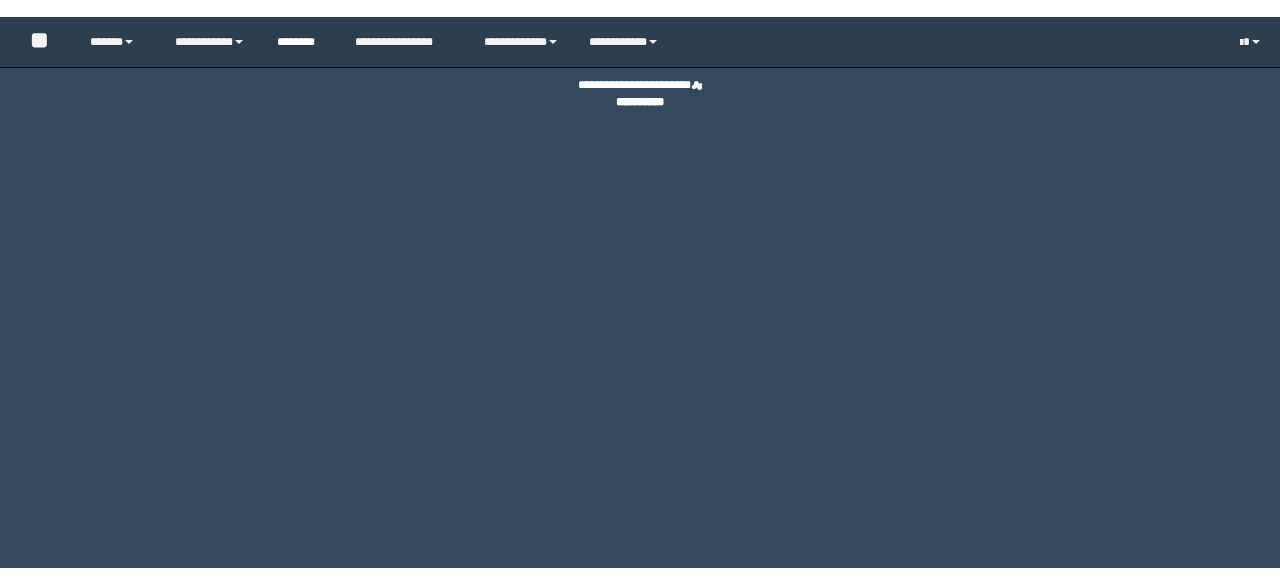 scroll, scrollTop: 0, scrollLeft: 0, axis: both 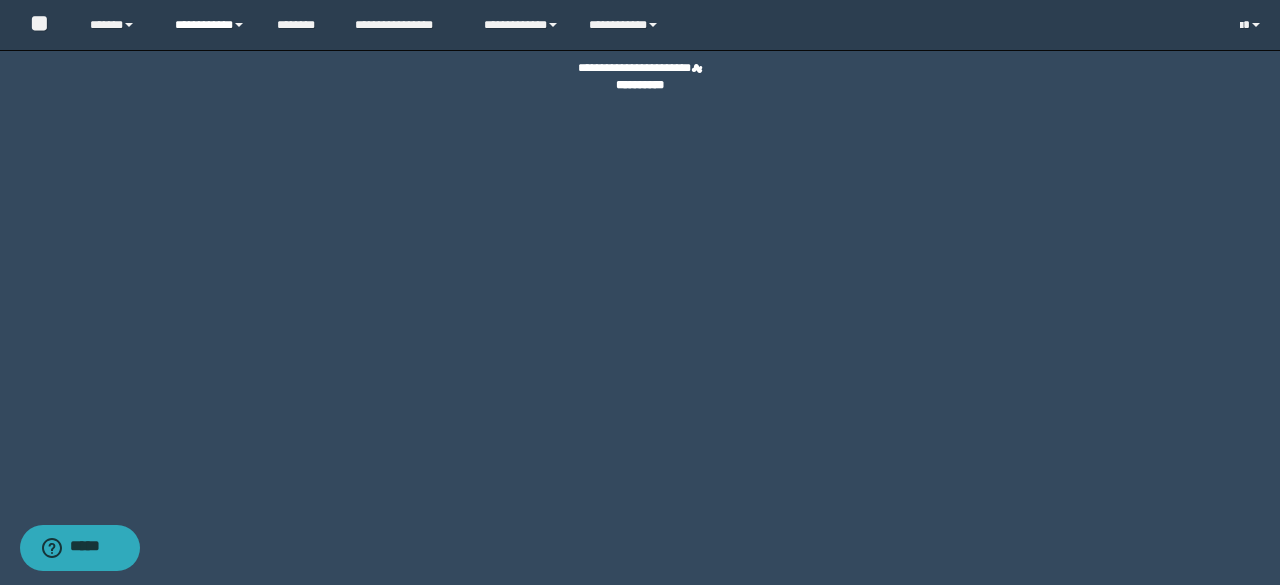 click on "**********" at bounding box center [210, 25] 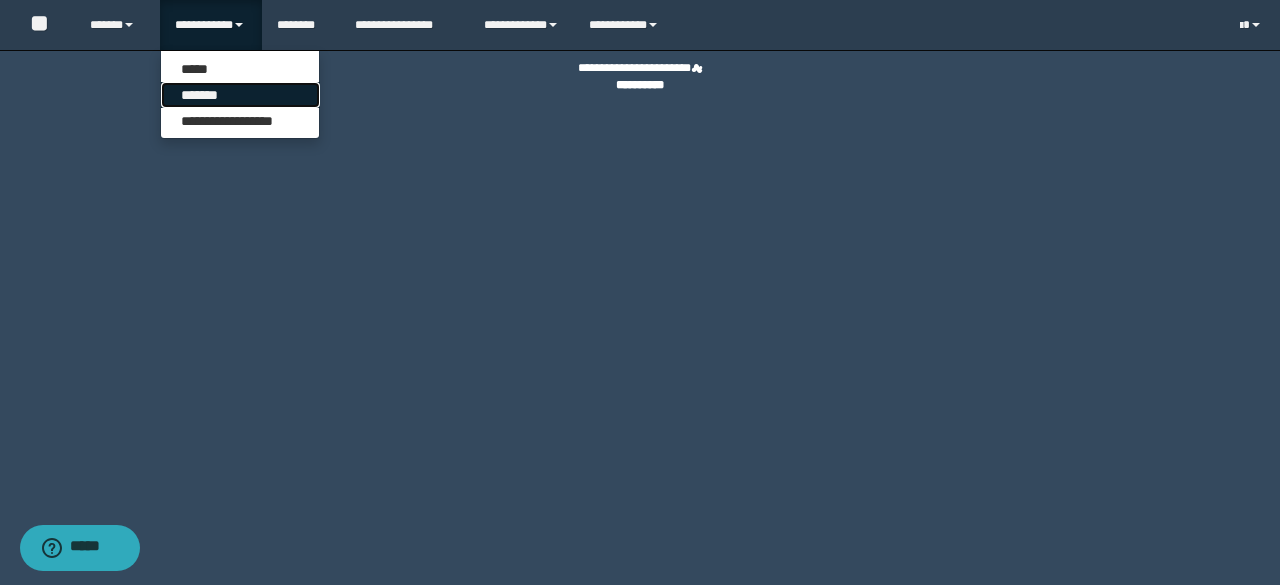 click on "*******" at bounding box center (240, 95) 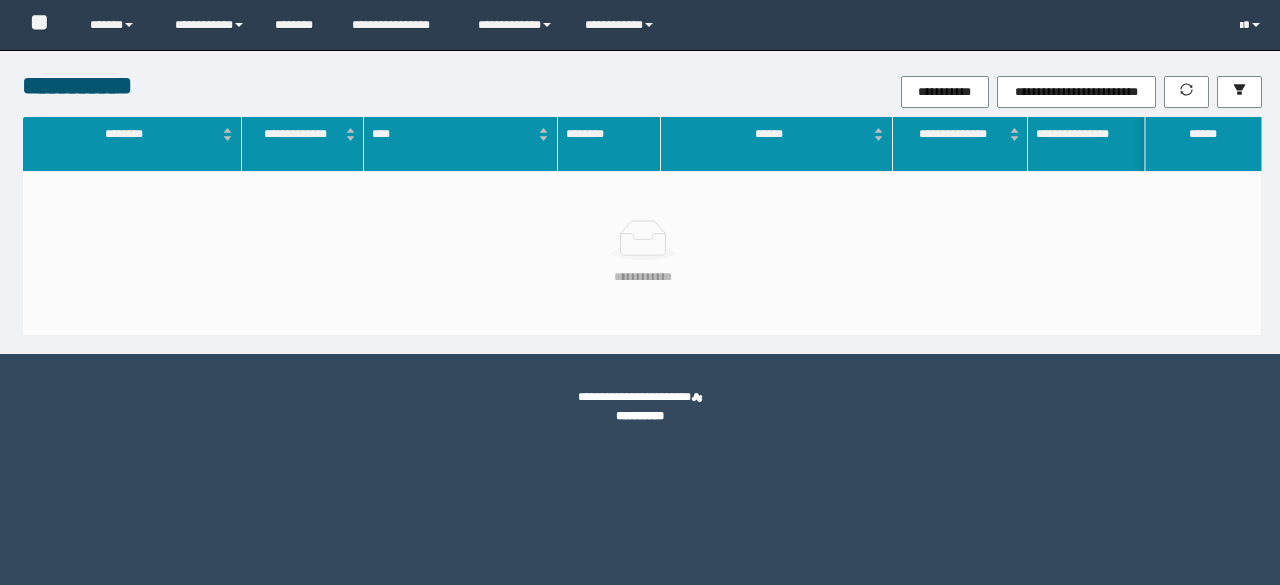 scroll, scrollTop: 0, scrollLeft: 0, axis: both 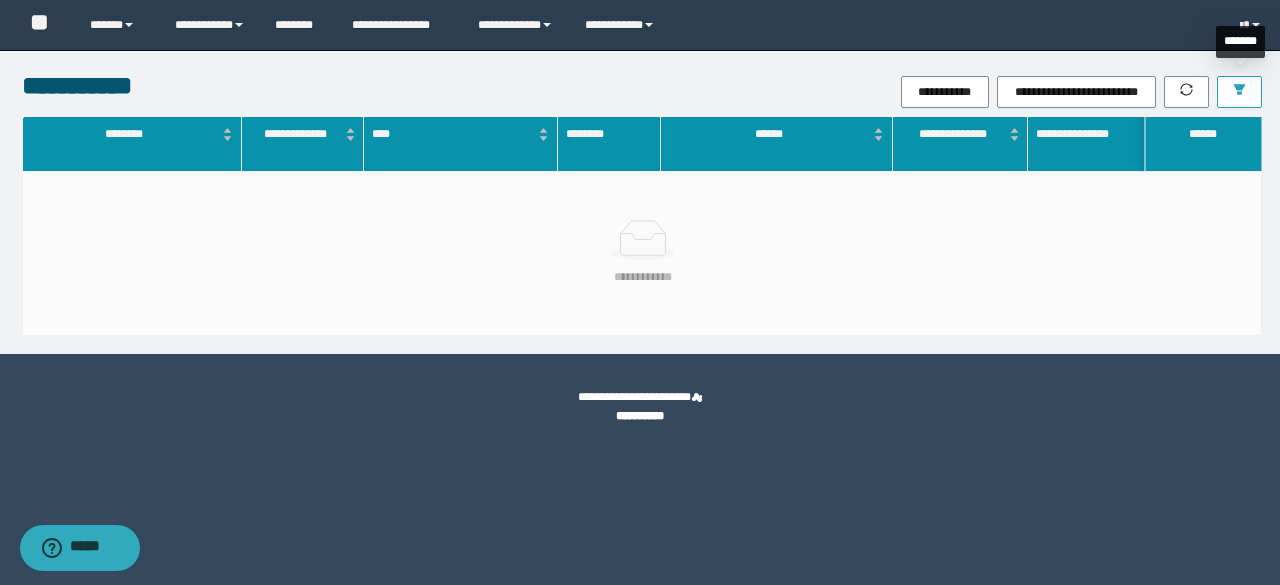 click at bounding box center [1239, 91] 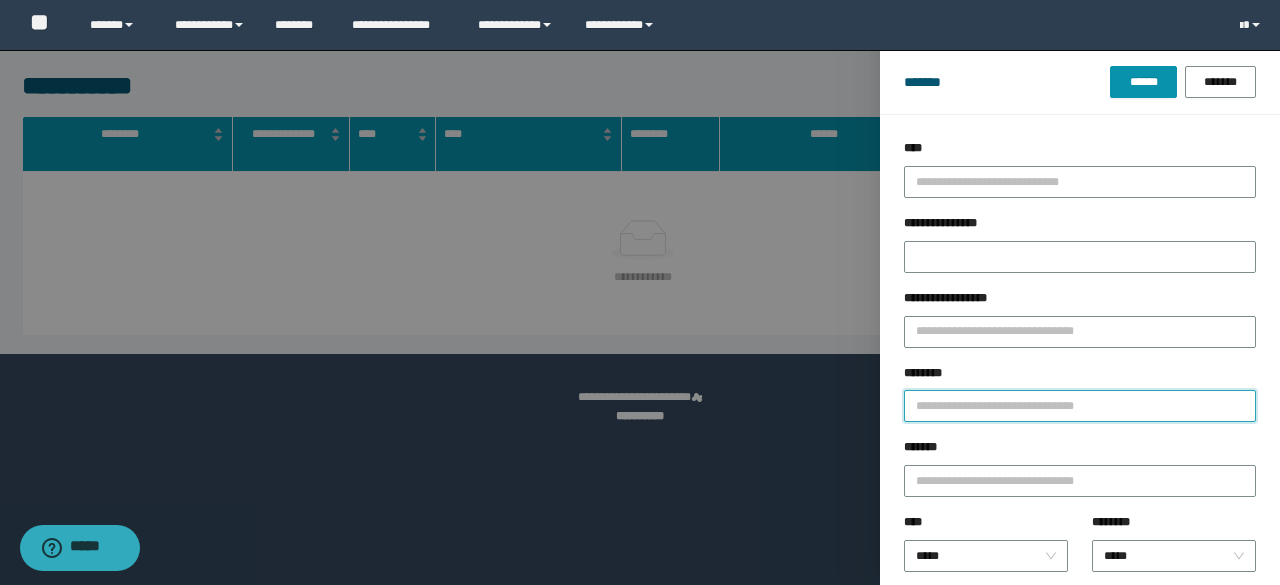 click on "********" at bounding box center [1080, 406] 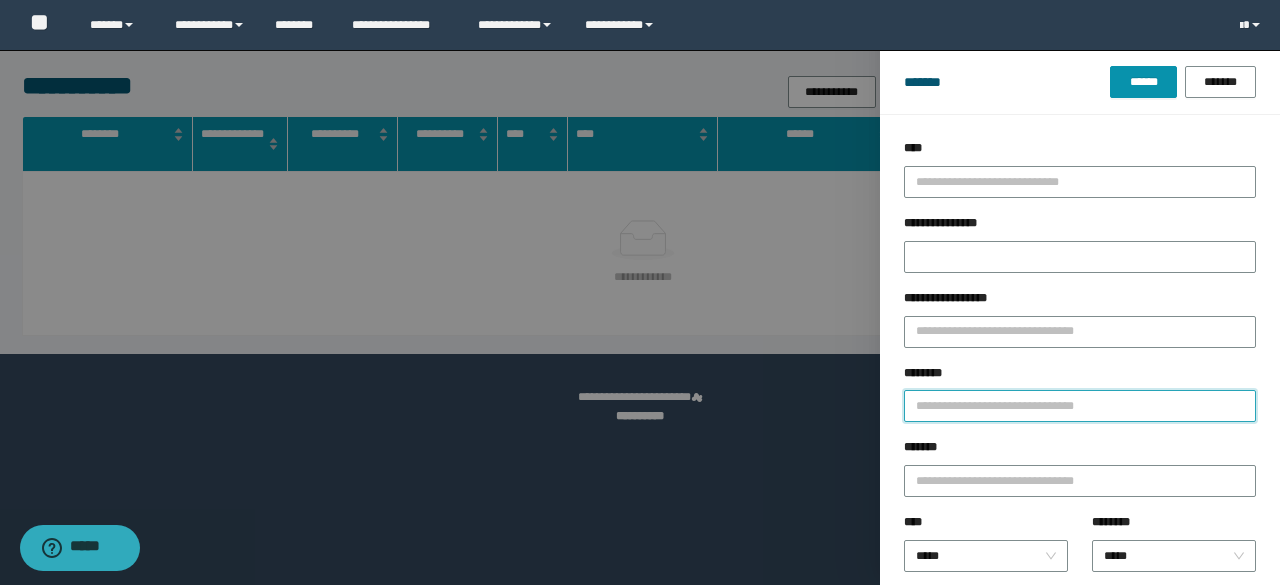 paste on "**********" 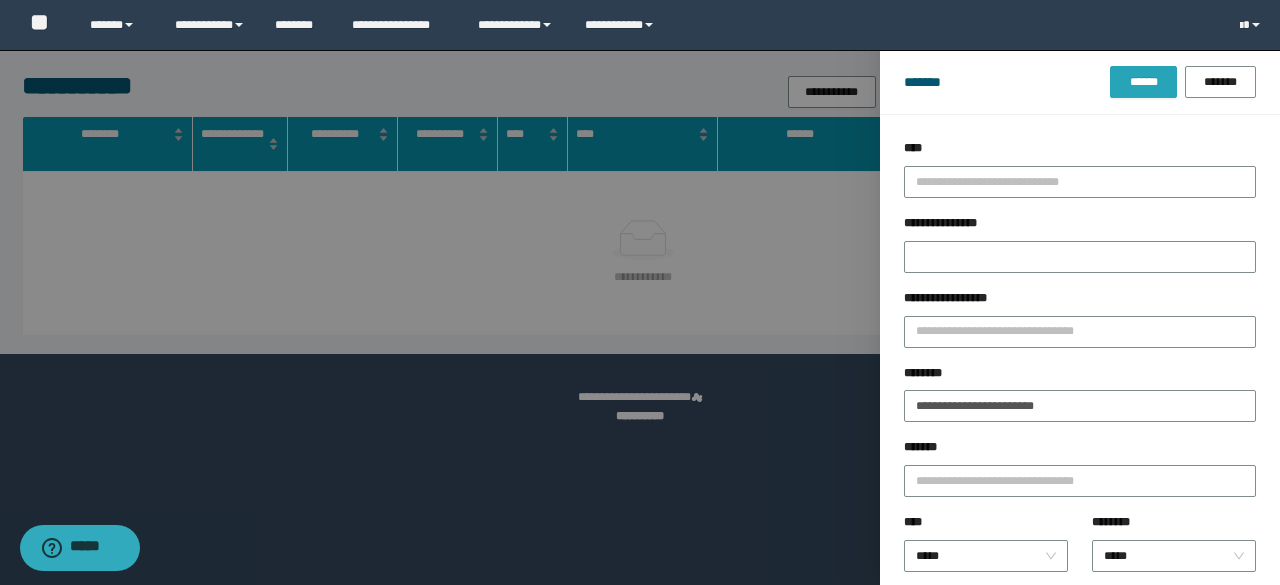 click on "******" at bounding box center (1143, 82) 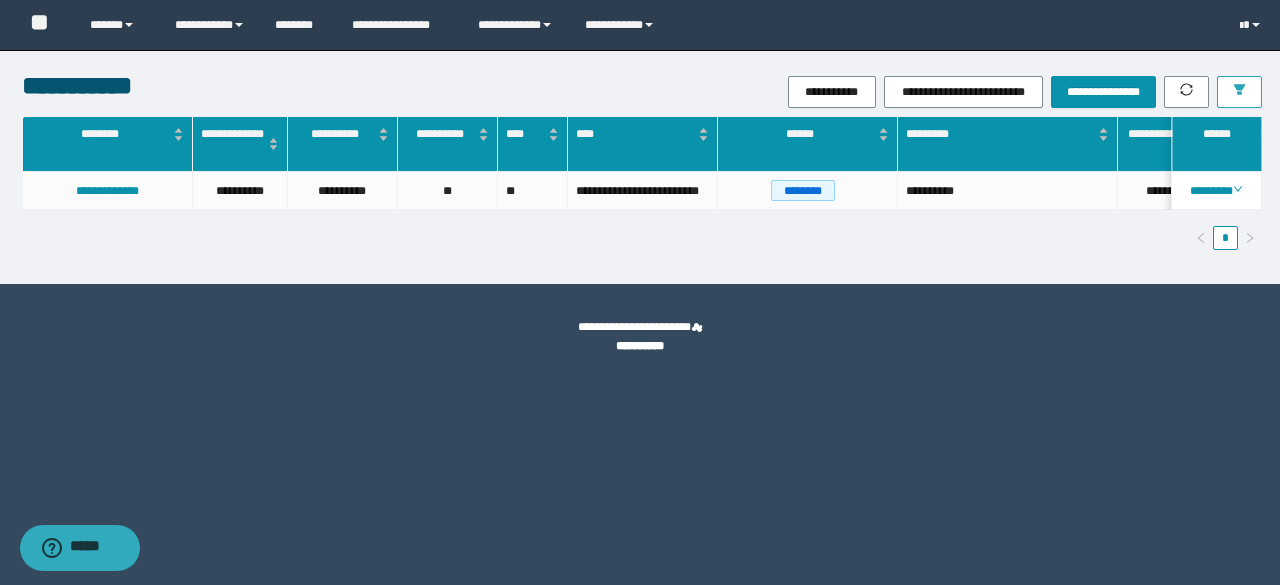 click at bounding box center (1239, 92) 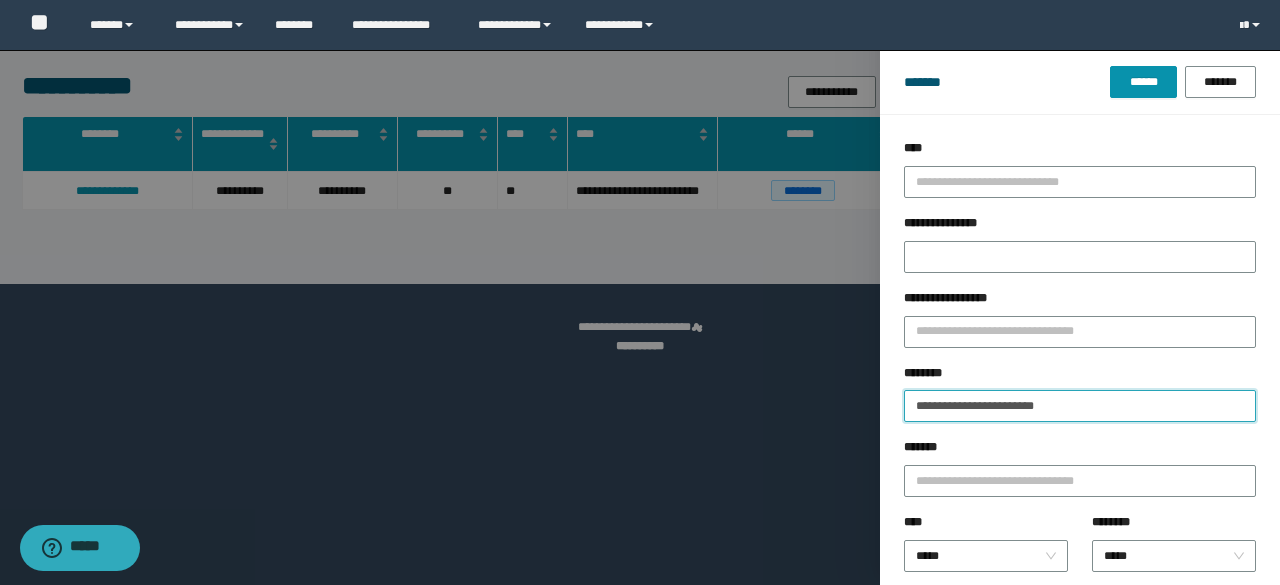 drag, startPoint x: 1050, startPoint y: 406, endPoint x: 870, endPoint y: 411, distance: 180.06943 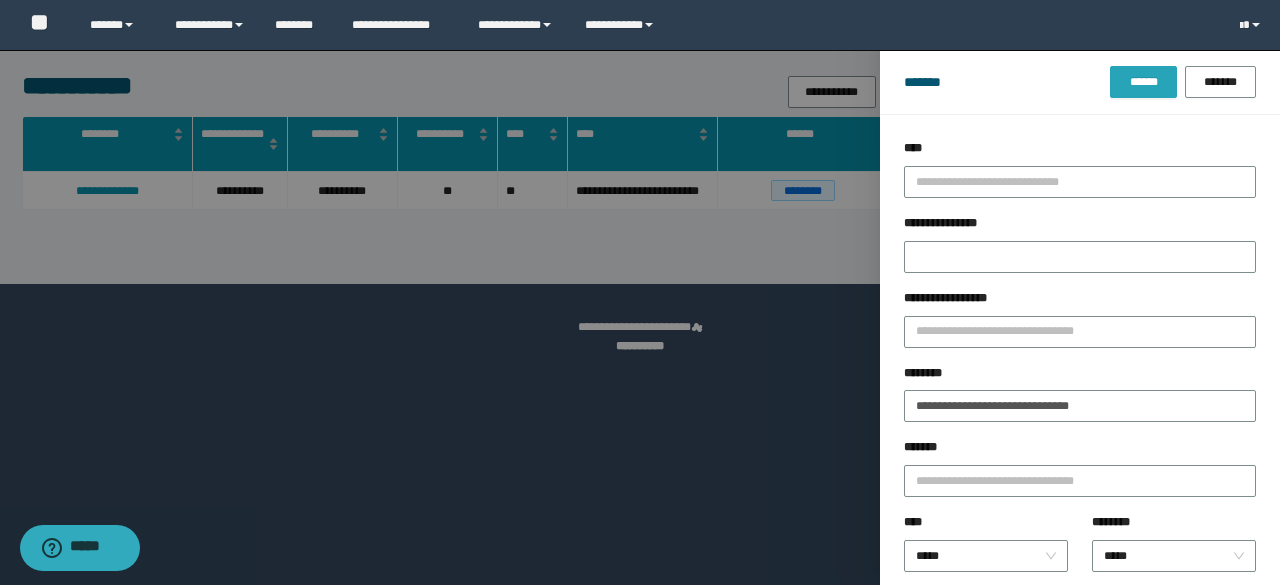 click on "******" at bounding box center (1143, 82) 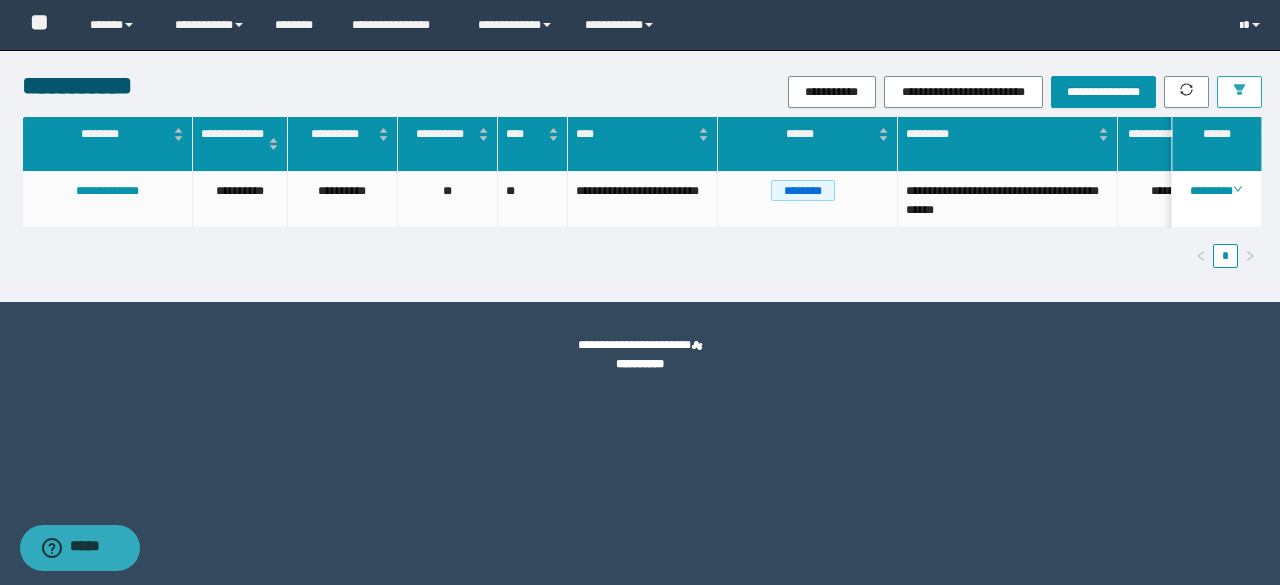 click 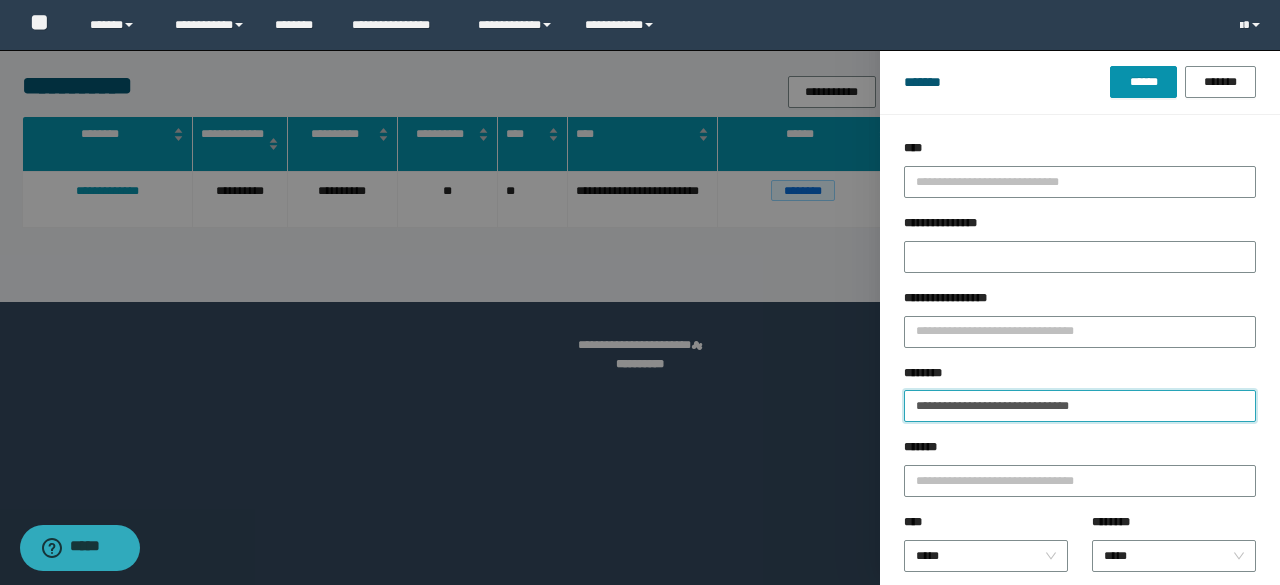 drag, startPoint x: 1115, startPoint y: 408, endPoint x: 753, endPoint y: 417, distance: 362.11185 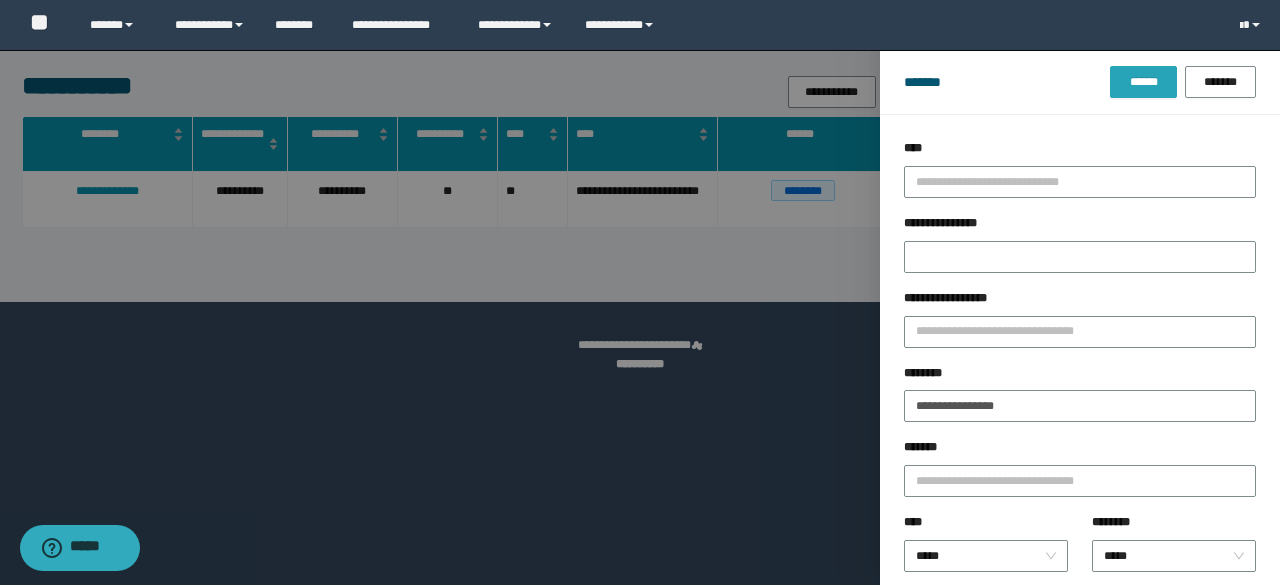 click on "******" at bounding box center (1143, 82) 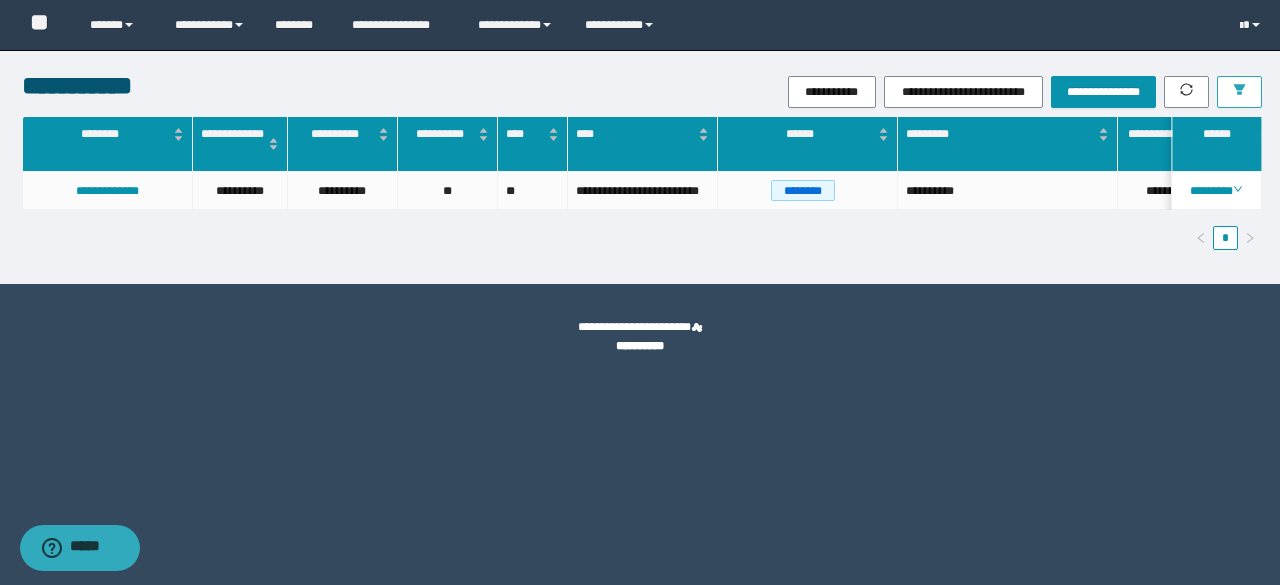 click 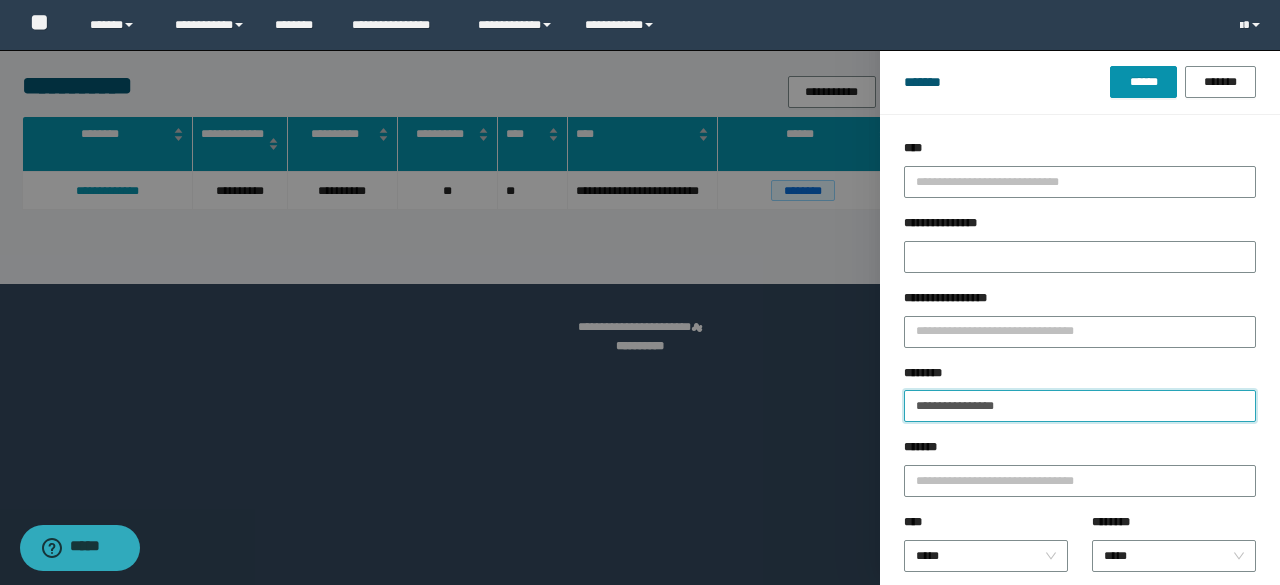 drag, startPoint x: 1024, startPoint y: 397, endPoint x: 884, endPoint y: 415, distance: 141.1524 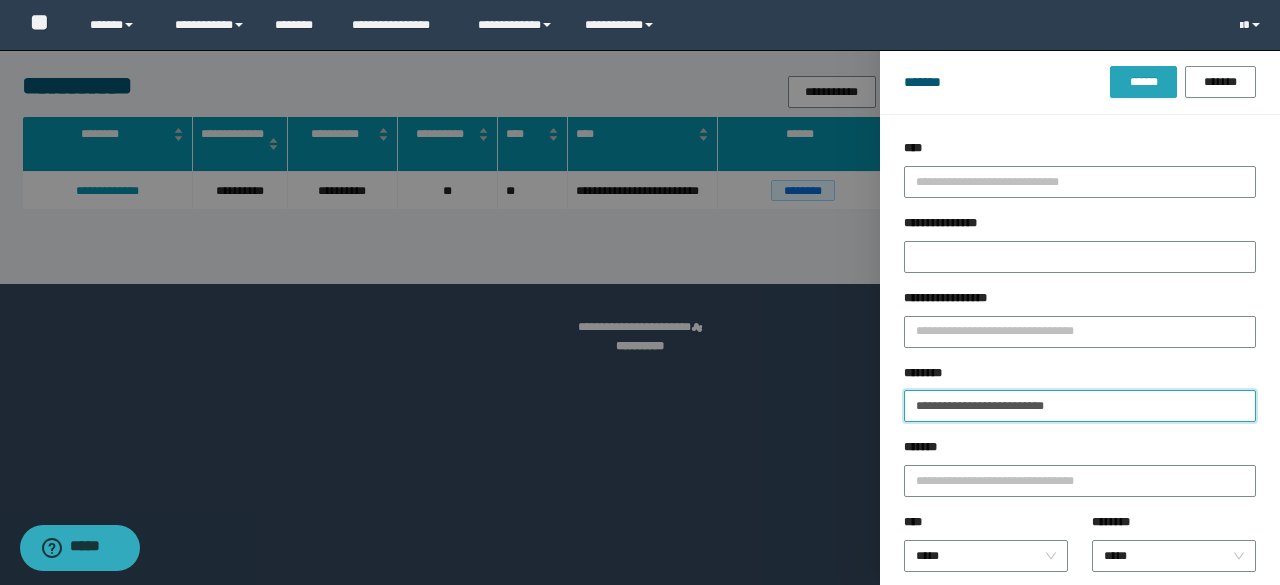 type on "**********" 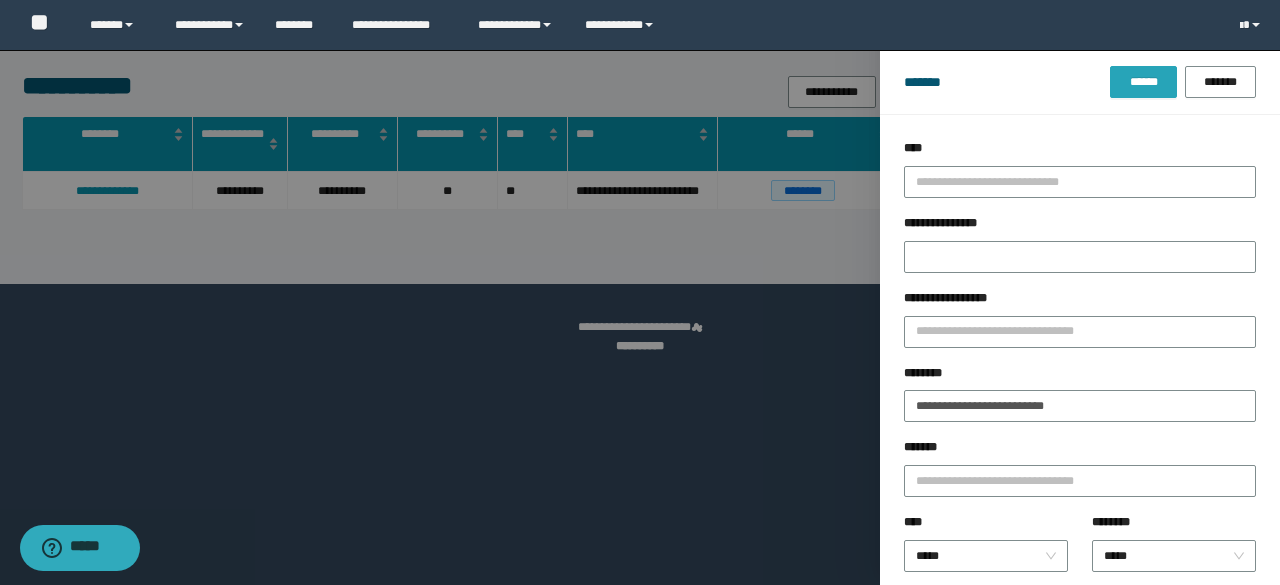 click on "******" at bounding box center (1143, 82) 